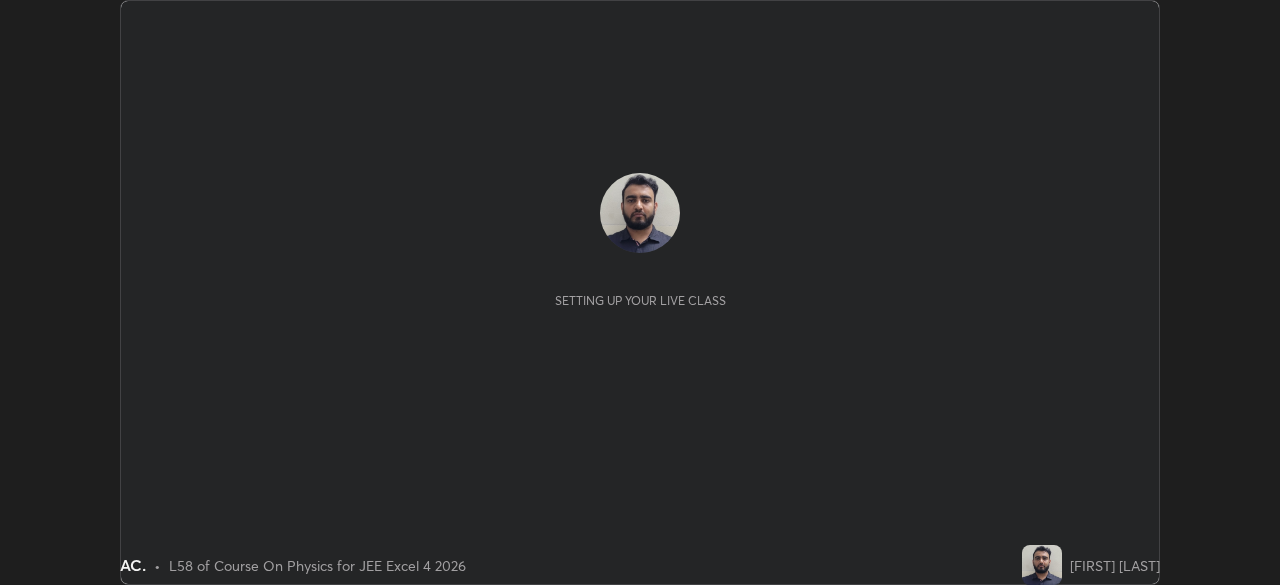 scroll, scrollTop: 0, scrollLeft: 0, axis: both 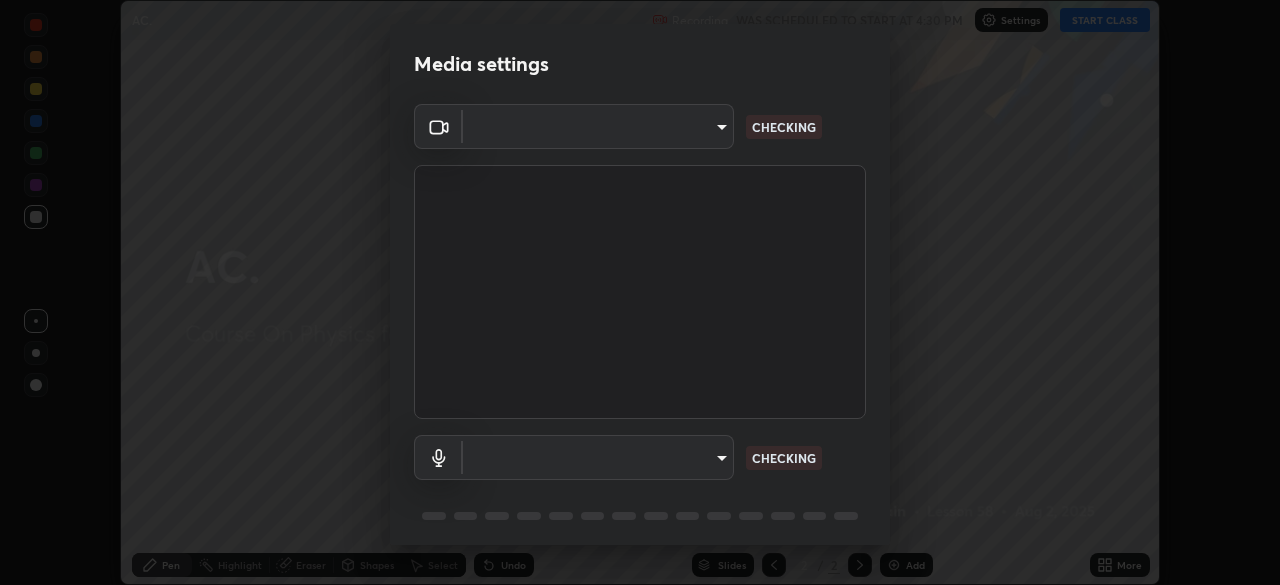 type on "1007655566567f9cbf0c79cc76ac606ca9cbe75b32b593f629dc4163b3da9465" 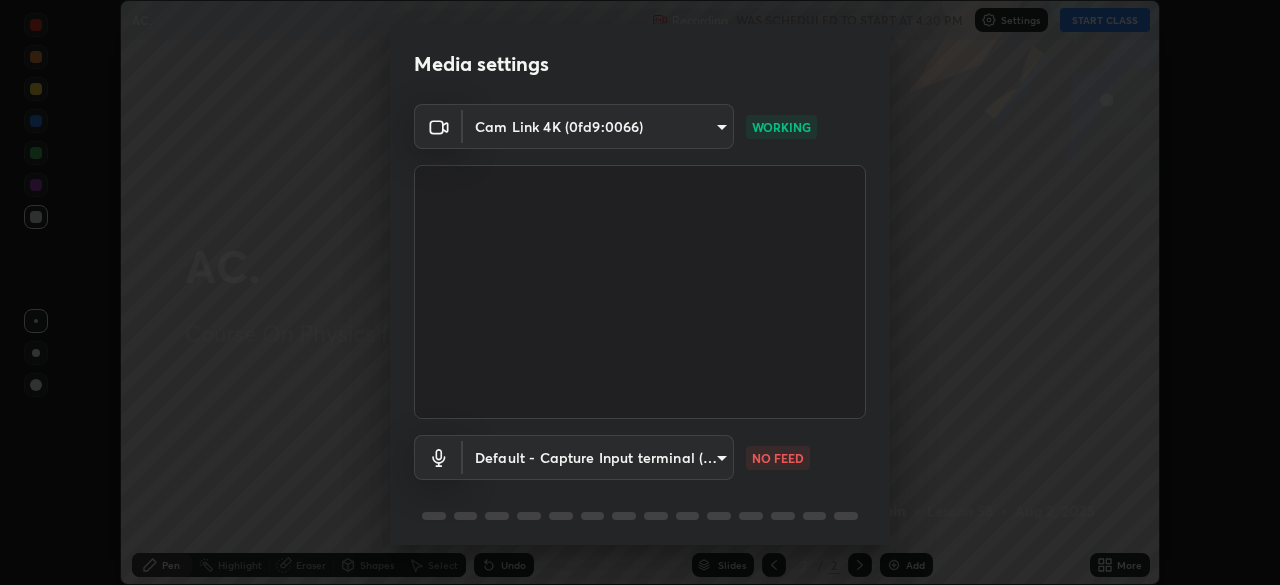 scroll, scrollTop: 71, scrollLeft: 0, axis: vertical 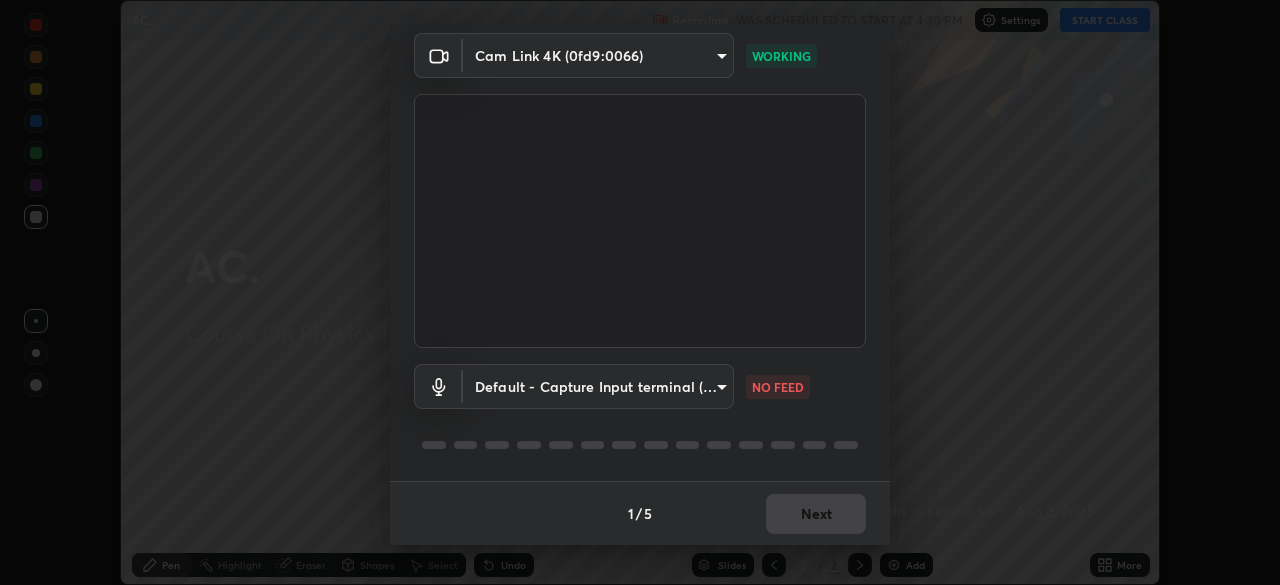 click on "Erase all AC. Recording WAS SCHEDULED TO START AT 4:30 PM Settings START CLASS Setting up your live class AC. • L58 of Course On Physics for JEE Excel 4 2026 [FIRST] [LAST] Pen Highlight Eraser Shapes Select Undo Slides 2 / 2 Add More No doubts shared Encourage your learners to ask a doubt for better clarity Report an issue Reason for reporting Buffering Chat not working Audio - Video sync issue Educator video quality low ​ Attach an image Report Media settings Cam Link 4K (0fd9:0066) [IDENTIFIER] WORKING Default - Capture Input terminal (Digital Array MIC) default NO FEED 1 / 5 Next" at bounding box center [640, 292] 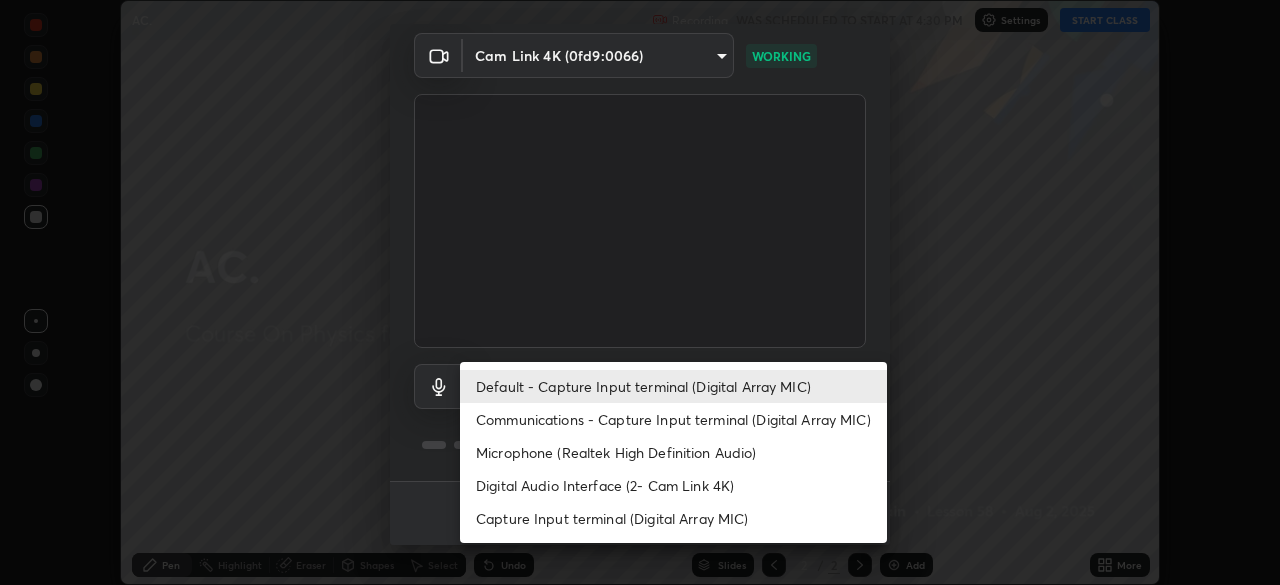 click on "Default - Capture Input terminal (Digital Array MIC)" at bounding box center (673, 386) 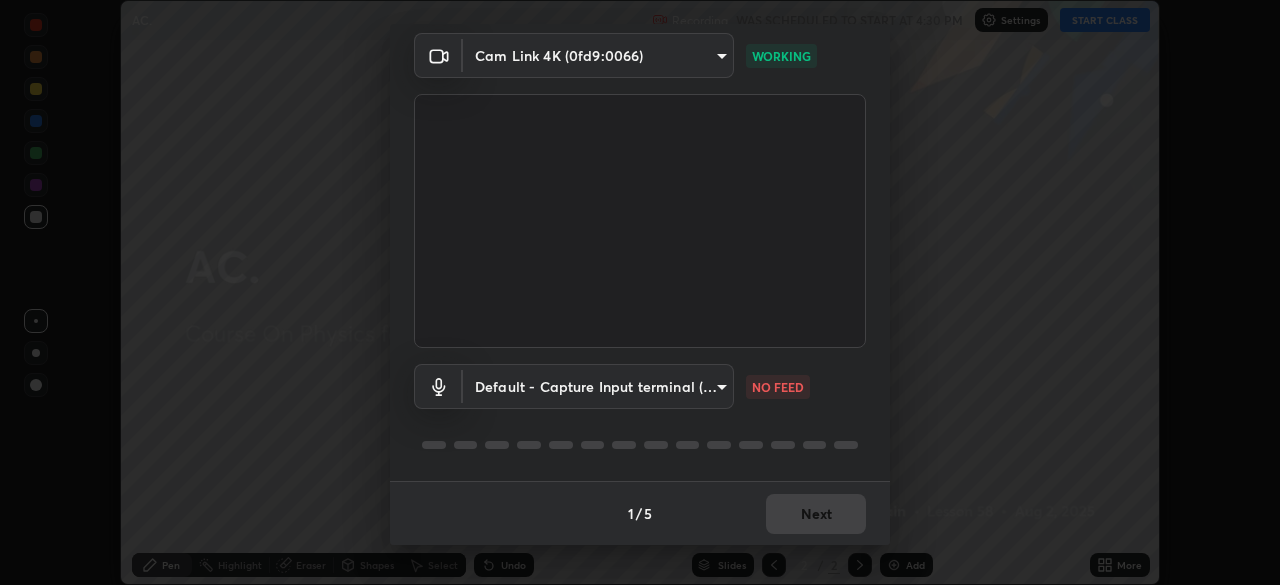click on "Erase all AC. Recording WAS SCHEDULED TO START AT 4:30 PM Settings START CLASS Setting up your live class AC. • L58 of Course On Physics for JEE Excel 4 2026 [FIRST] [LAST] Pen Highlight Eraser Shapes Select Undo Slides 2 / 2 Add More No doubts shared Encourage your learners to ask a doubt for better clarity Report an issue Reason for reporting Buffering Chat not working Audio - Video sync issue Educator video quality low ​ Attach an image Report Media settings Cam Link 4K (0fd9:0066) [IDENTIFIER] WORKING Default - Capture Input terminal (Digital Array MIC) default NO FEED 1 / 5 Next" at bounding box center (640, 292) 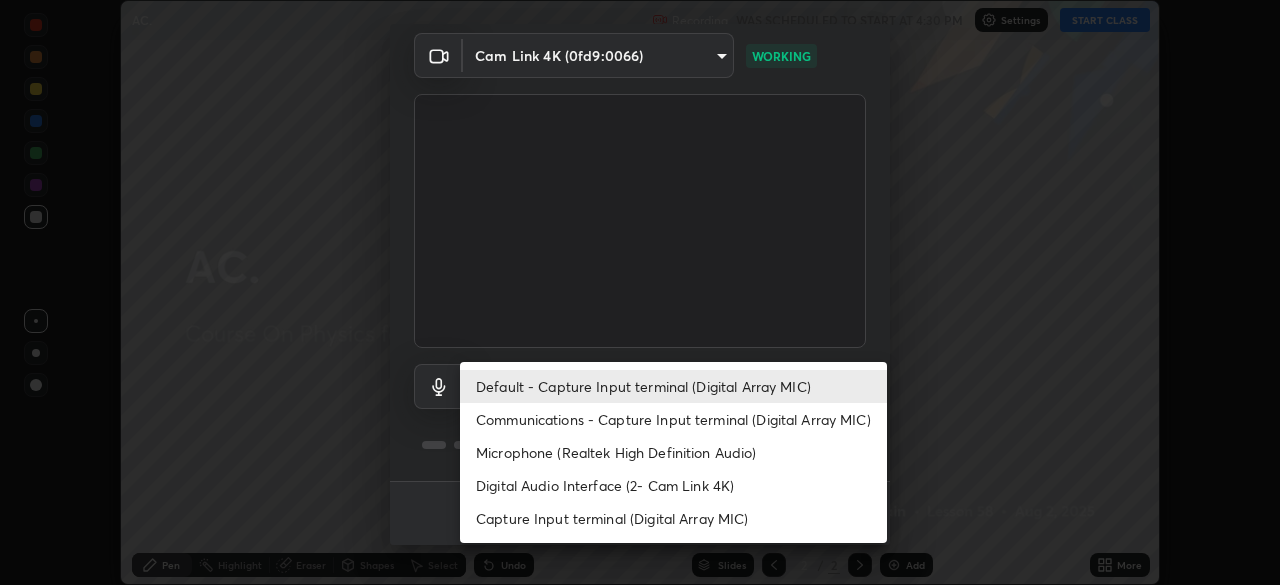 click on "Communications - Capture Input terminal (Digital Array MIC)" at bounding box center (673, 419) 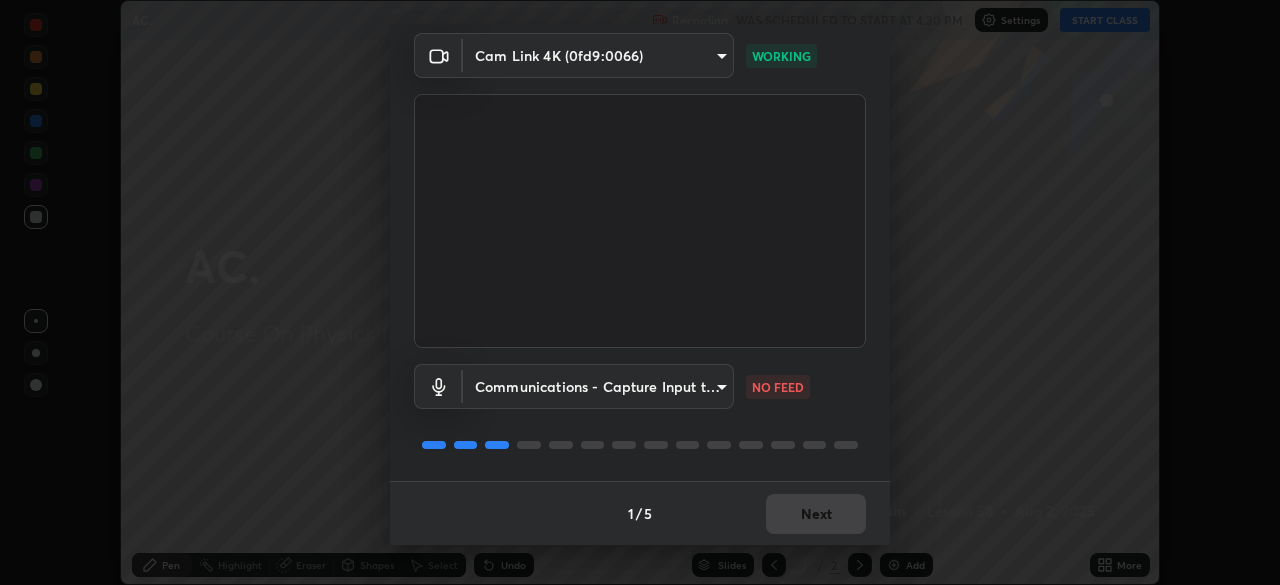 click on "Erase all AC. Recording WAS SCHEDULED TO START AT 4:30 PM Settings START CLASS Setting up your live class AC. • L58 of Course On Physics for JEE Excel 4 2026 [FIRST] [LAST] Pen Highlight Eraser Shapes Select Undo Slides 2 / 2 Add More No doubts shared Encourage your learners to ask a doubt for better clarity Report an issue Reason for reporting Buffering Chat not working Audio - Video sync issue Educator video quality low ​ Attach an image Report Media settings Cam Link 4K (0fd9:0066) [IDENTIFIER] WORKING Communications - Capture Input terminal (Digital Array MIC) communications NO FEED 1 / 5 Next" at bounding box center (640, 292) 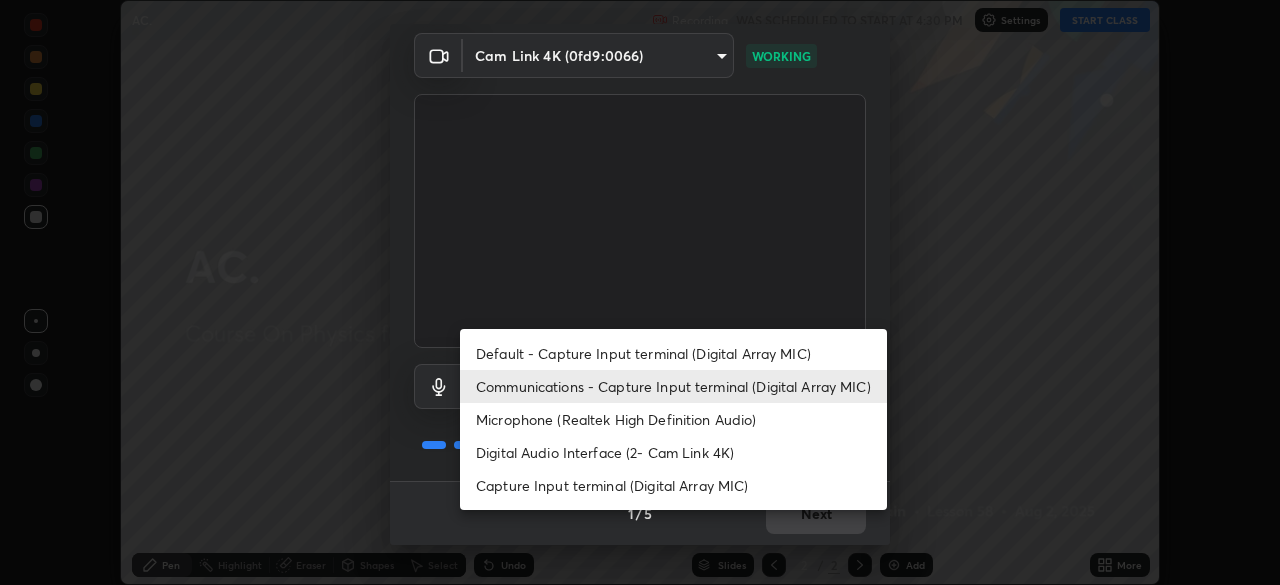 click on "Default - Capture Input terminal (Digital Array MIC)" at bounding box center [673, 353] 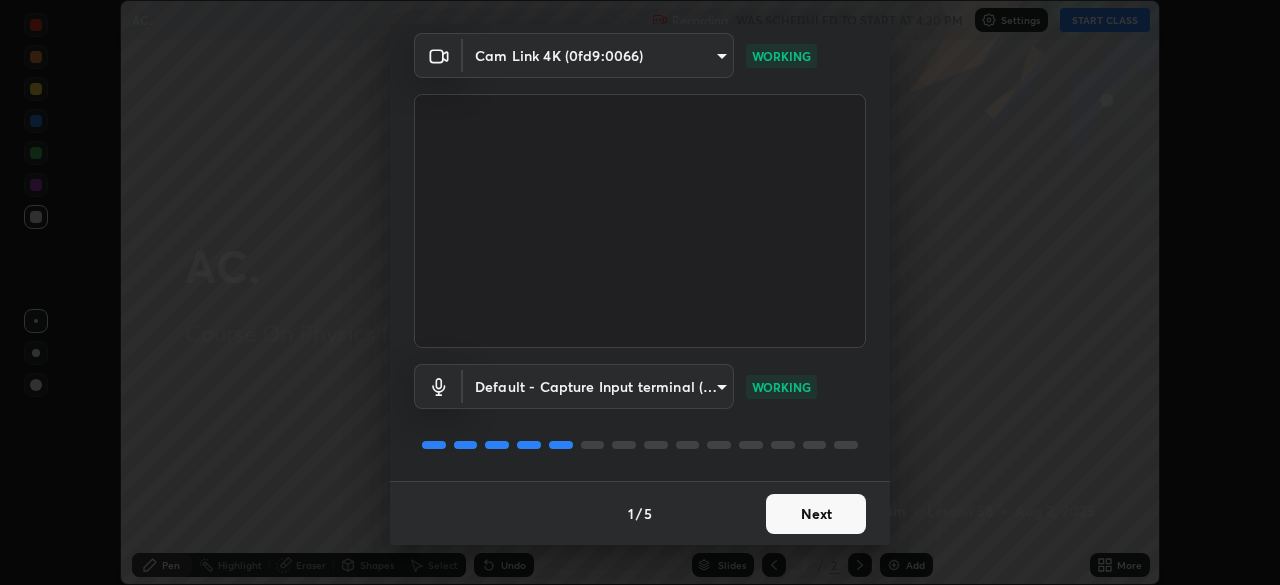 click on "Next" at bounding box center [816, 514] 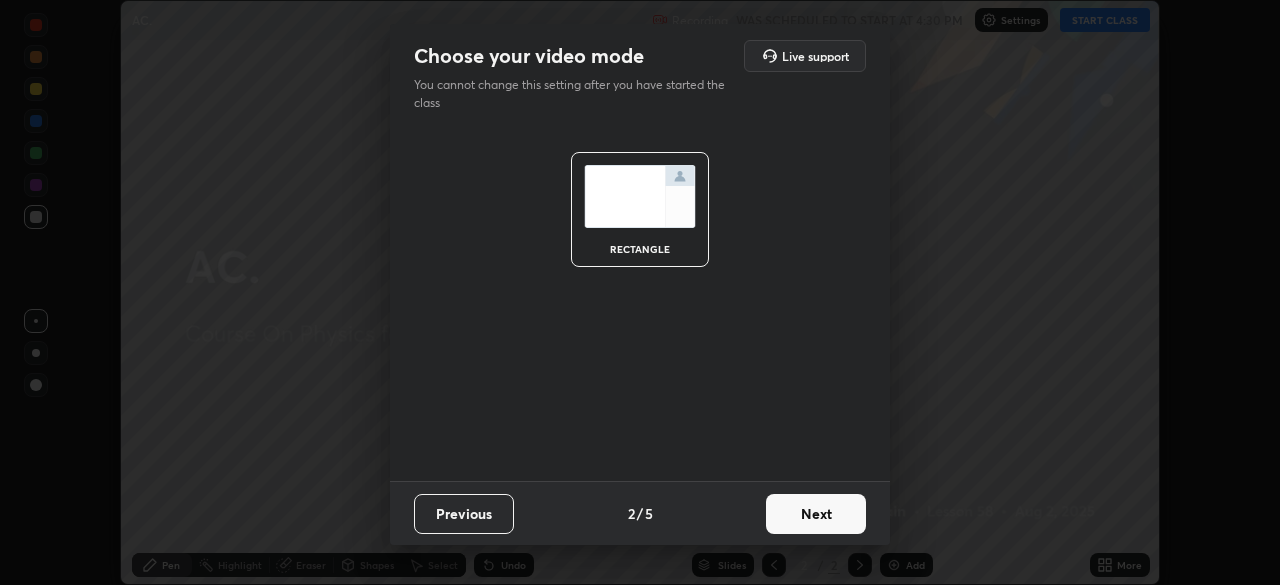 scroll, scrollTop: 0, scrollLeft: 0, axis: both 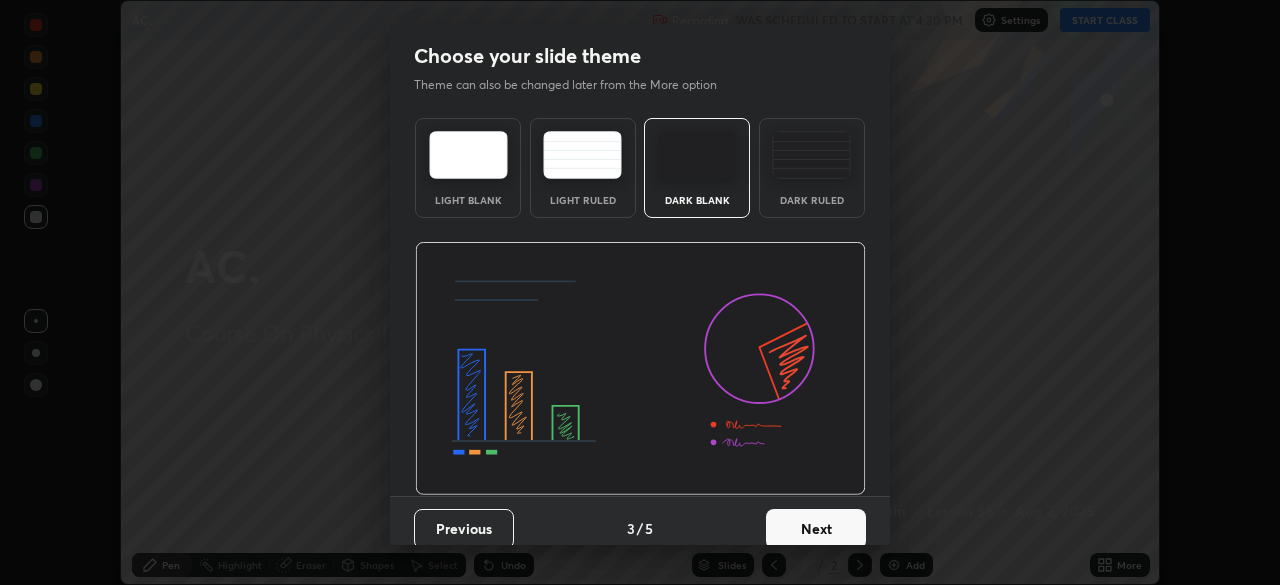 click on "Next" at bounding box center (816, 529) 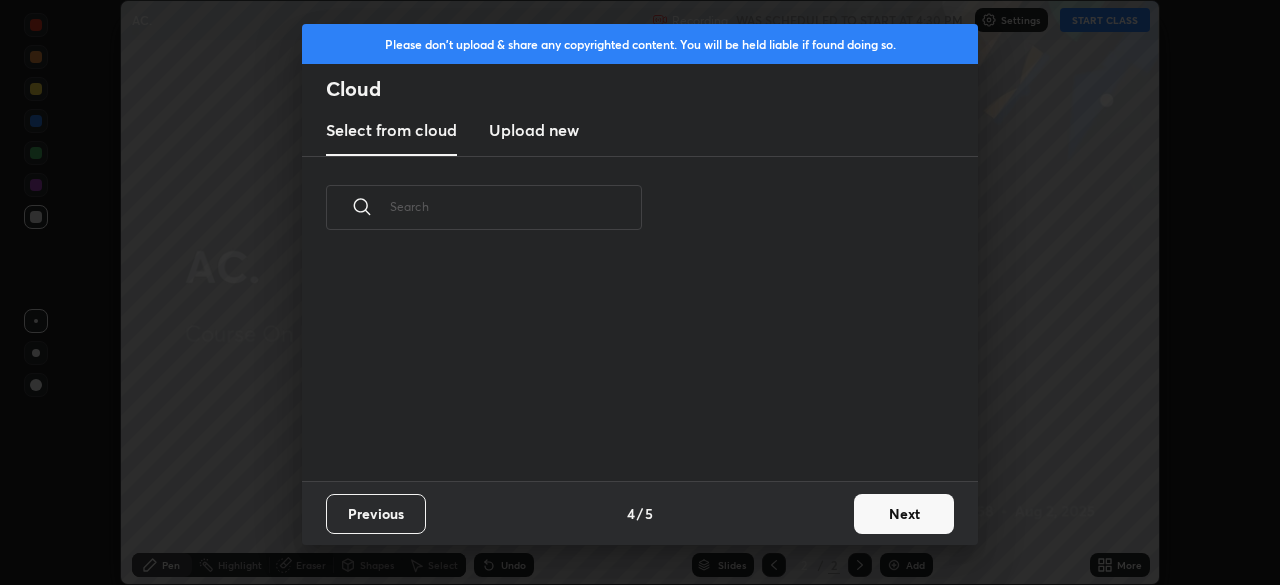 click on "Next" at bounding box center [904, 514] 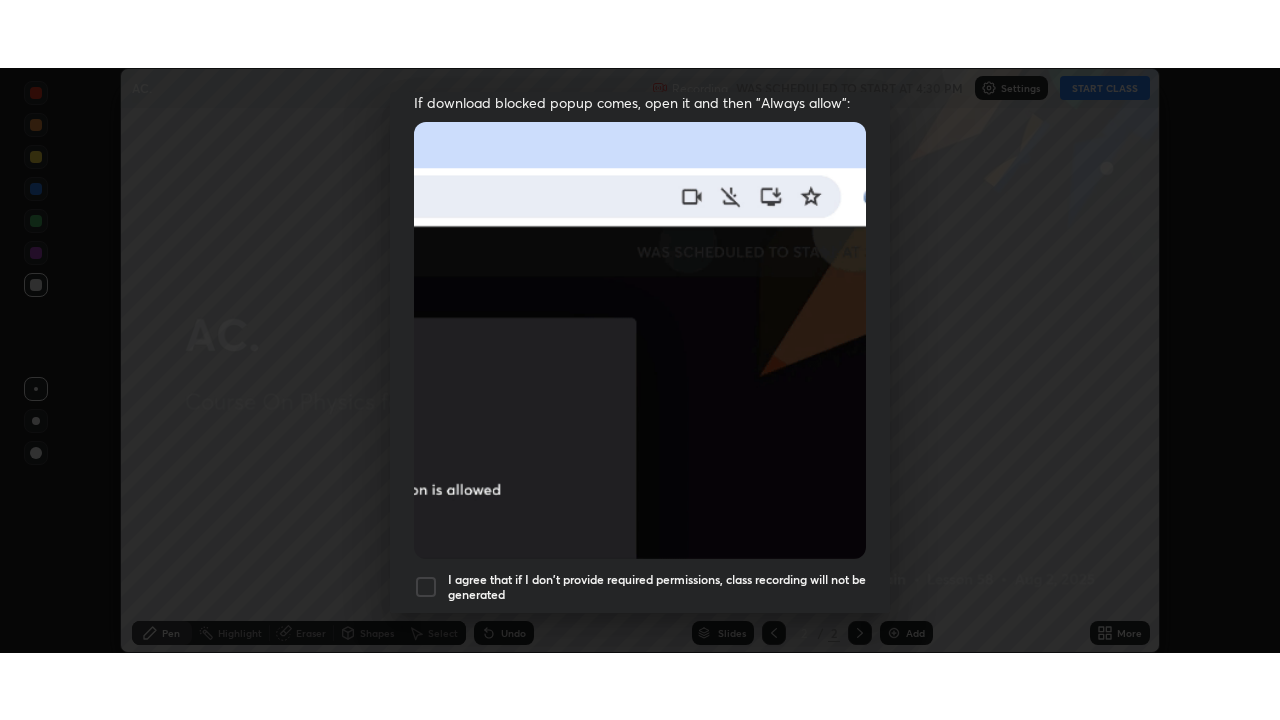 scroll, scrollTop: 479, scrollLeft: 0, axis: vertical 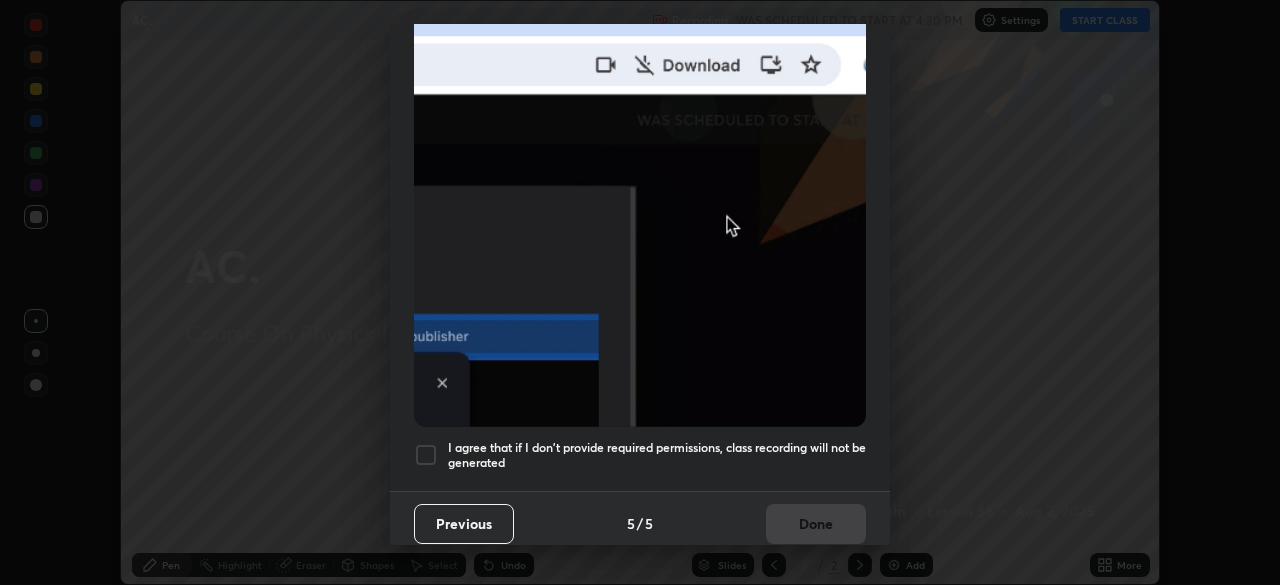 click at bounding box center [426, 455] 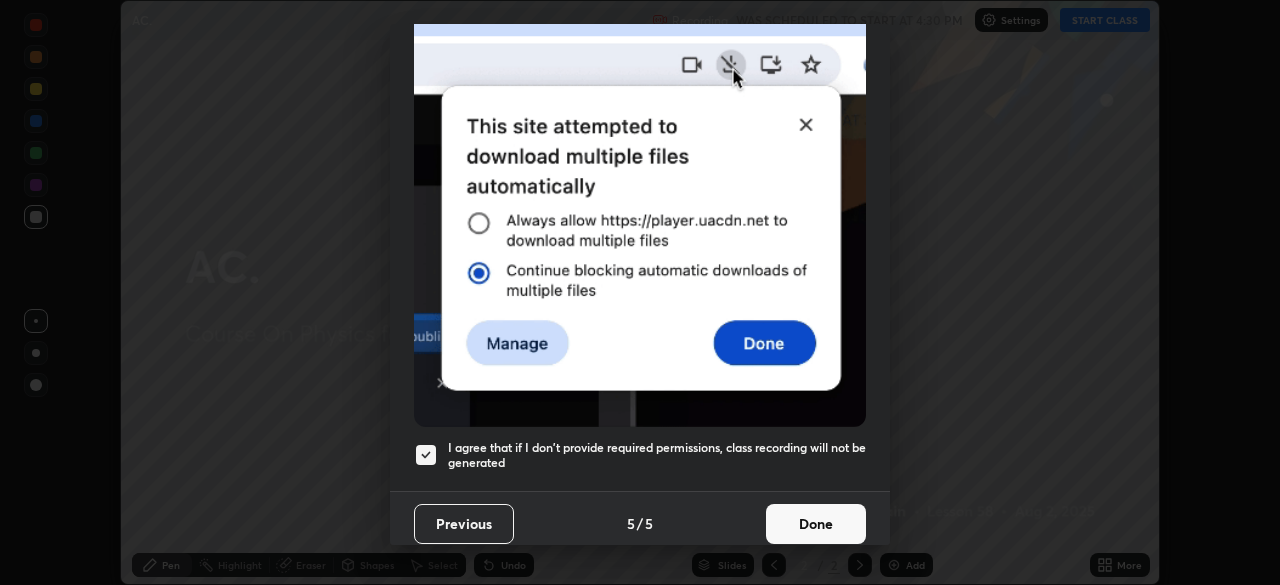 click on "Done" at bounding box center [816, 524] 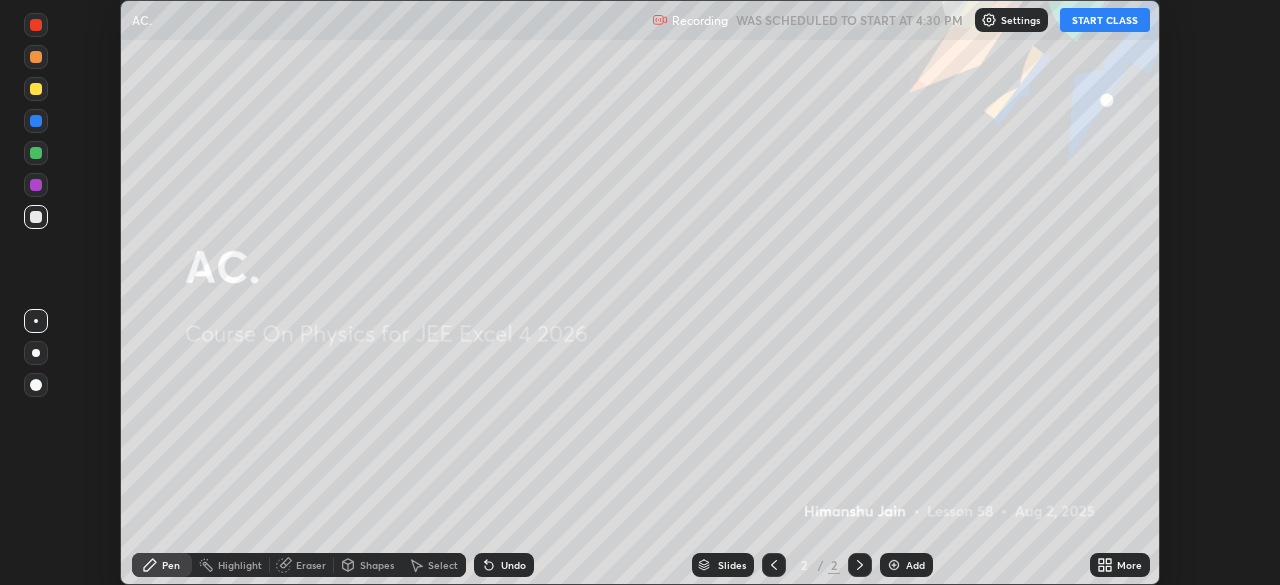 click on "START CLASS" at bounding box center (1105, 20) 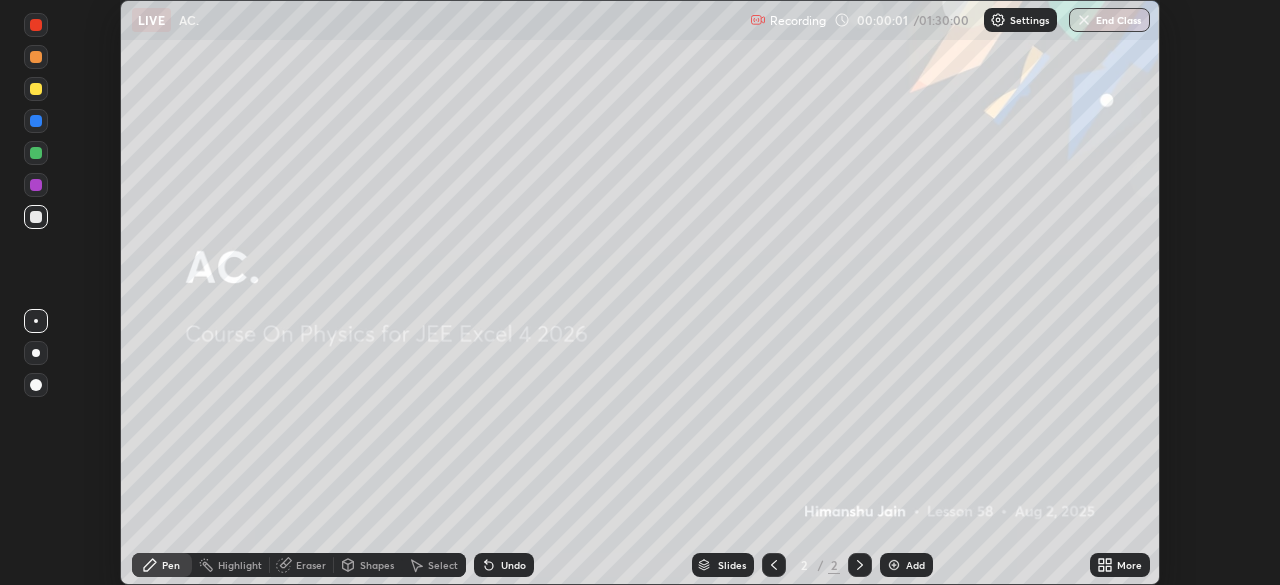 click 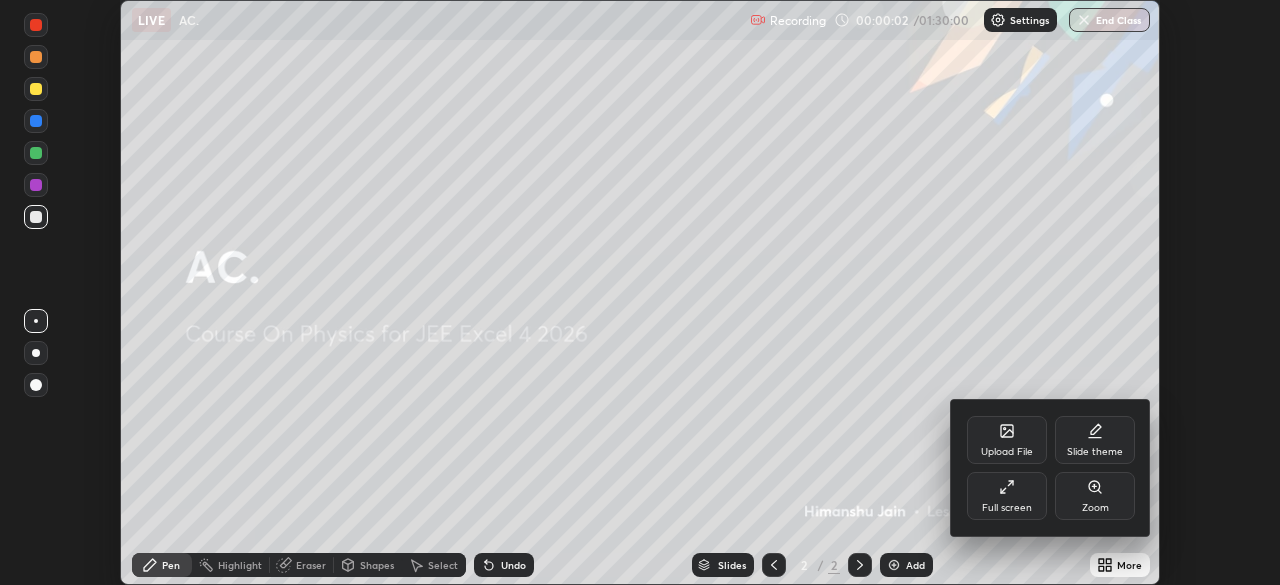 click 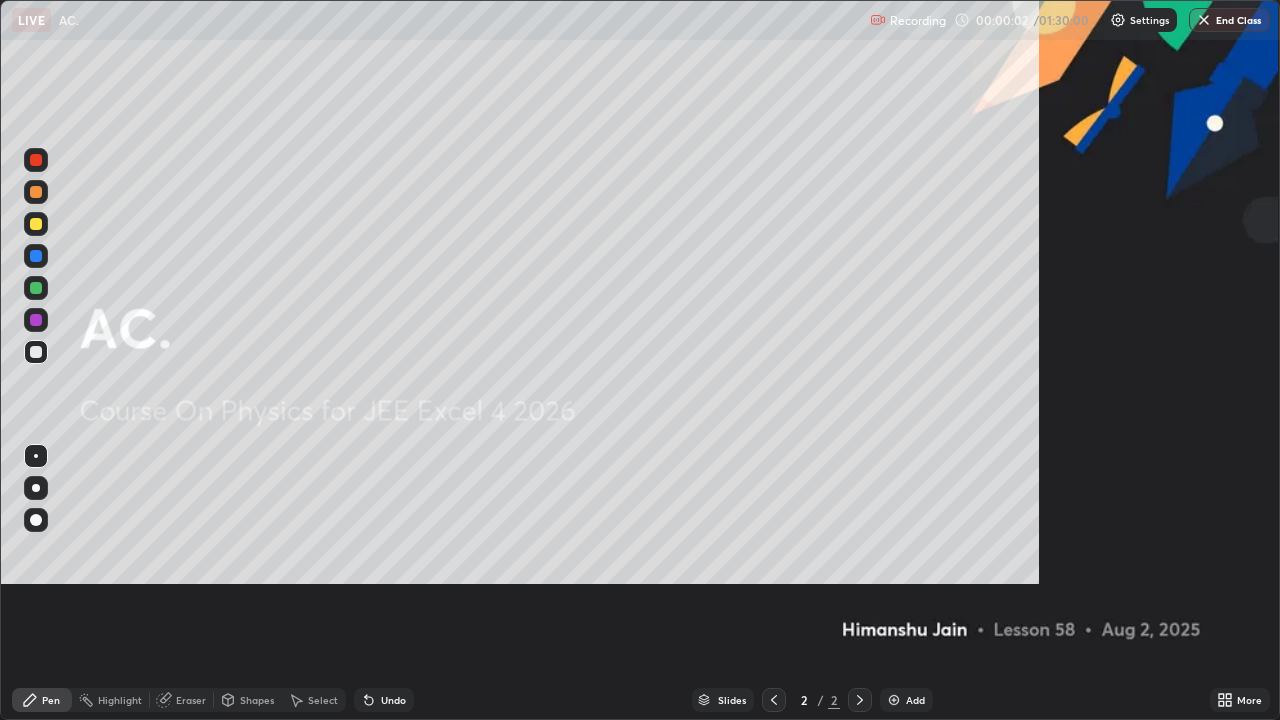 scroll, scrollTop: 99280, scrollLeft: 98720, axis: both 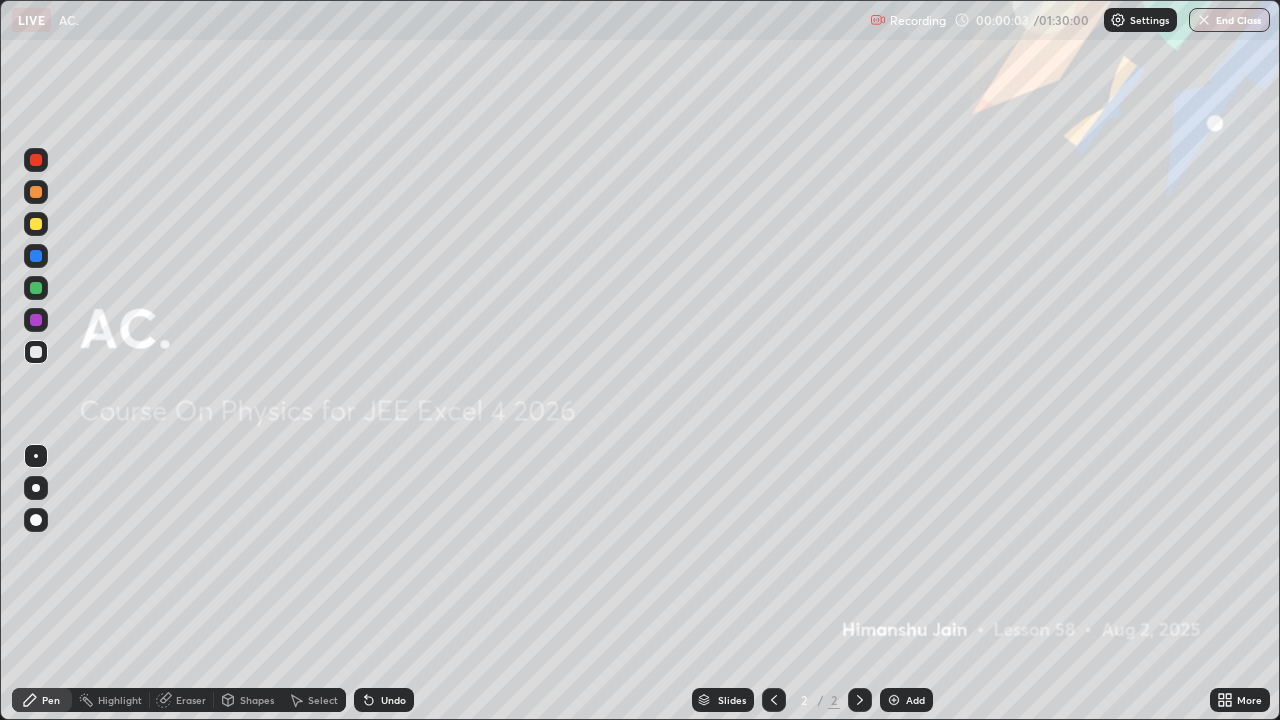click on "Add" at bounding box center (915, 700) 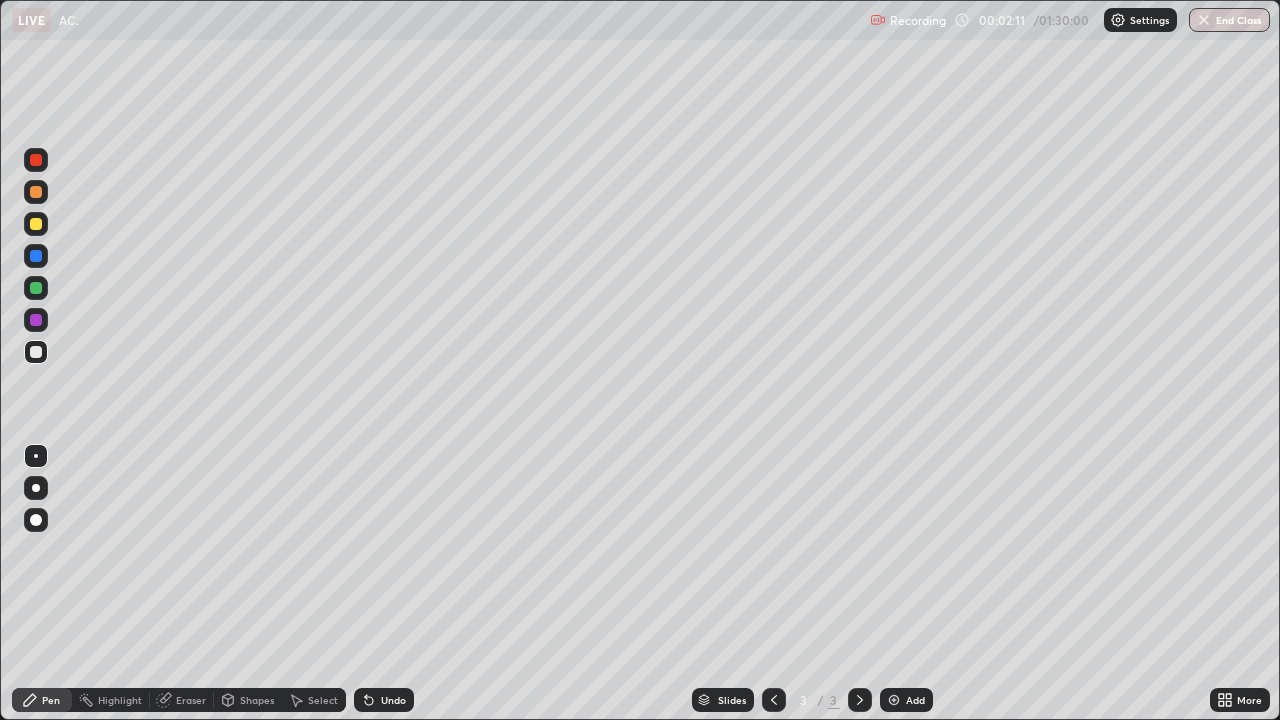 click at bounding box center (36, 288) 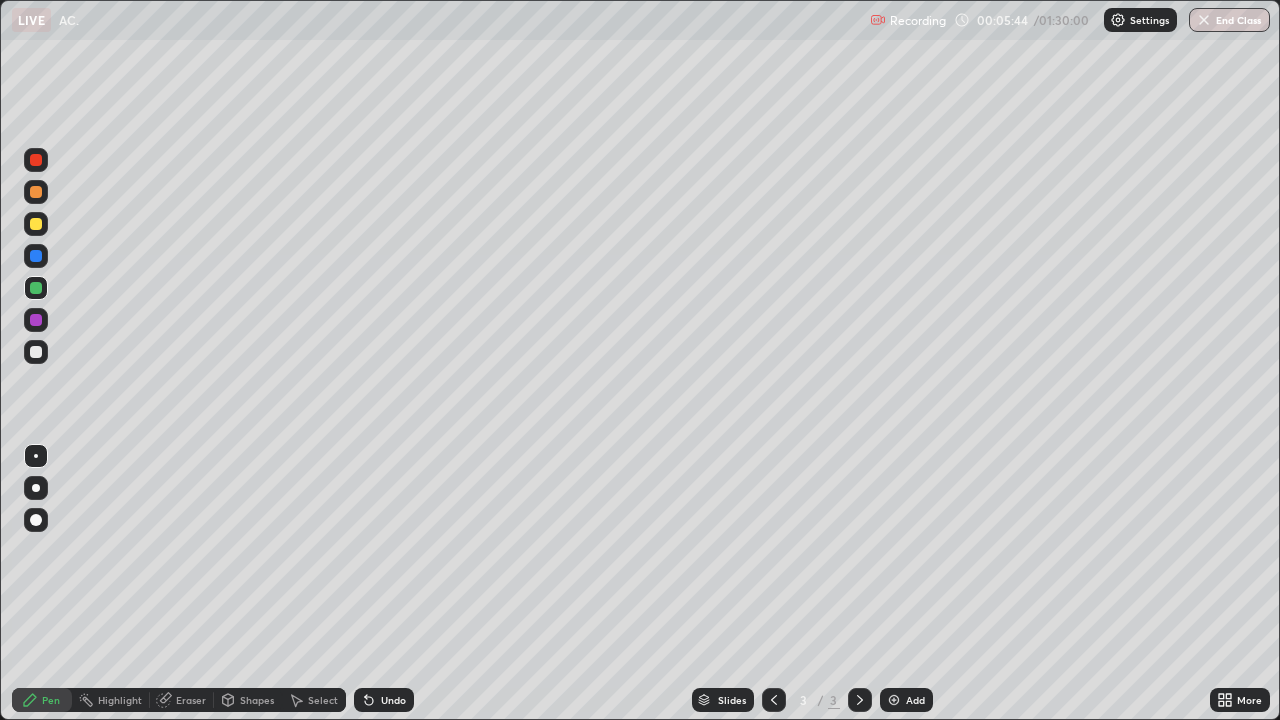 click on "Shapes" at bounding box center [257, 700] 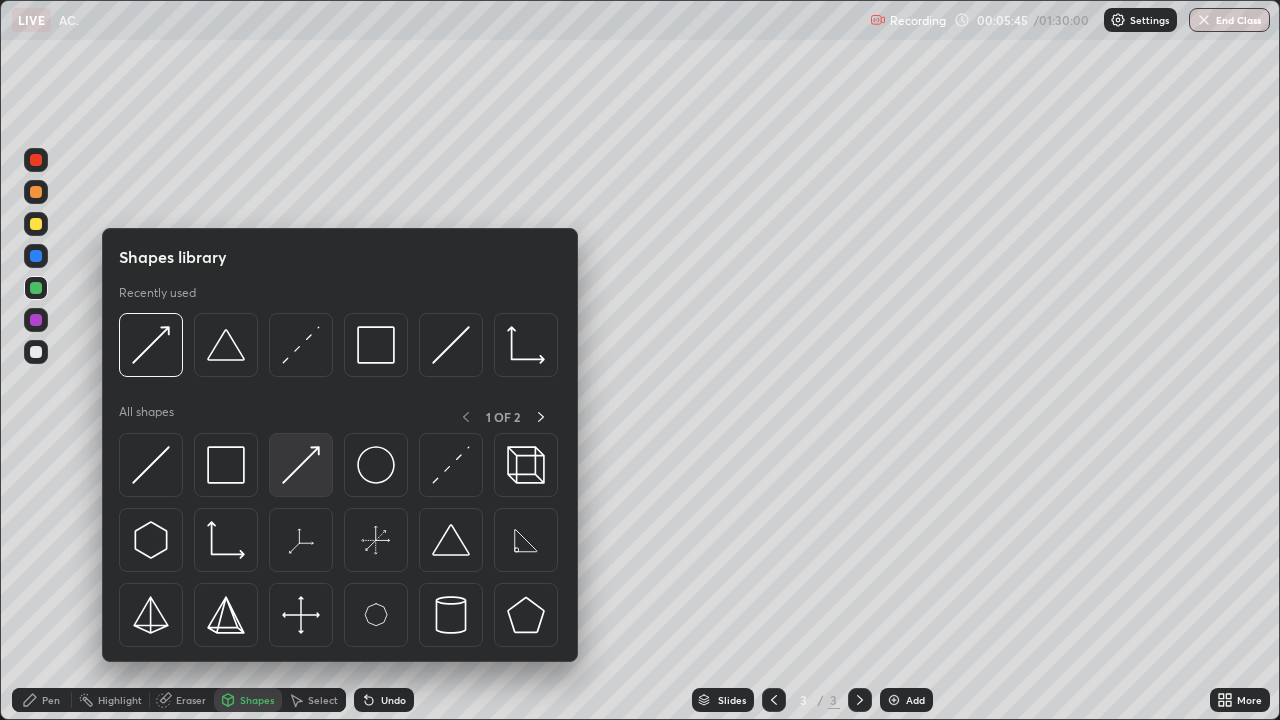 click at bounding box center (301, 465) 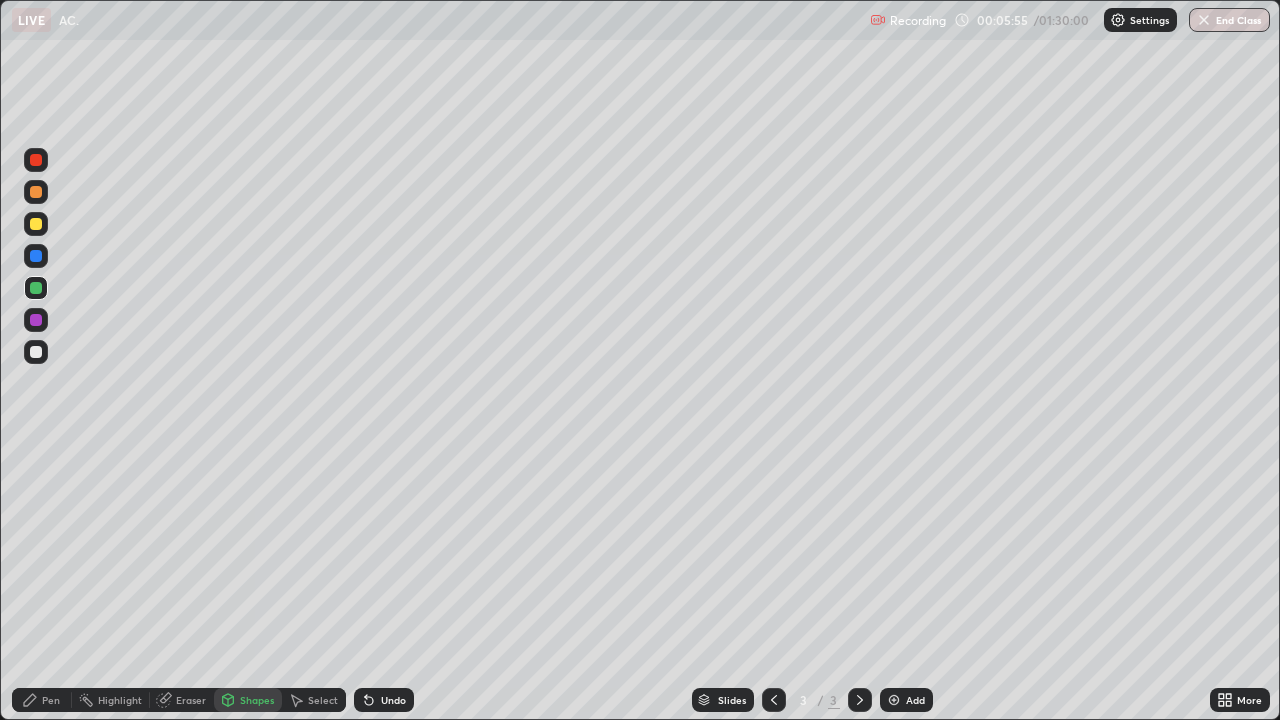 click on "Shapes" at bounding box center [257, 700] 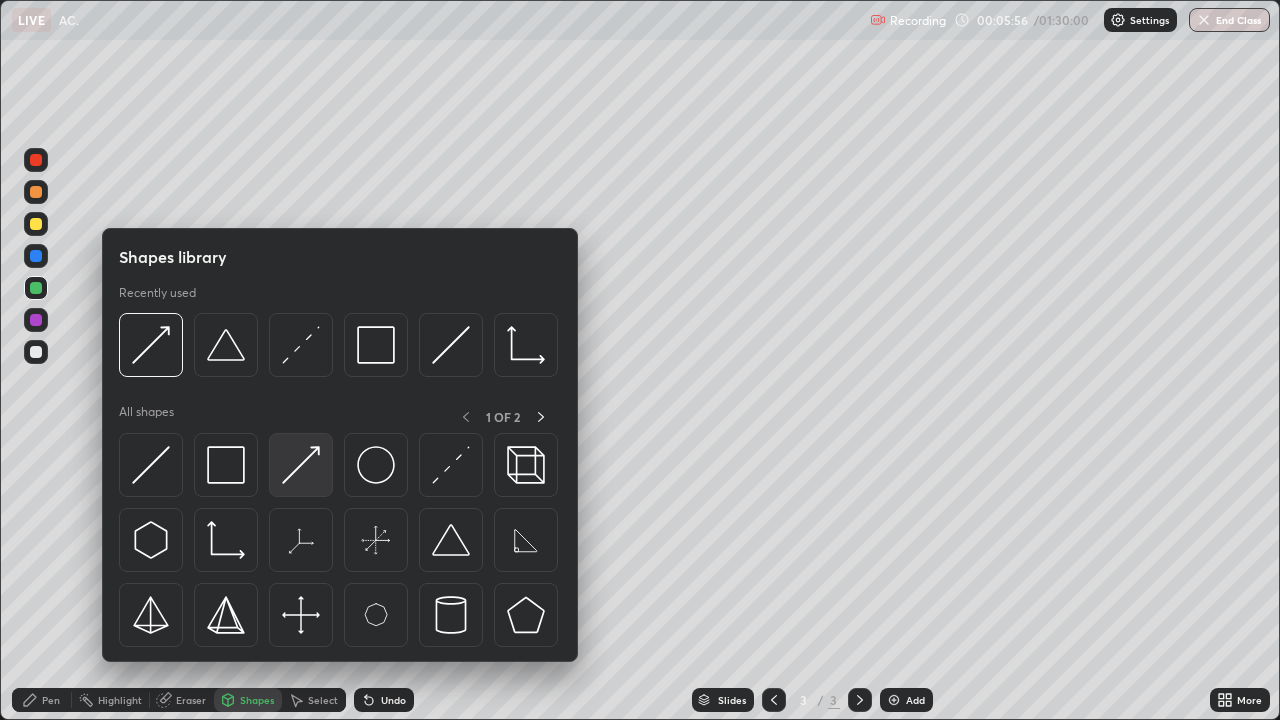 click at bounding box center [301, 465] 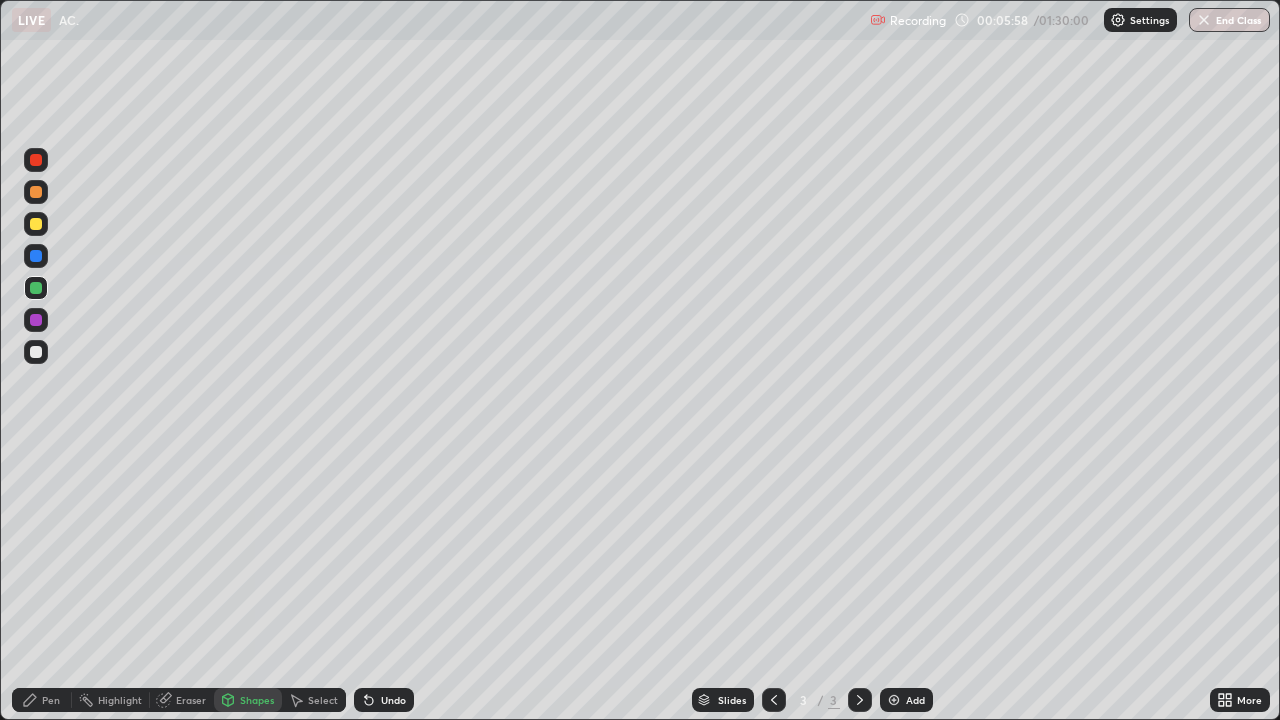 click at bounding box center (36, 224) 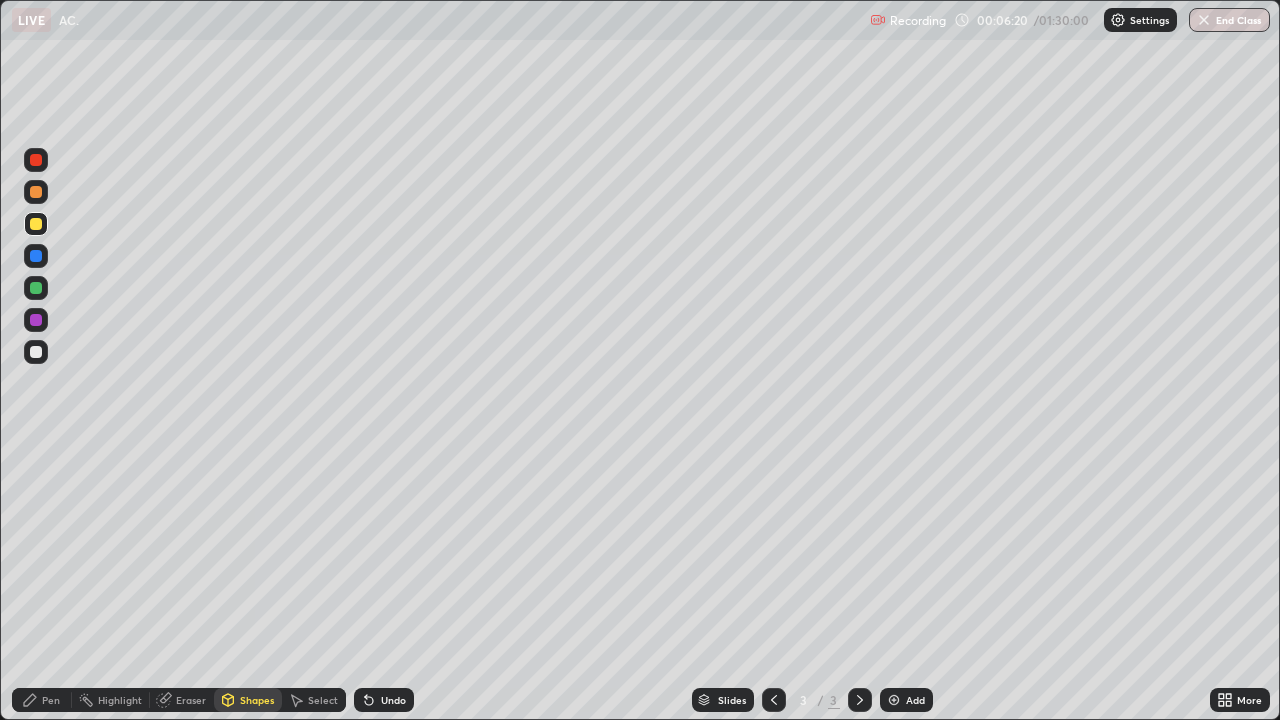 click on "Undo" at bounding box center (393, 700) 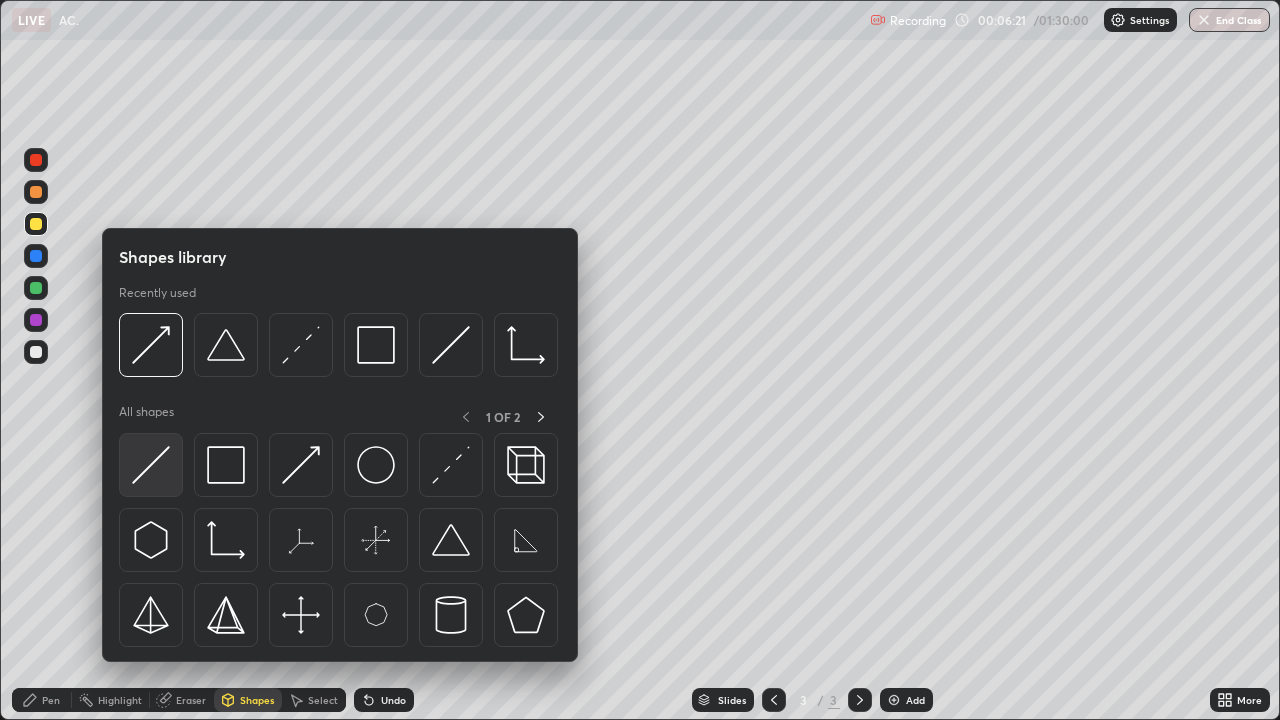 click at bounding box center [151, 465] 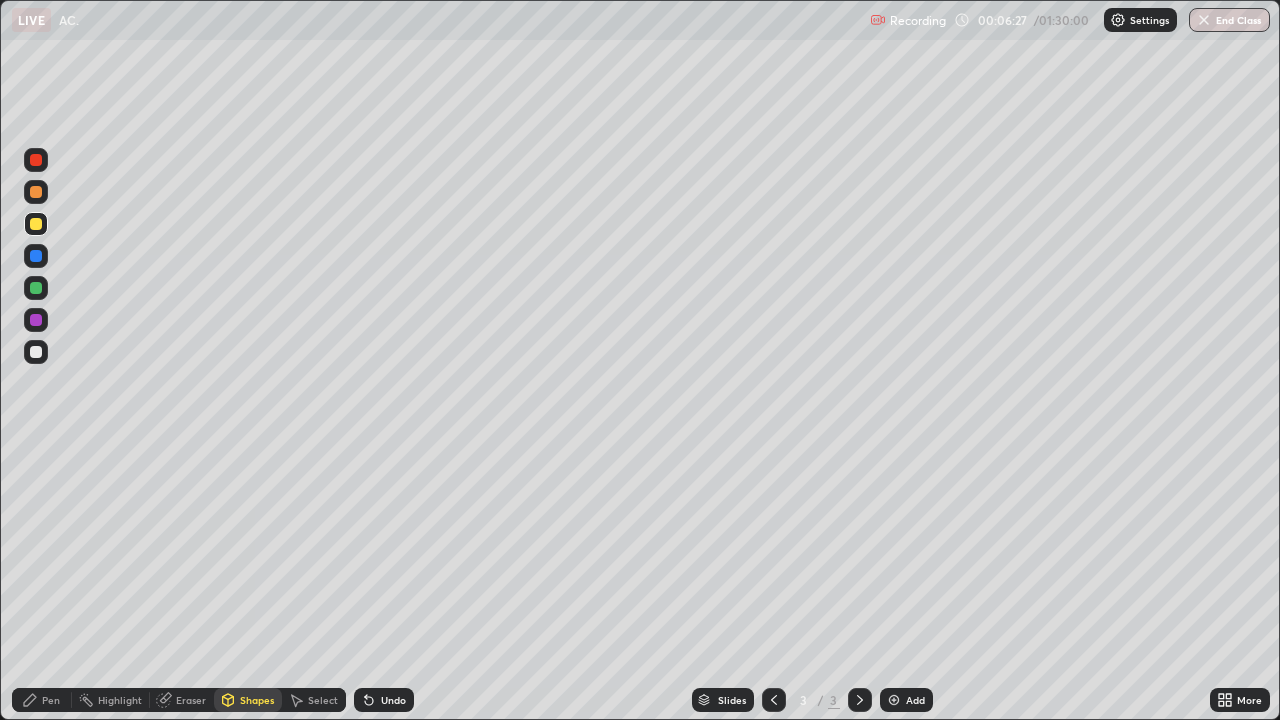 click at bounding box center [36, 320] 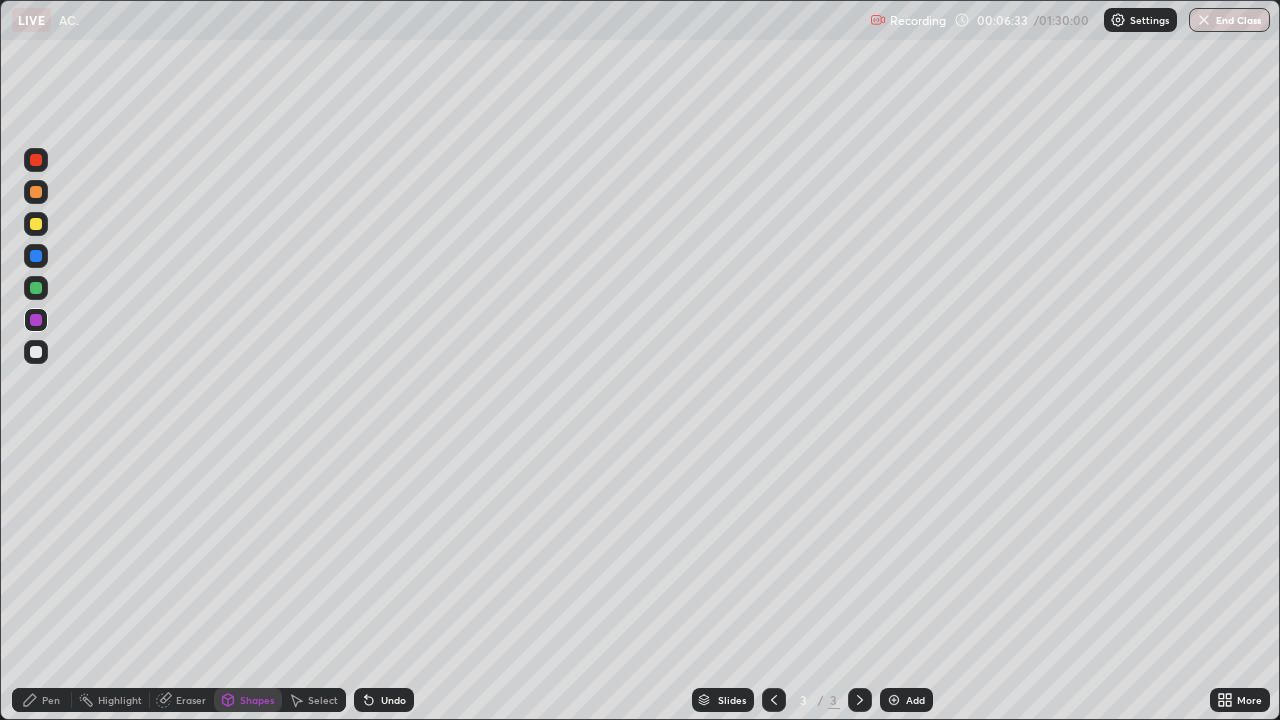 click on "Pen" at bounding box center (51, 700) 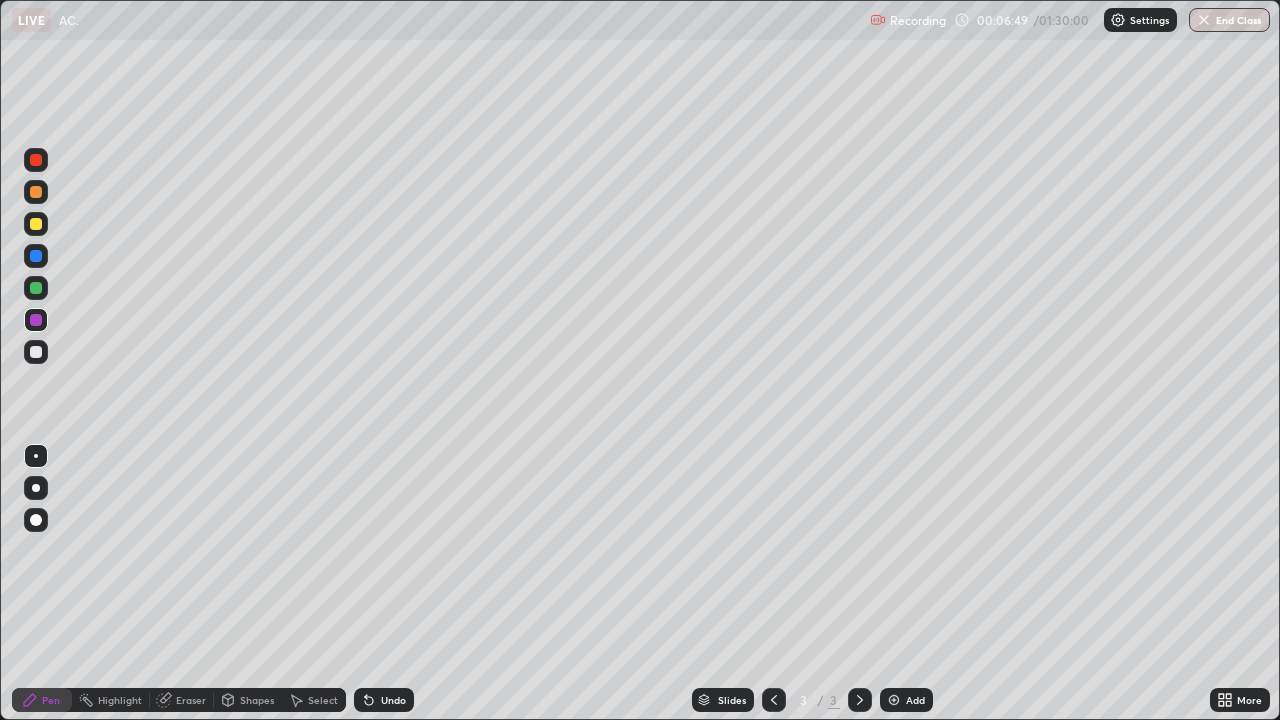 click at bounding box center [36, 224] 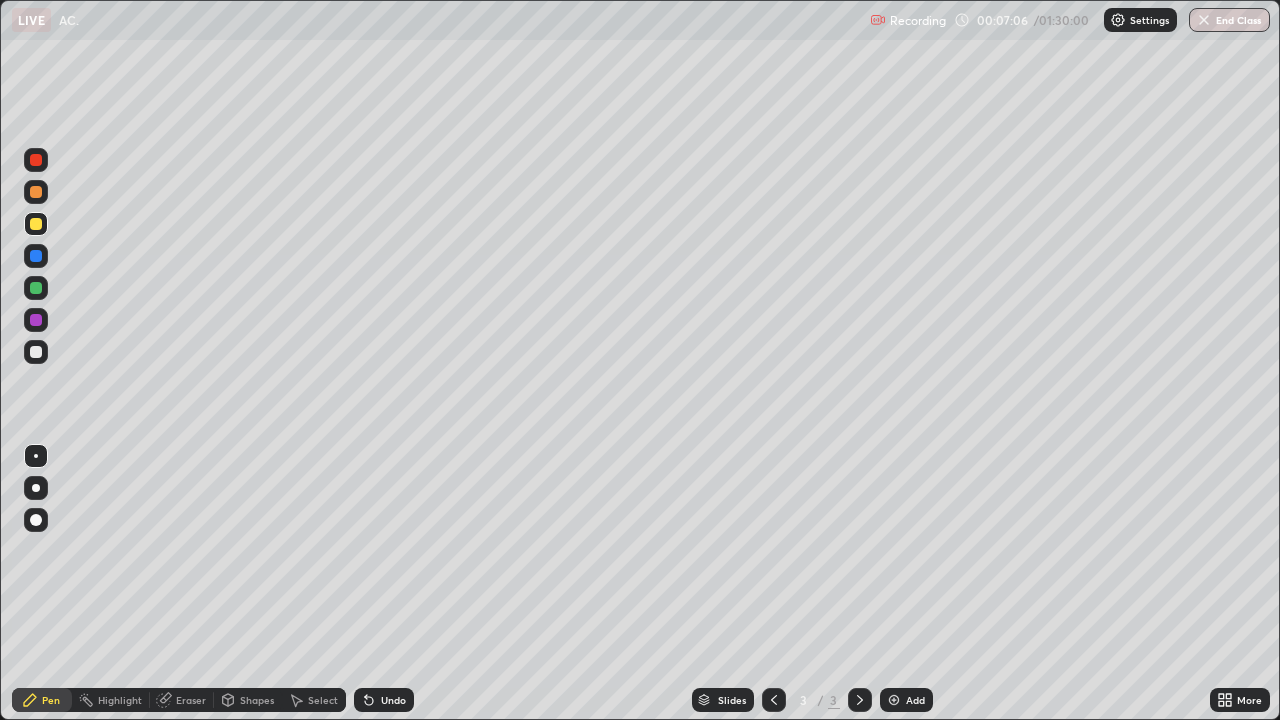 click on "Eraser" at bounding box center (191, 700) 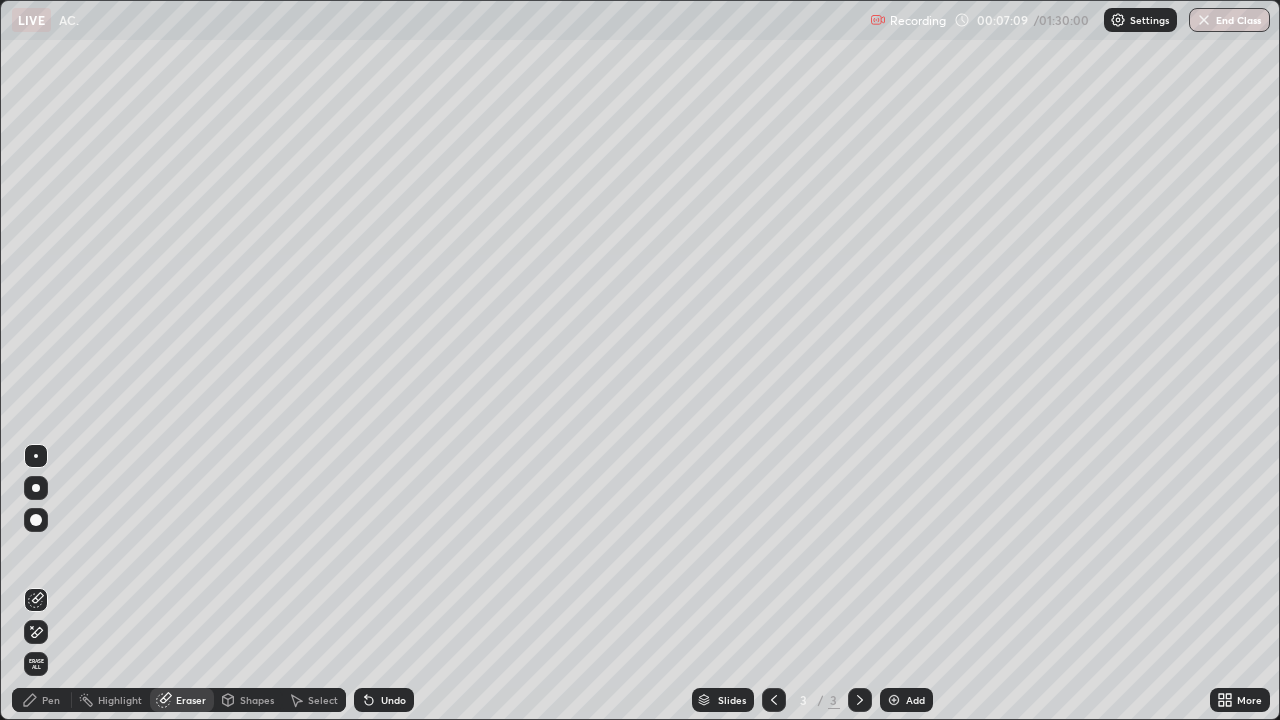 click on "Pen" at bounding box center [51, 700] 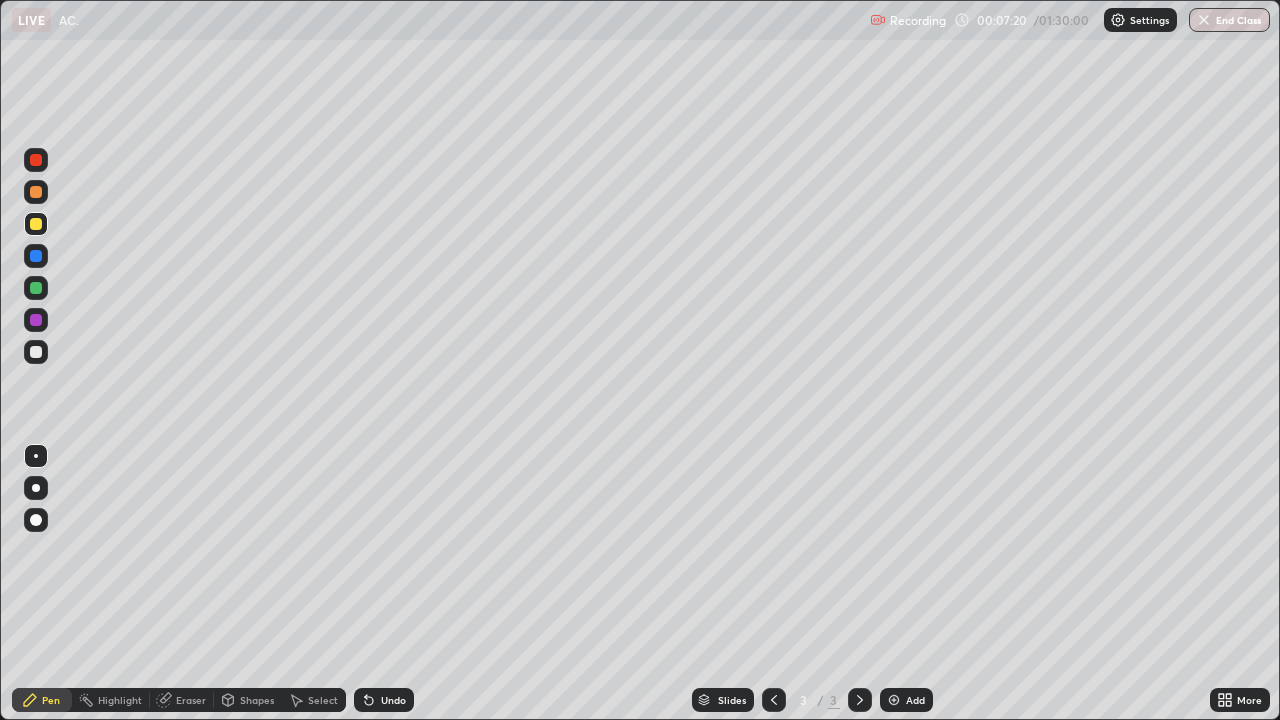 click on "Shapes" at bounding box center [248, 700] 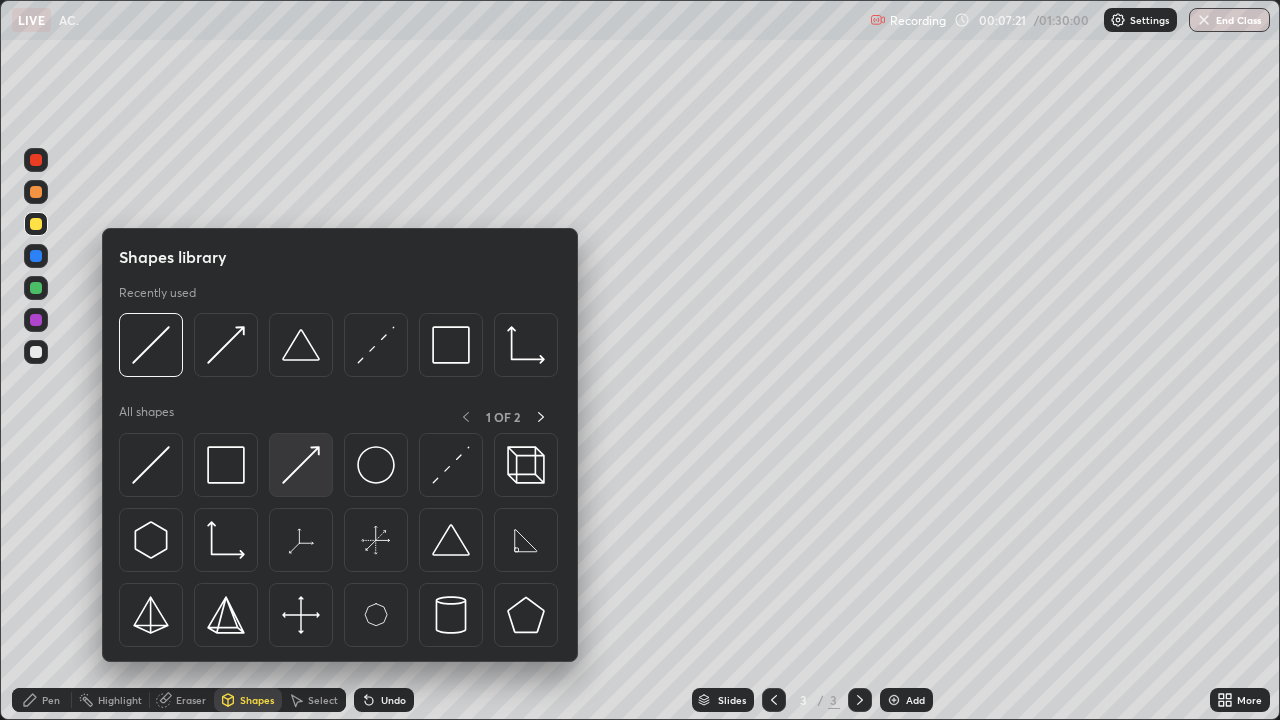 click at bounding box center (301, 465) 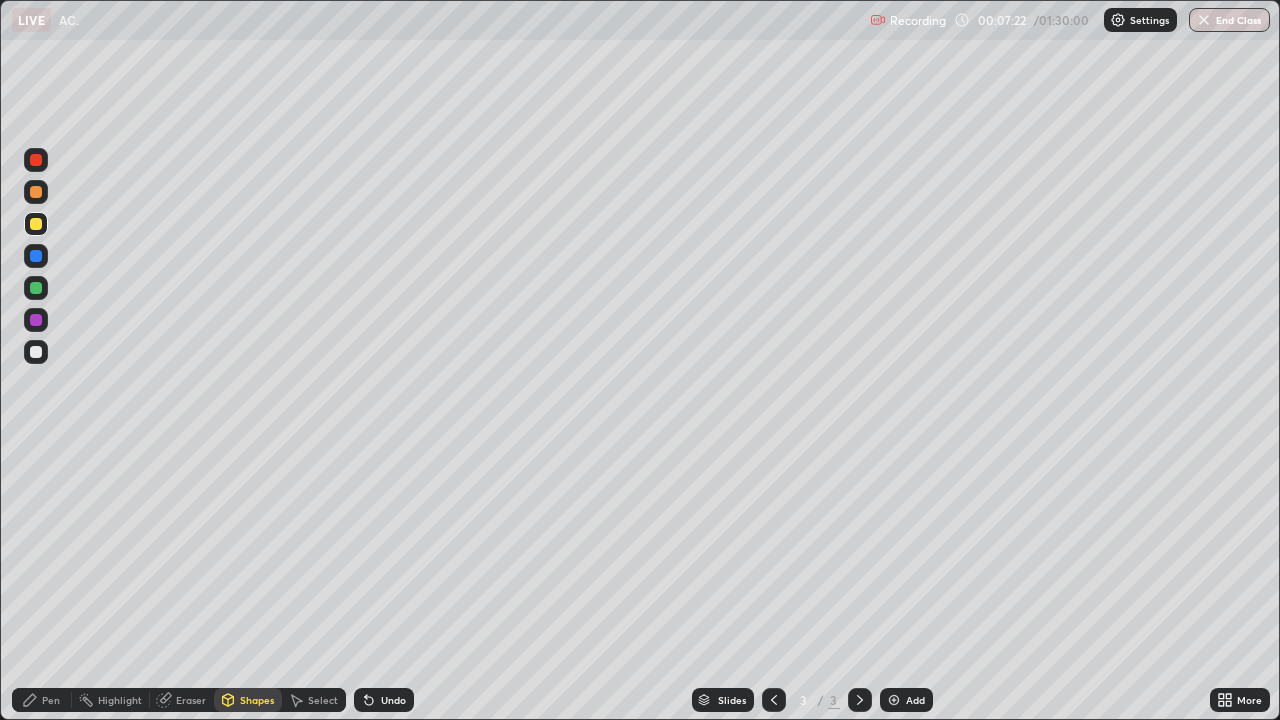 click at bounding box center (36, 192) 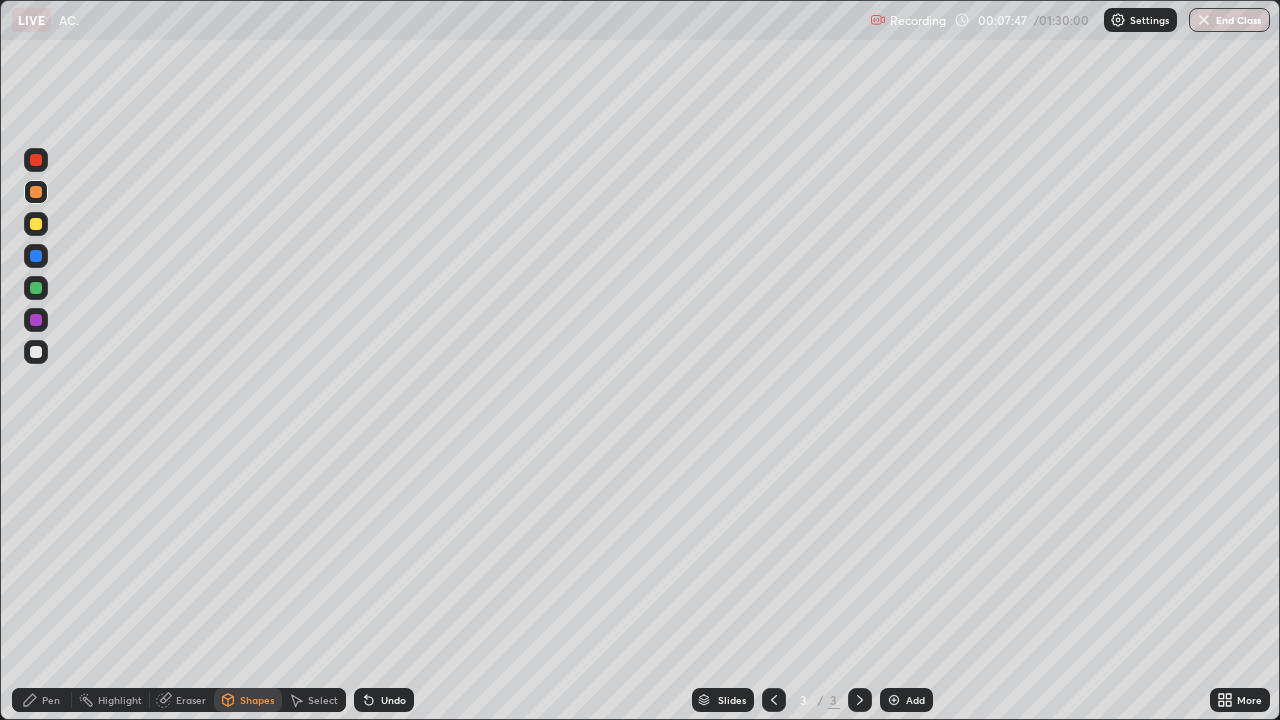 click on "Pen" at bounding box center [51, 700] 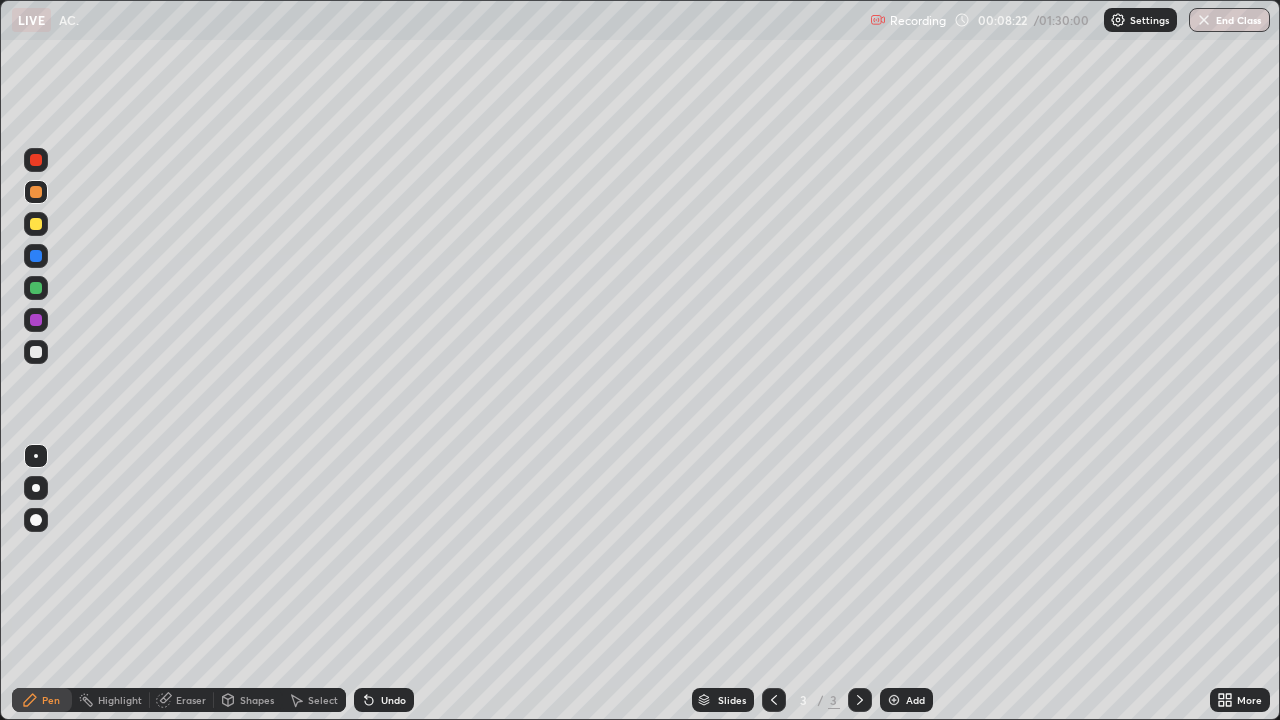 click on "Shapes" at bounding box center (257, 700) 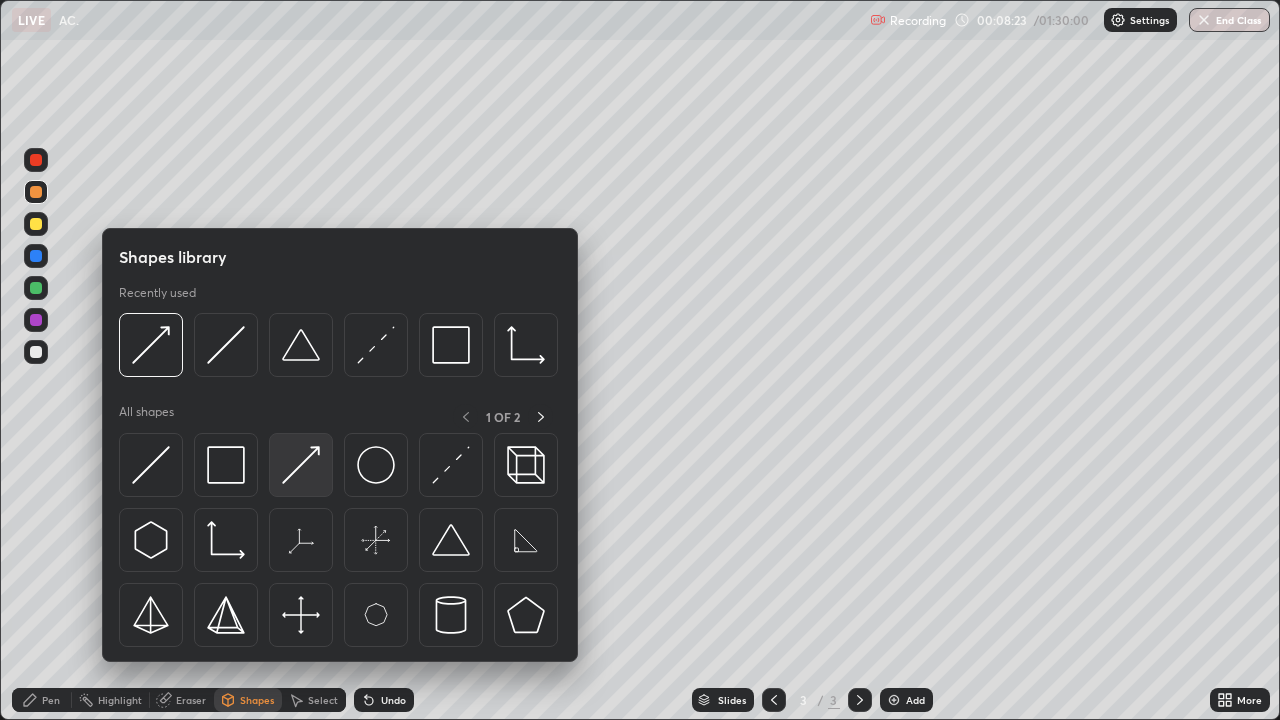click at bounding box center (301, 465) 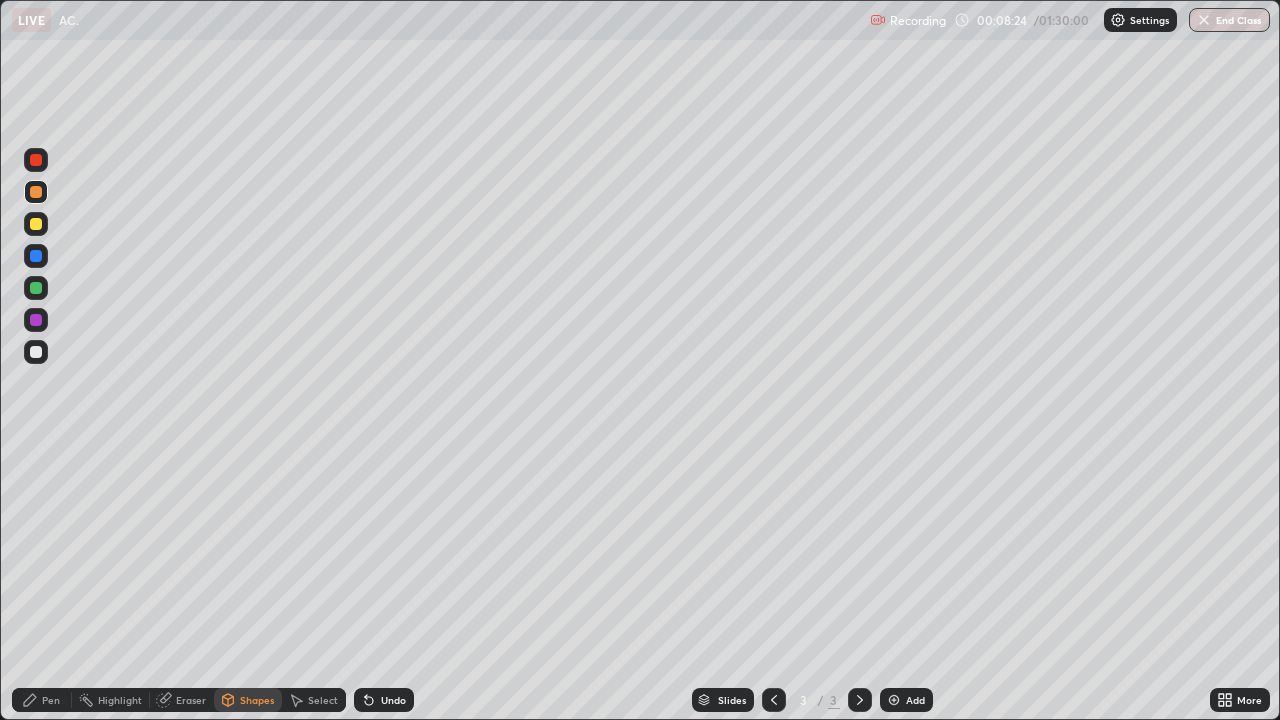 click at bounding box center [36, 256] 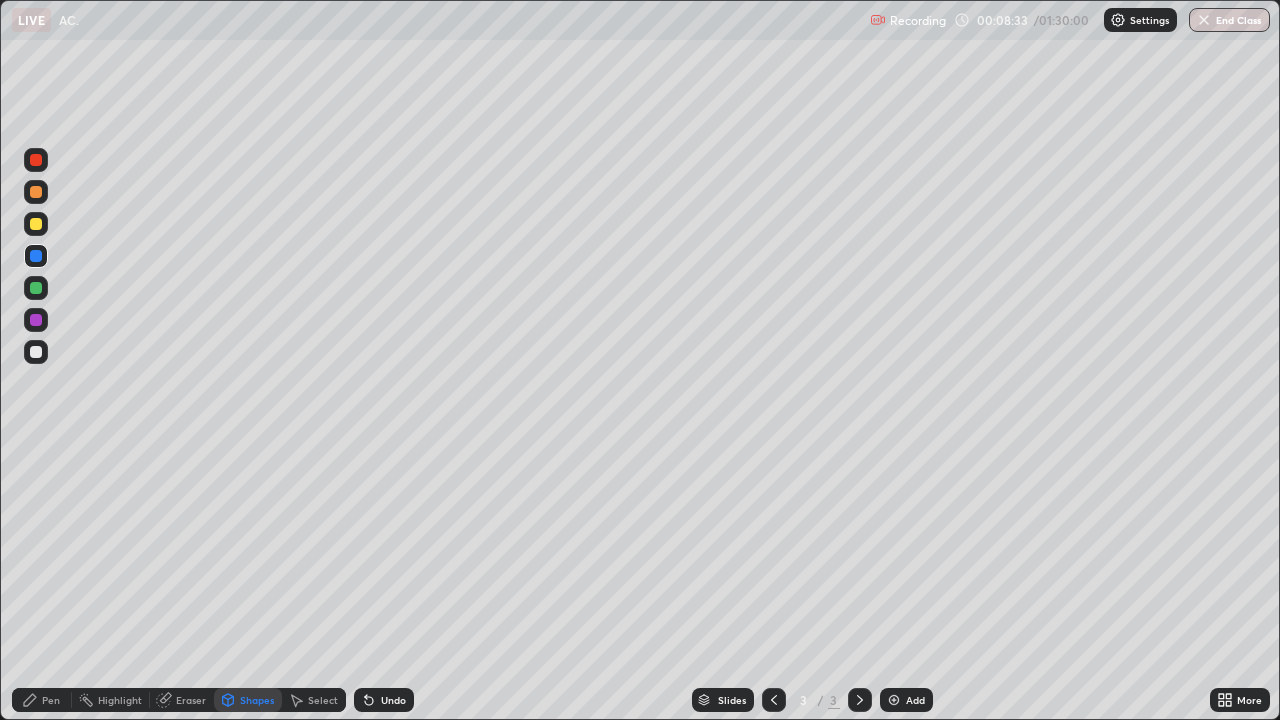 click on "Pen" at bounding box center (51, 700) 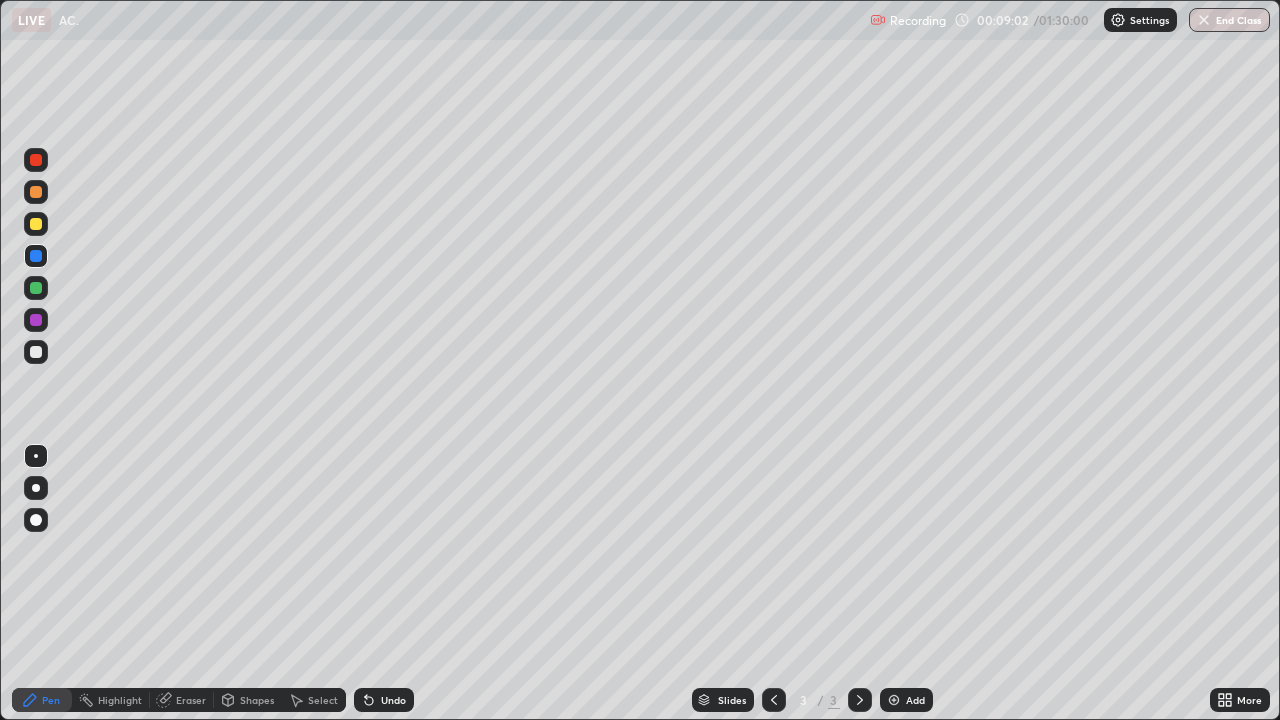 click on "Shapes" at bounding box center (257, 700) 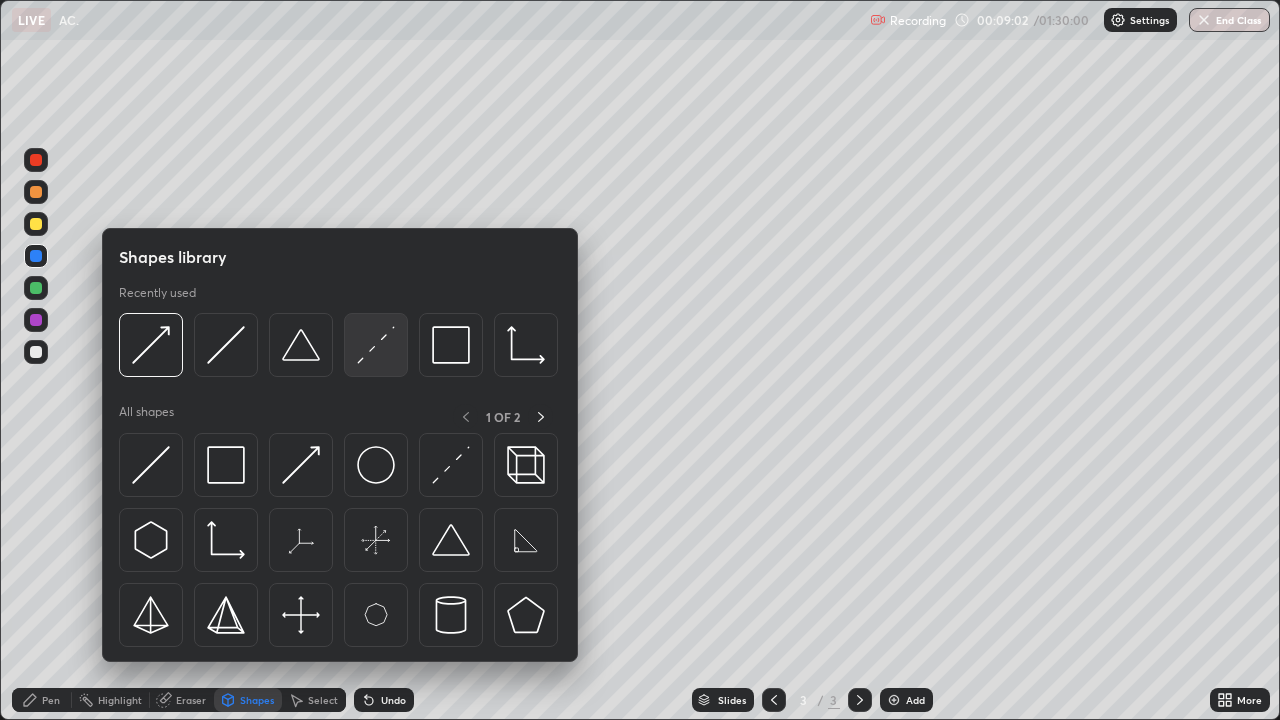 click at bounding box center (376, 345) 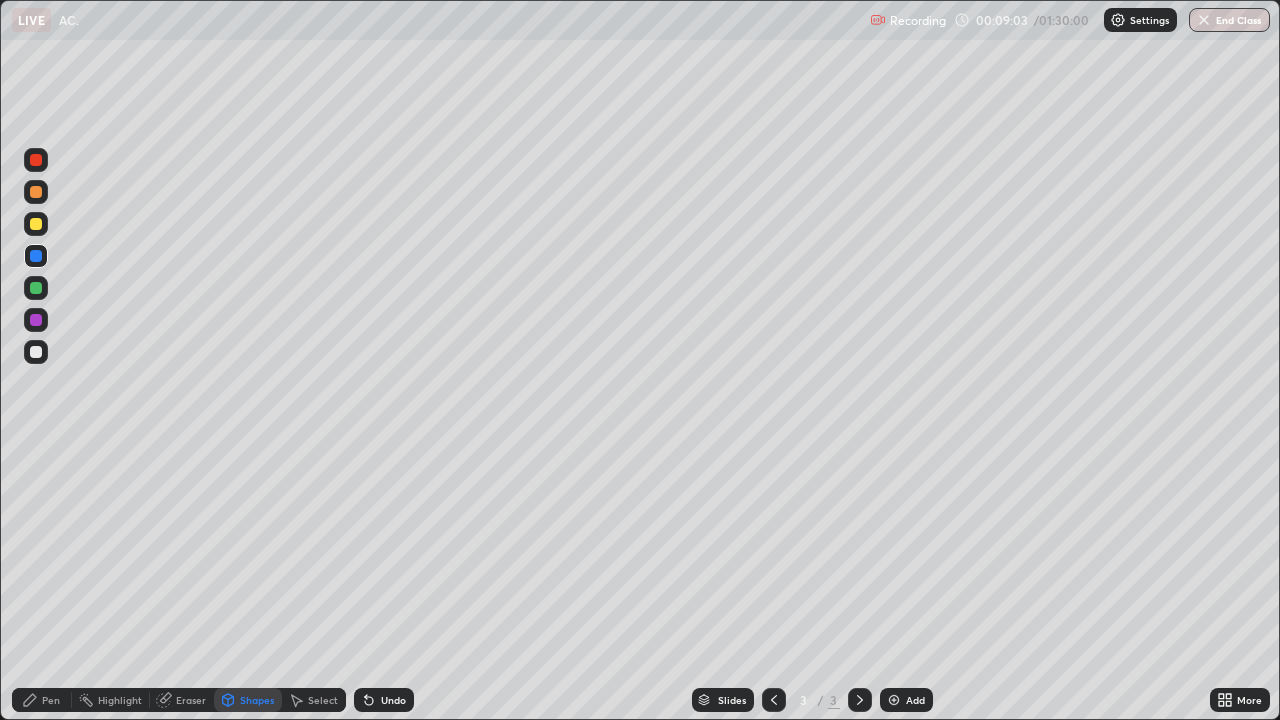 click at bounding box center [36, 320] 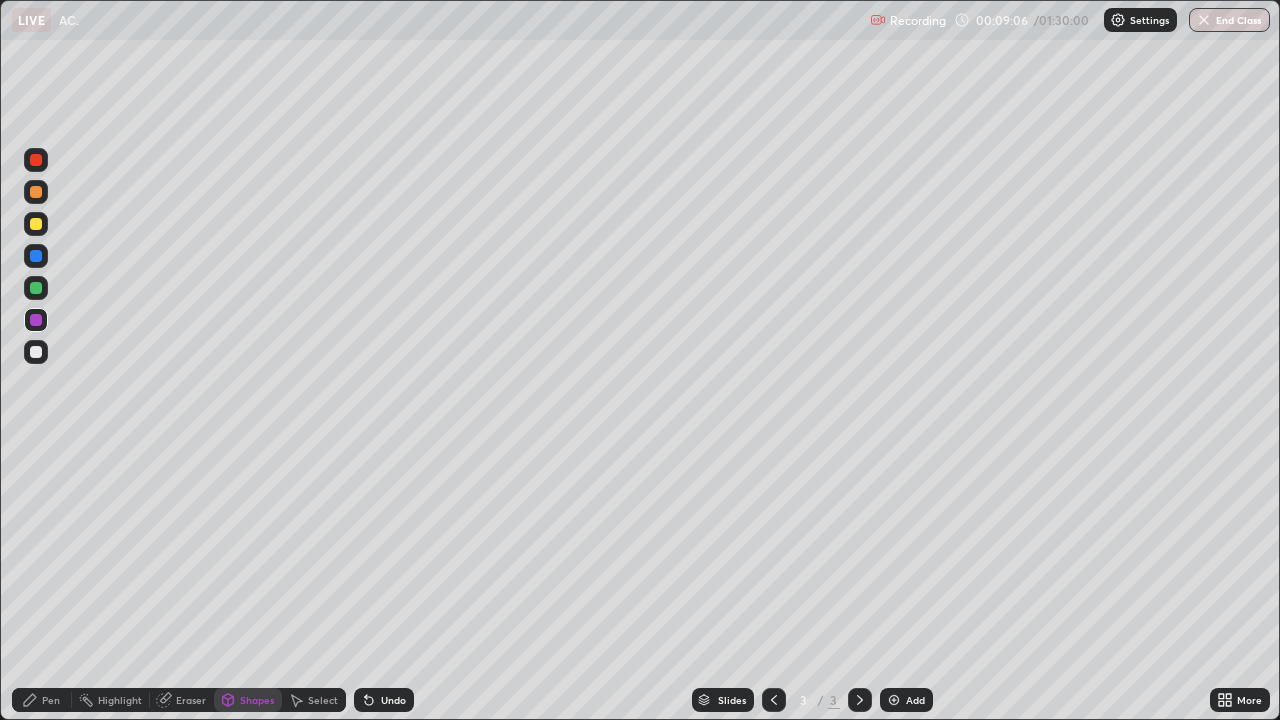 click at bounding box center (36, 352) 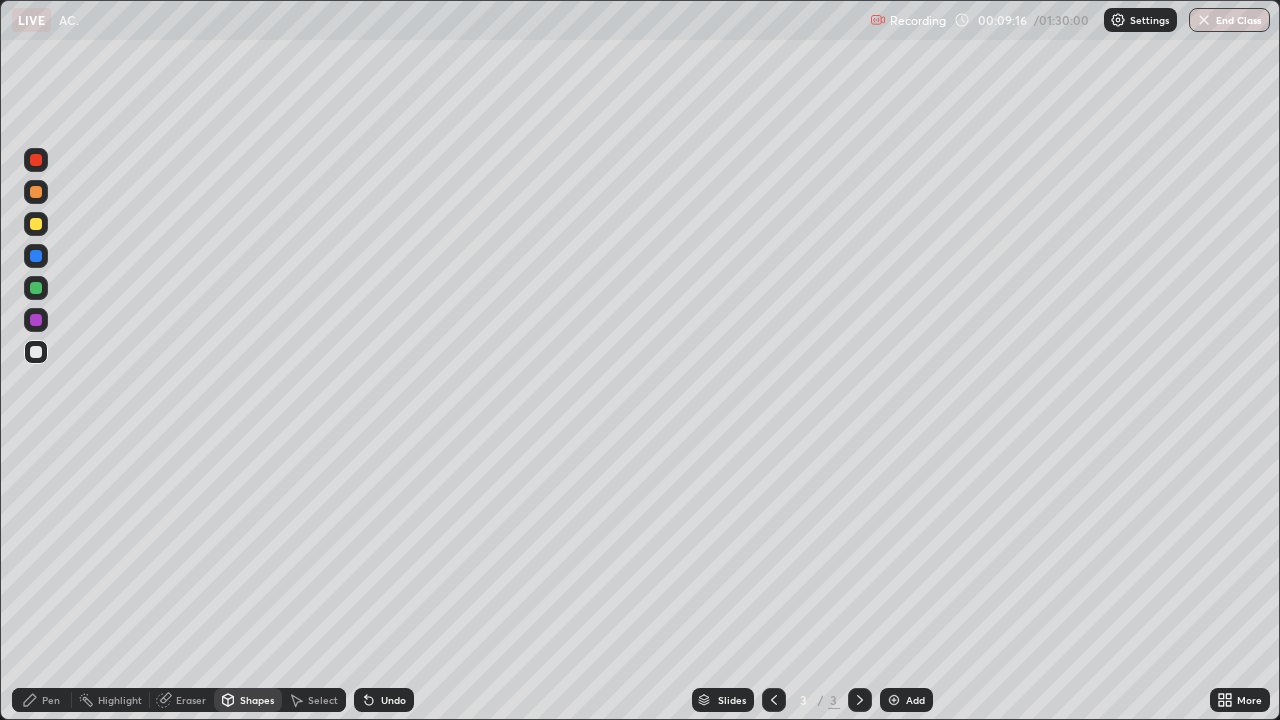 click on "Shapes" at bounding box center (257, 700) 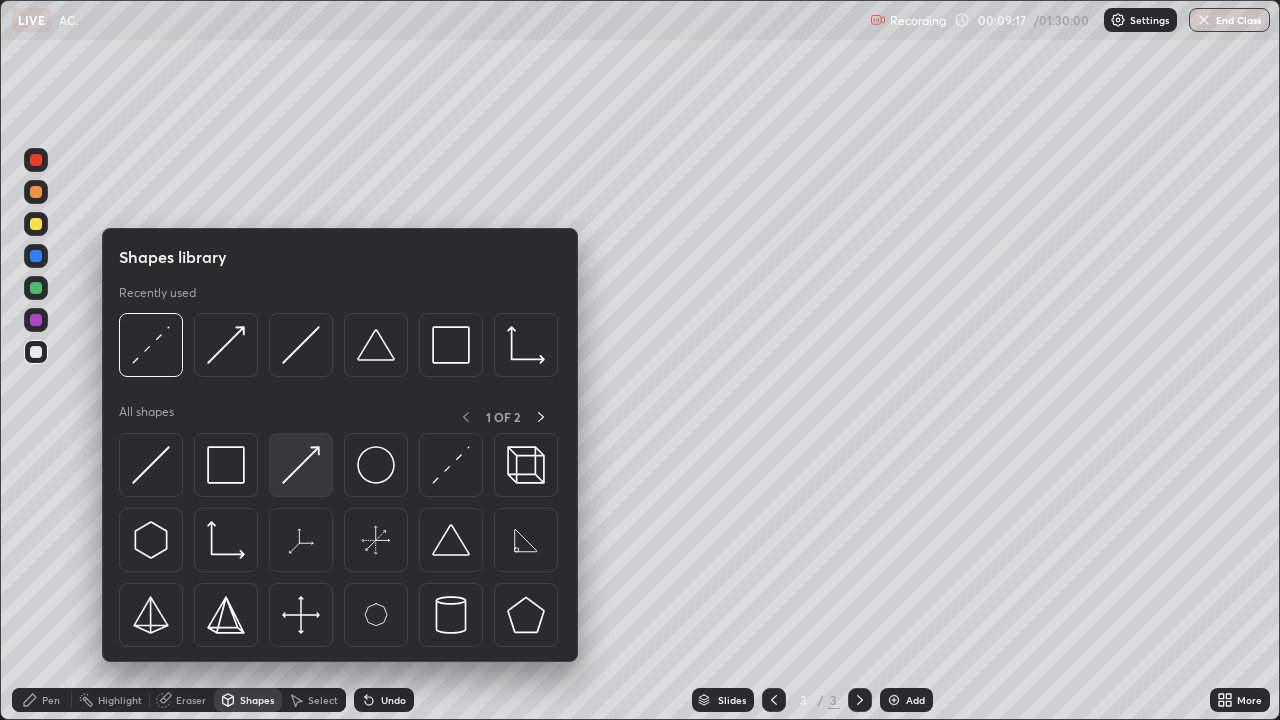 click at bounding box center (301, 465) 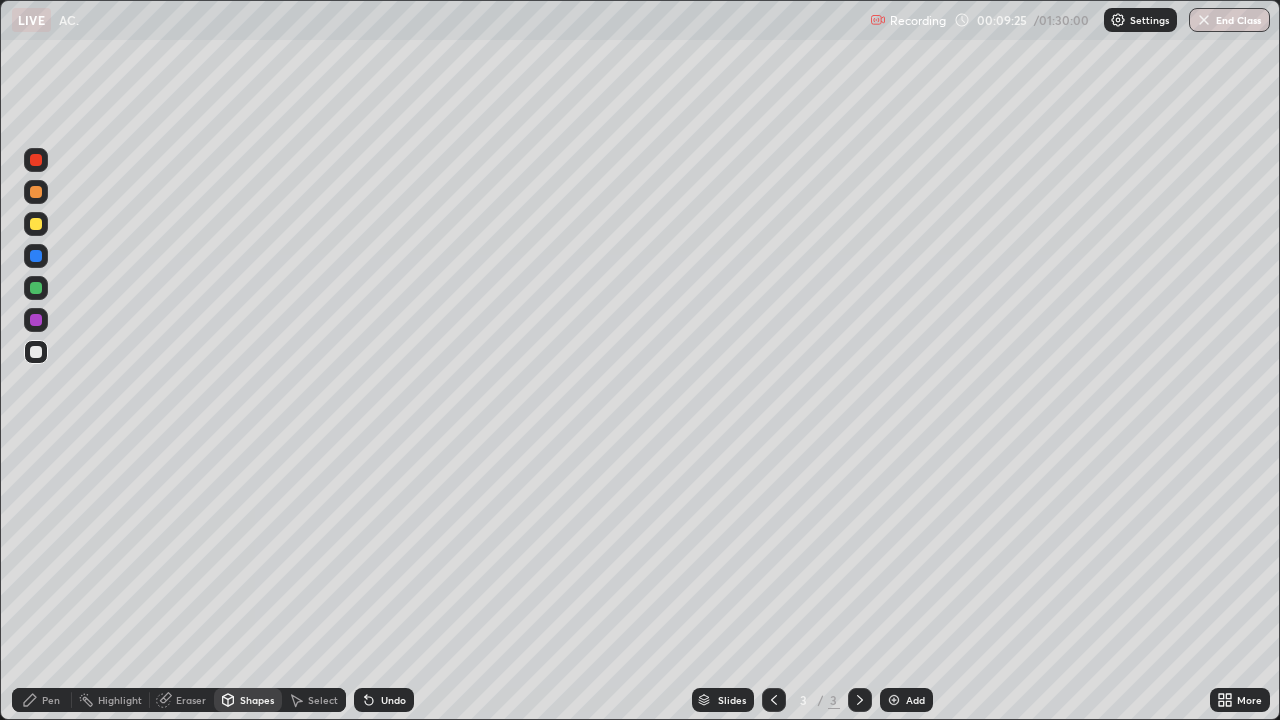 click on "Pen" at bounding box center [51, 700] 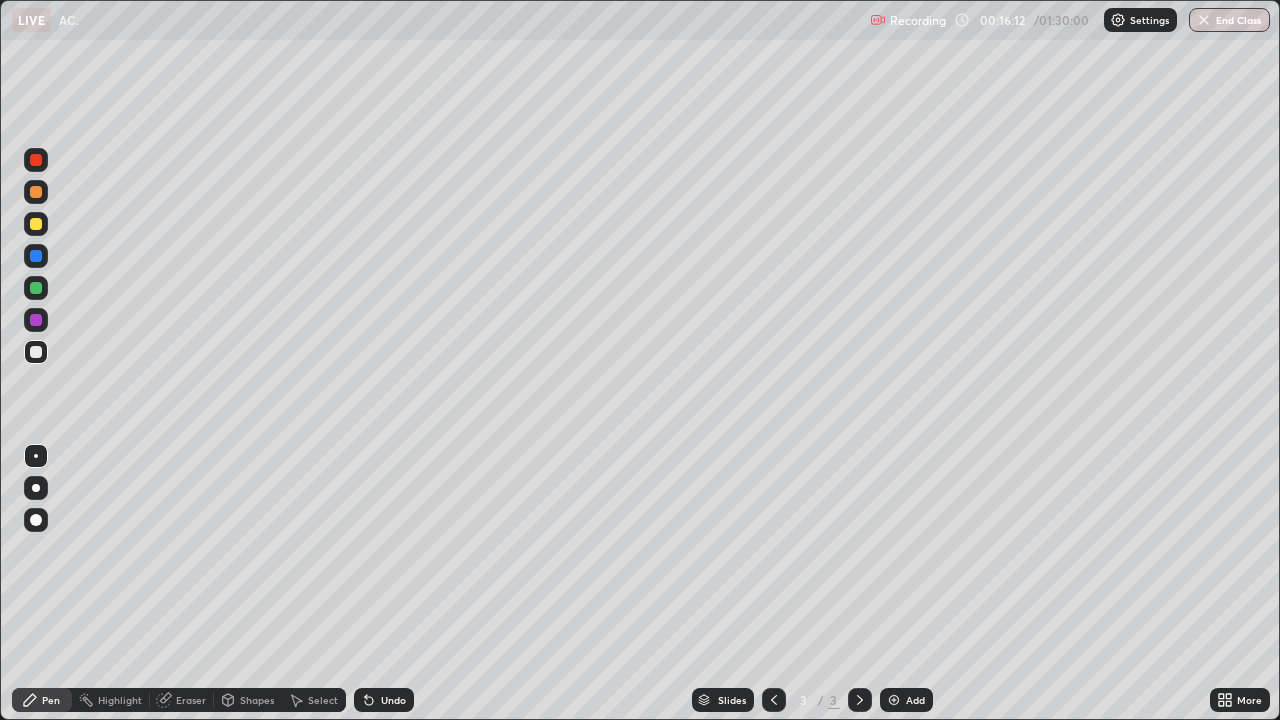 click on "Add" at bounding box center (906, 700) 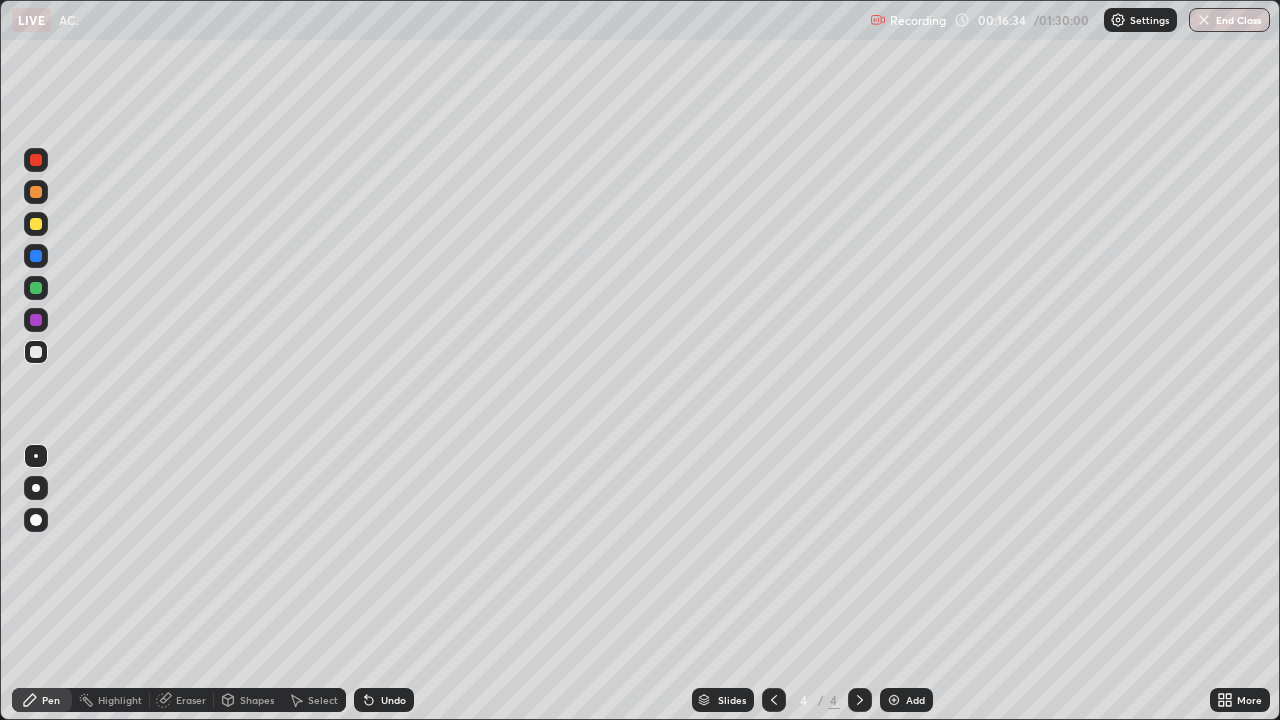 click 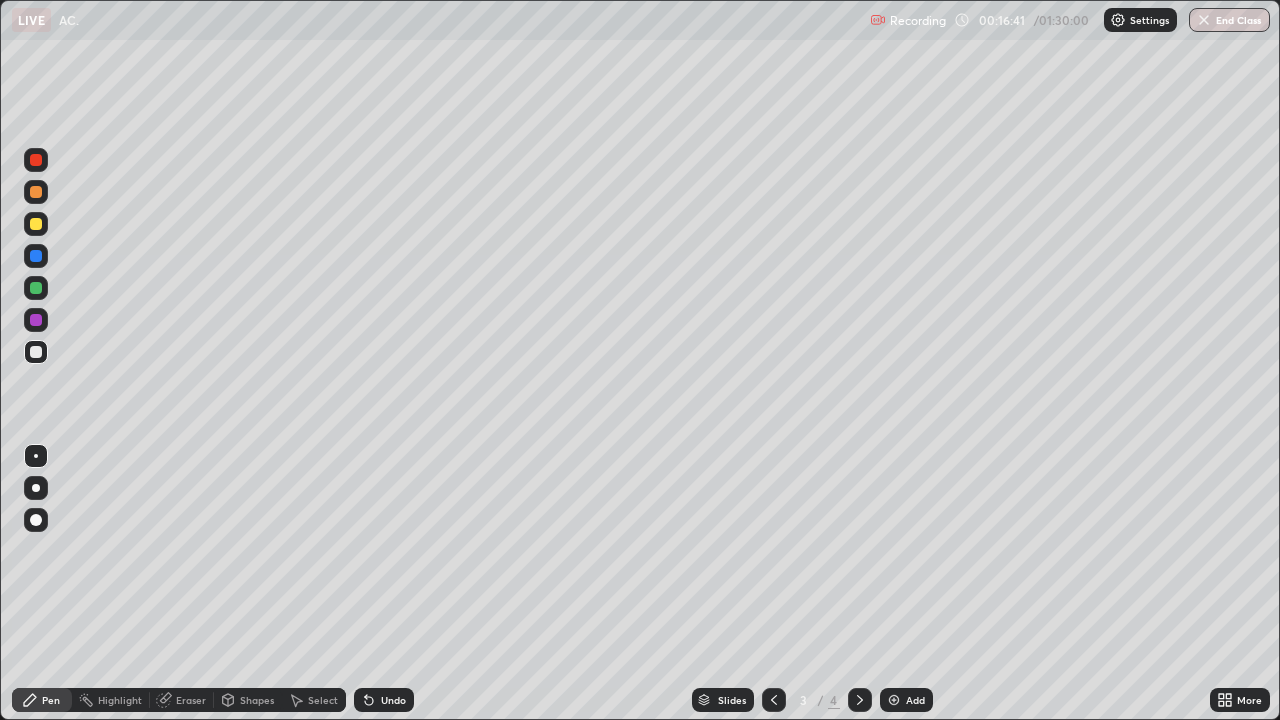 click 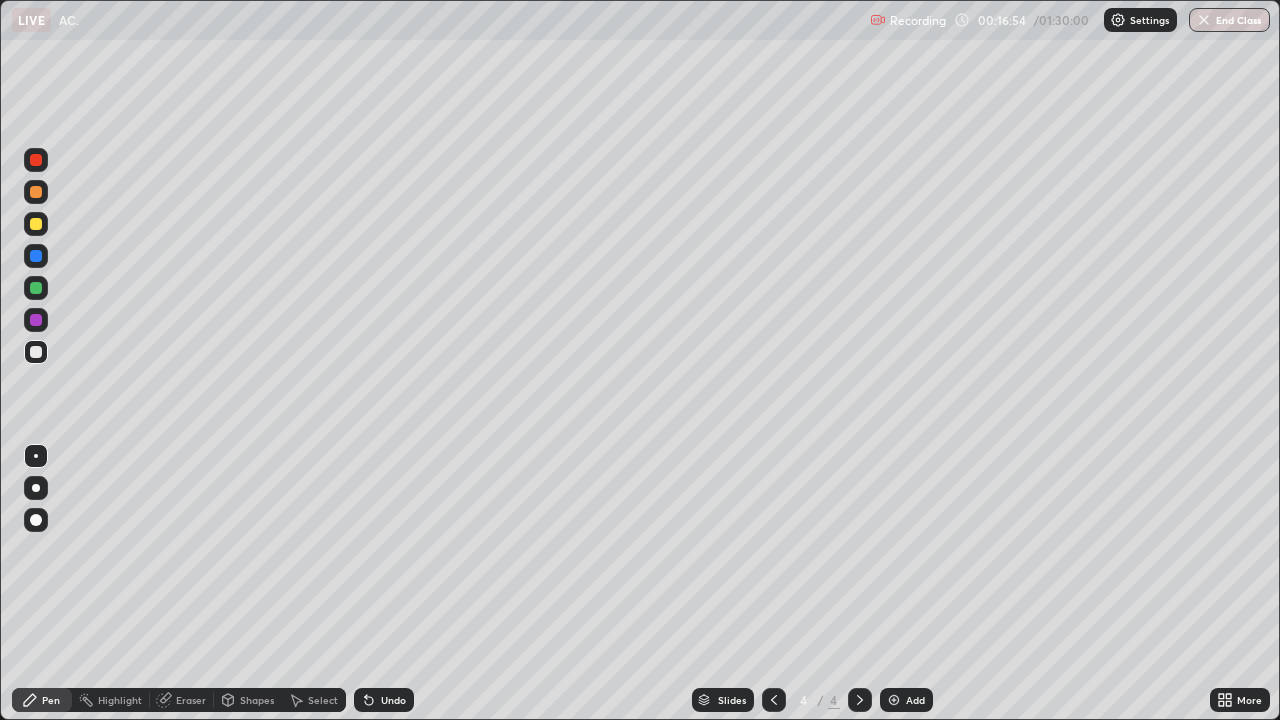 click 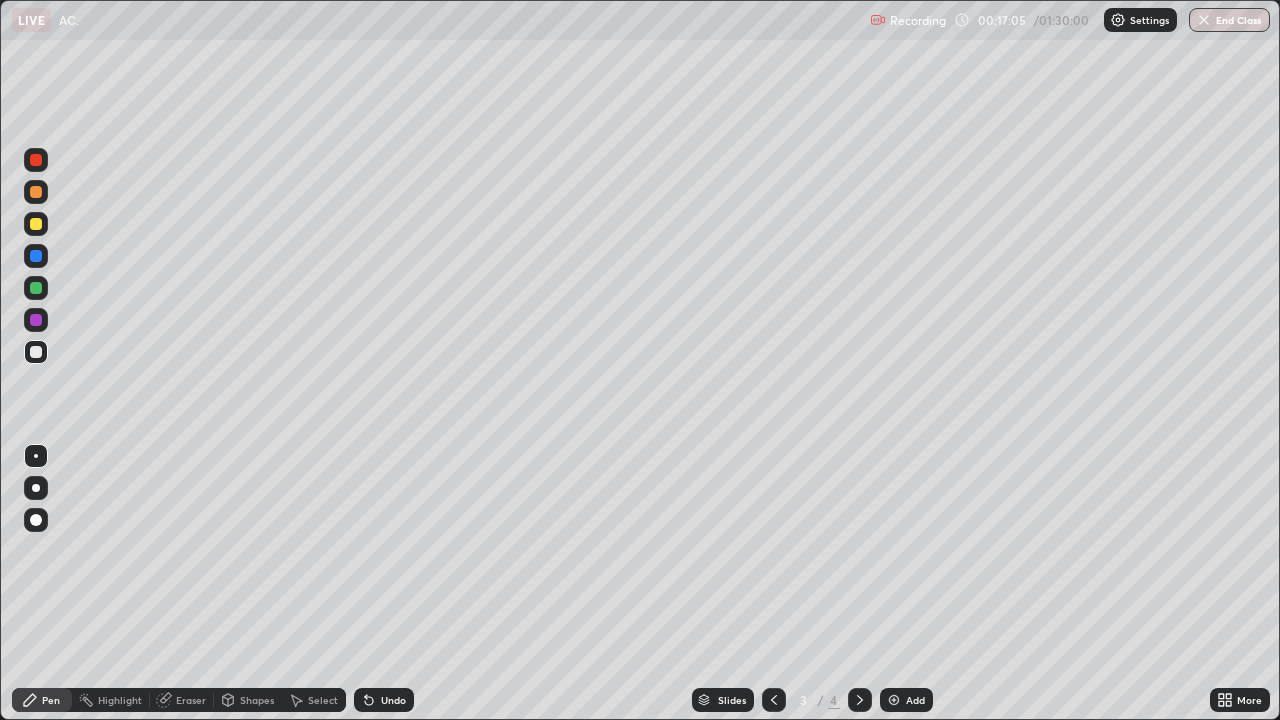 click 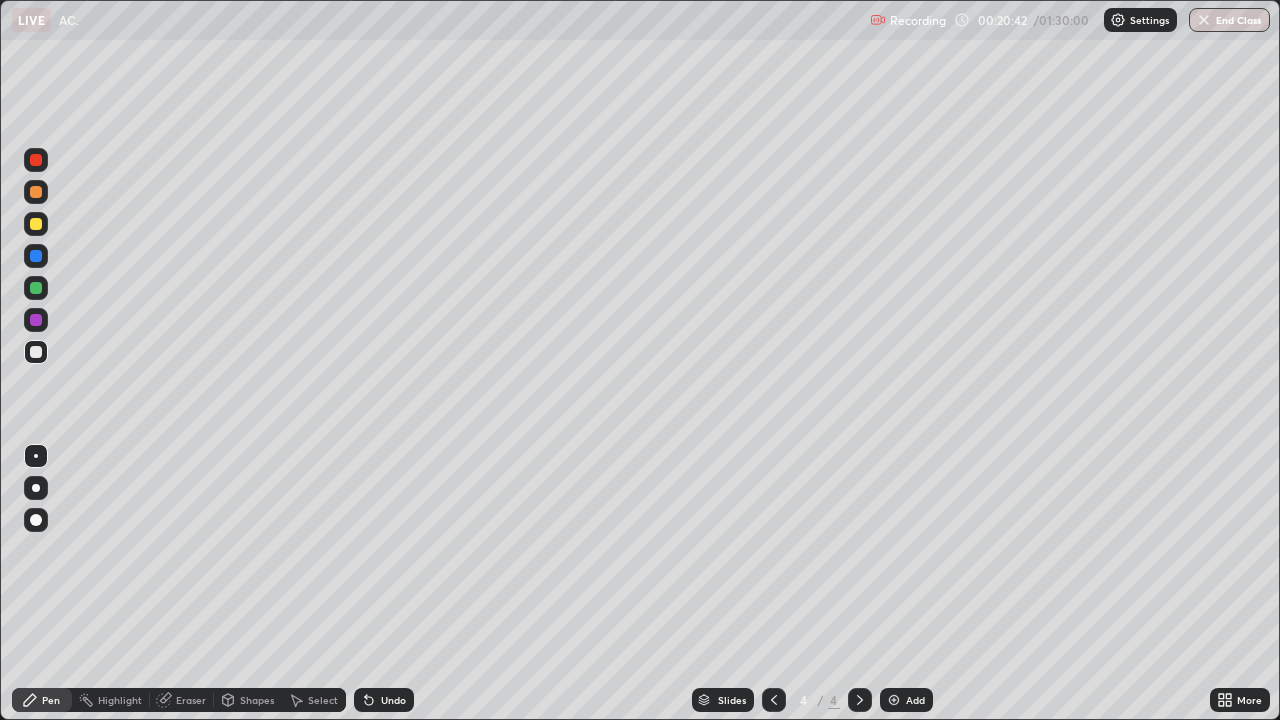 click on "Add" at bounding box center (915, 700) 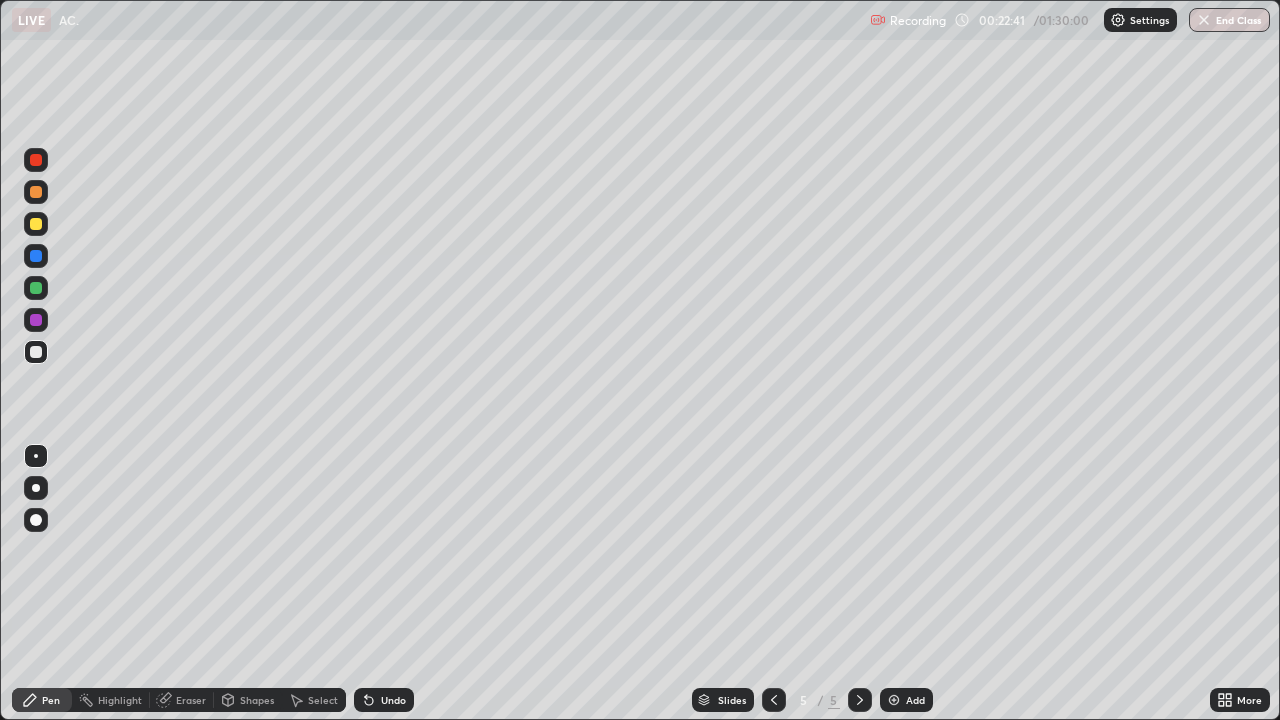 click at bounding box center [36, 288] 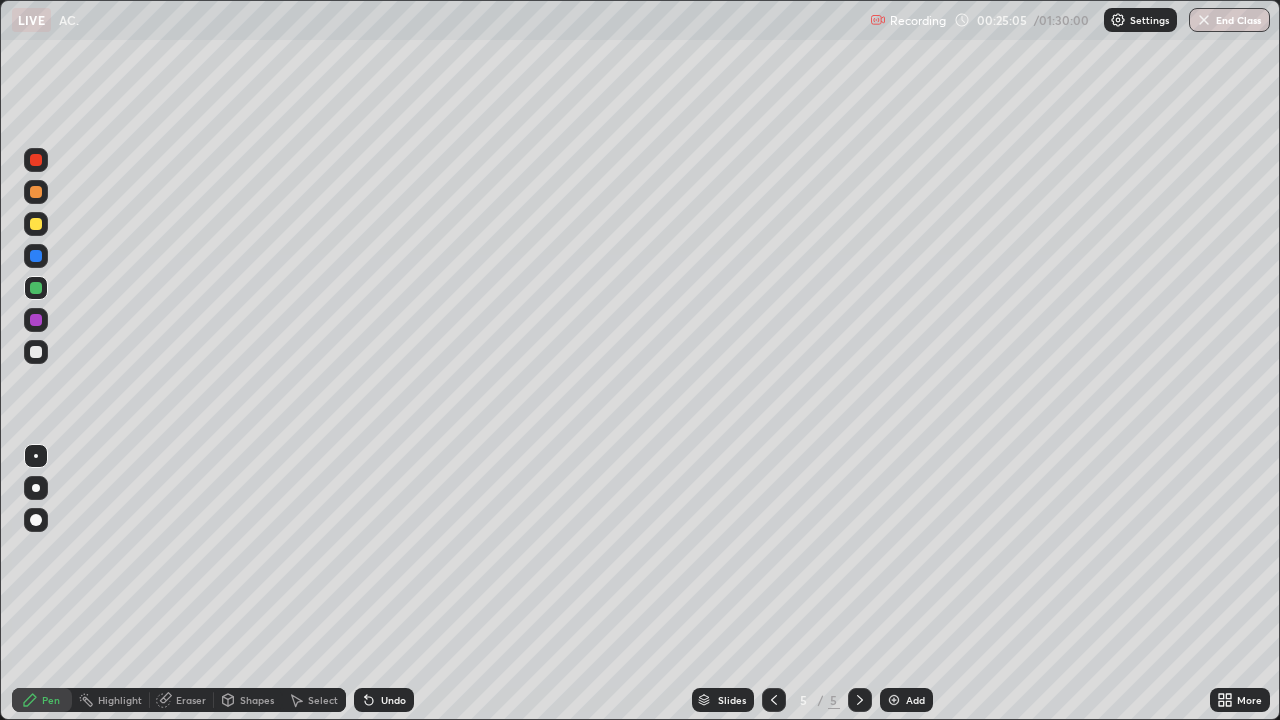click on "Undo" at bounding box center (393, 700) 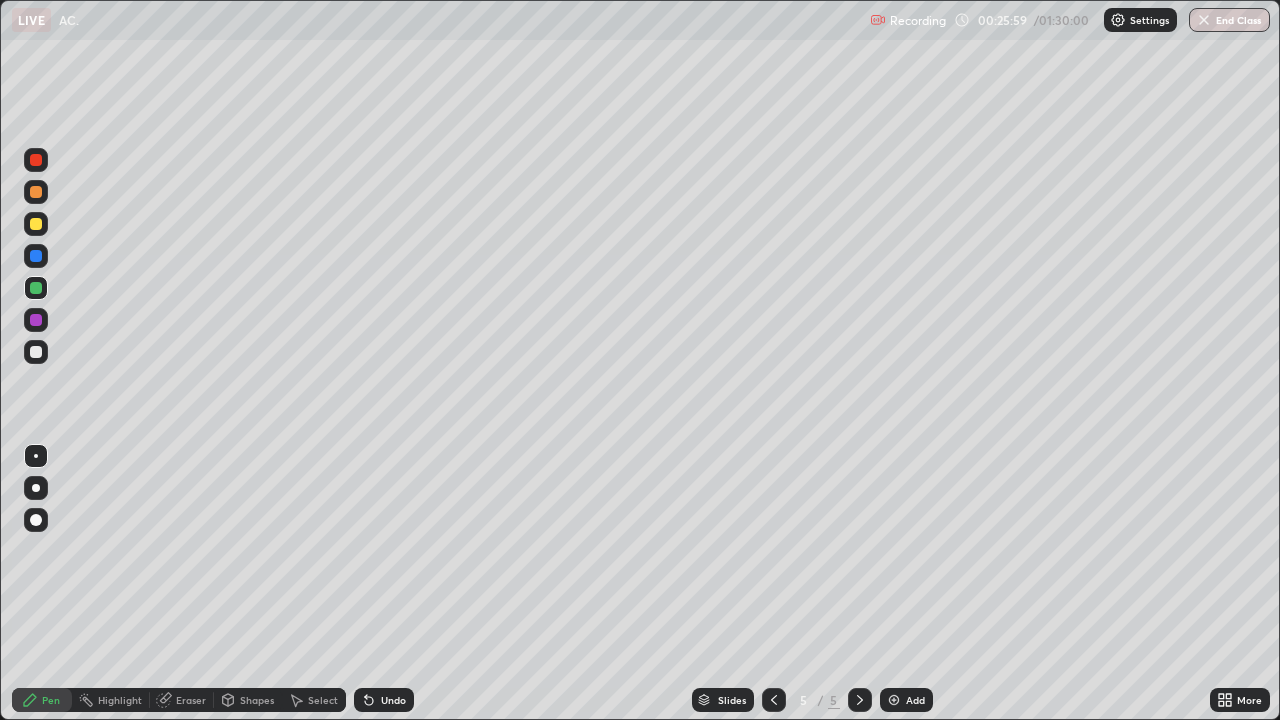 click at bounding box center [36, 320] 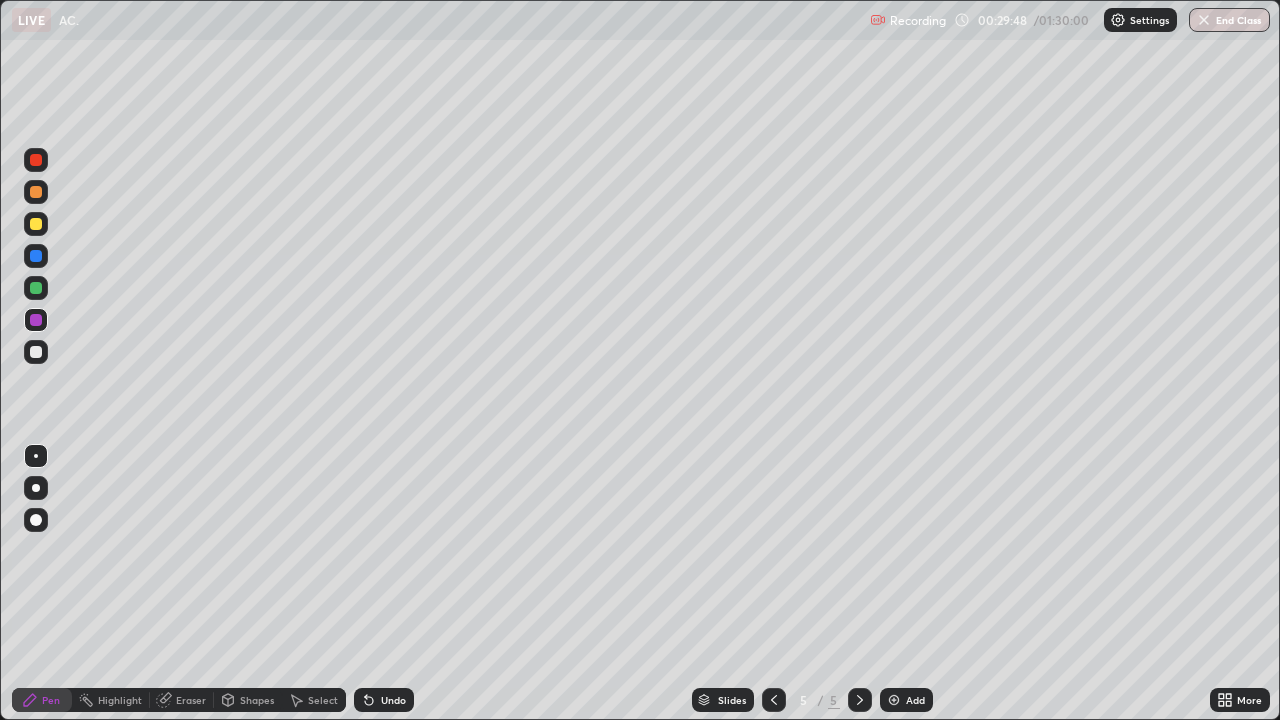 click on "Add" at bounding box center [915, 700] 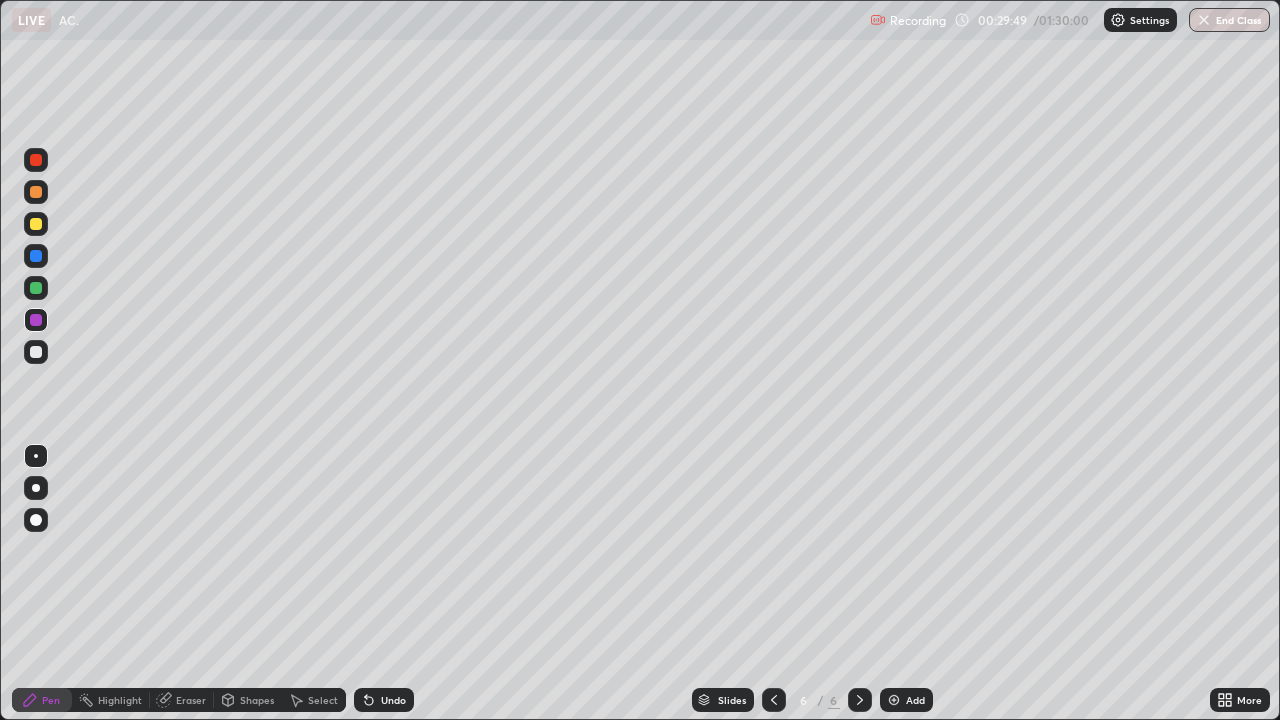 click on "Shapes" at bounding box center (257, 700) 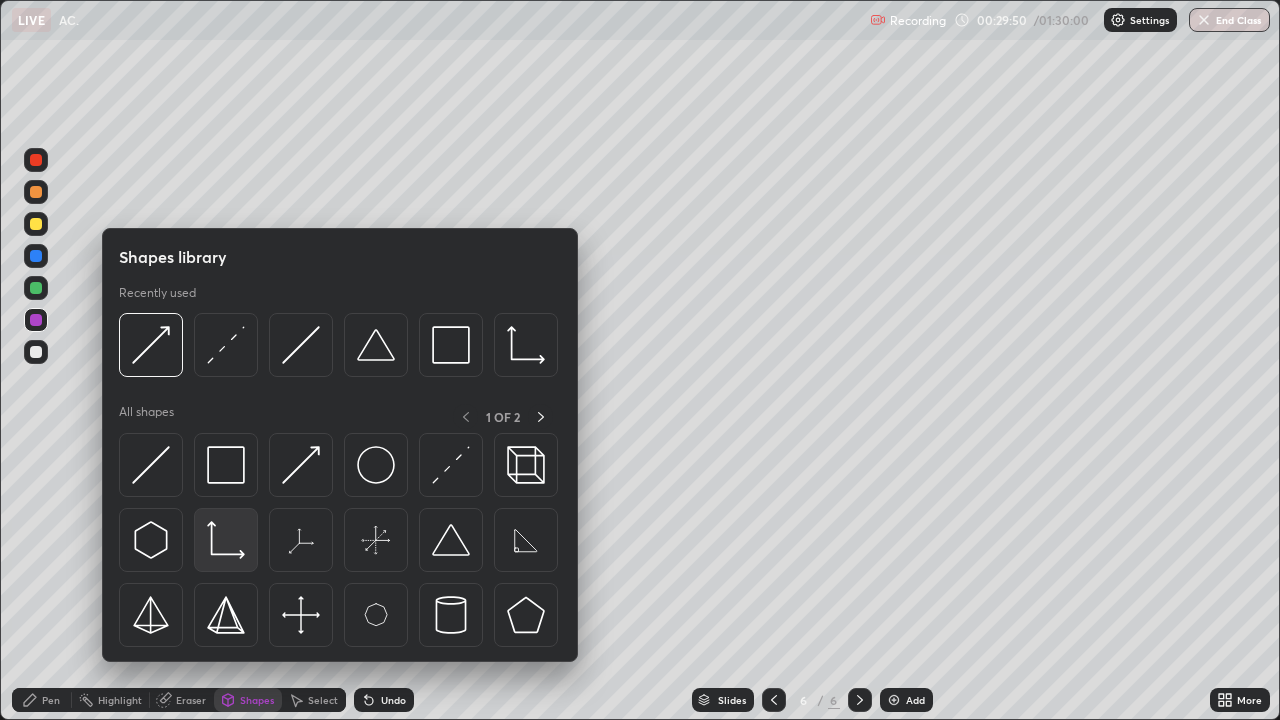 click at bounding box center [226, 540] 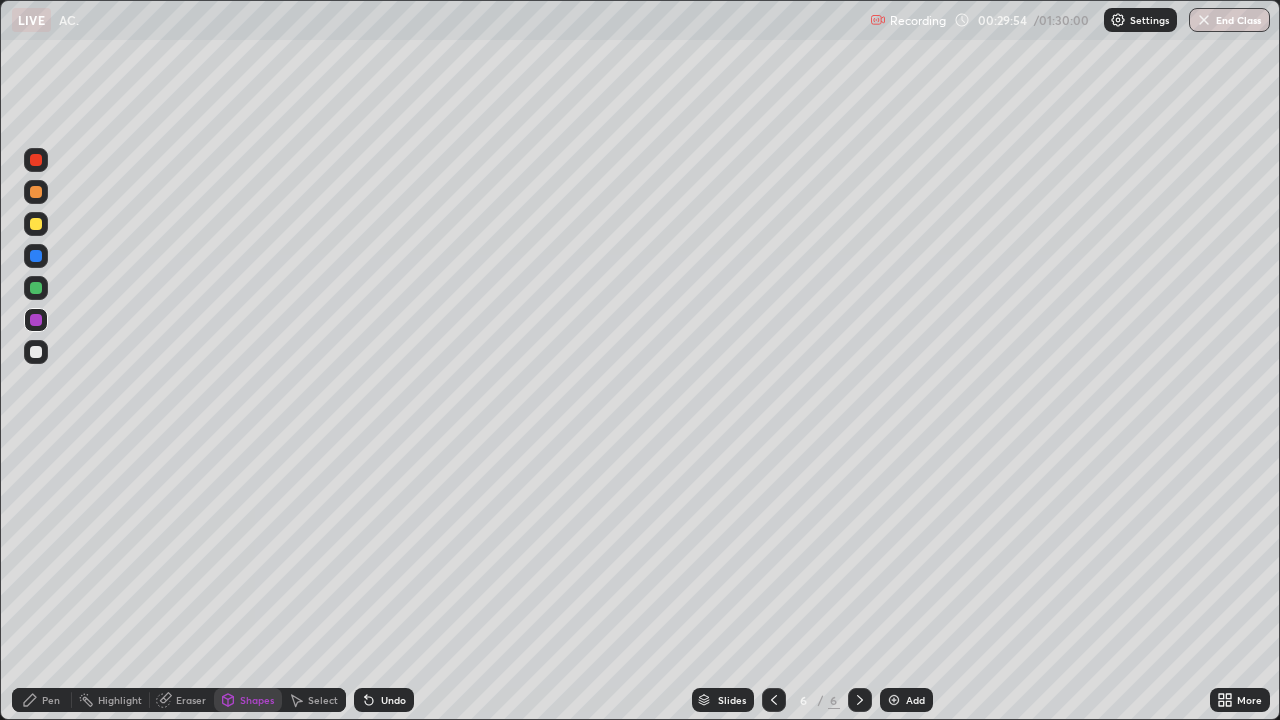 click on "Pen" at bounding box center [51, 700] 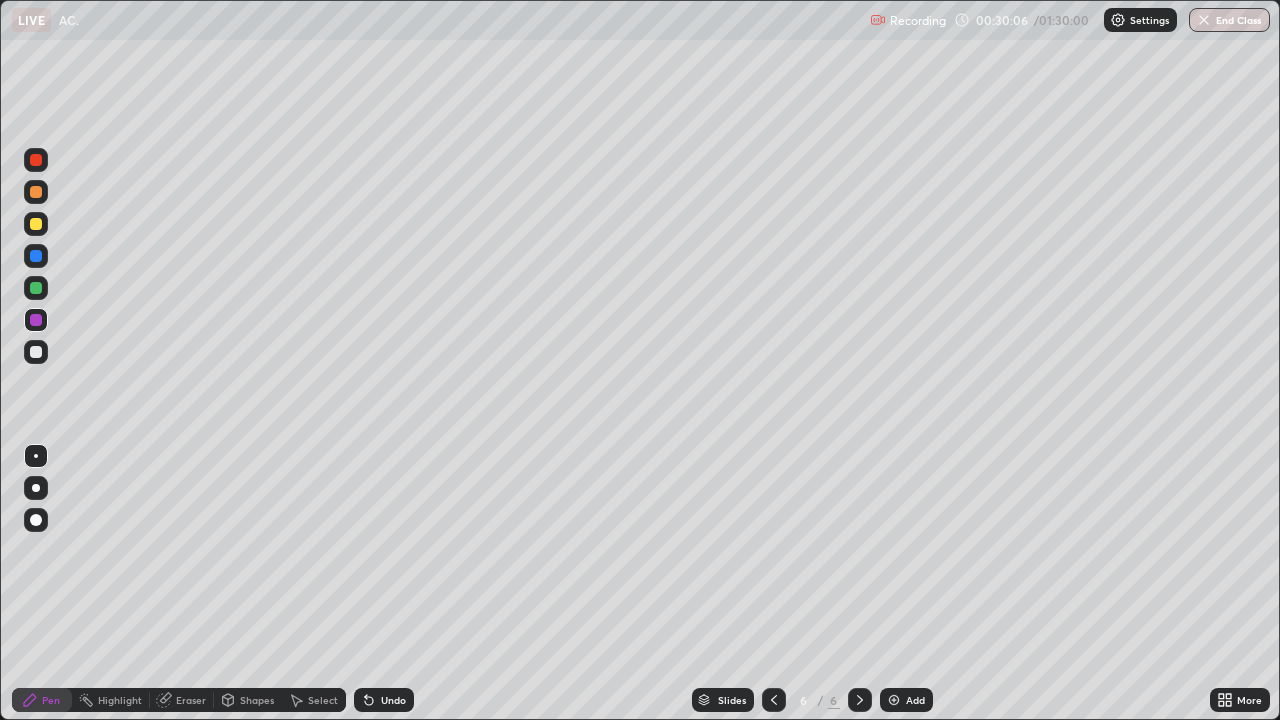 click 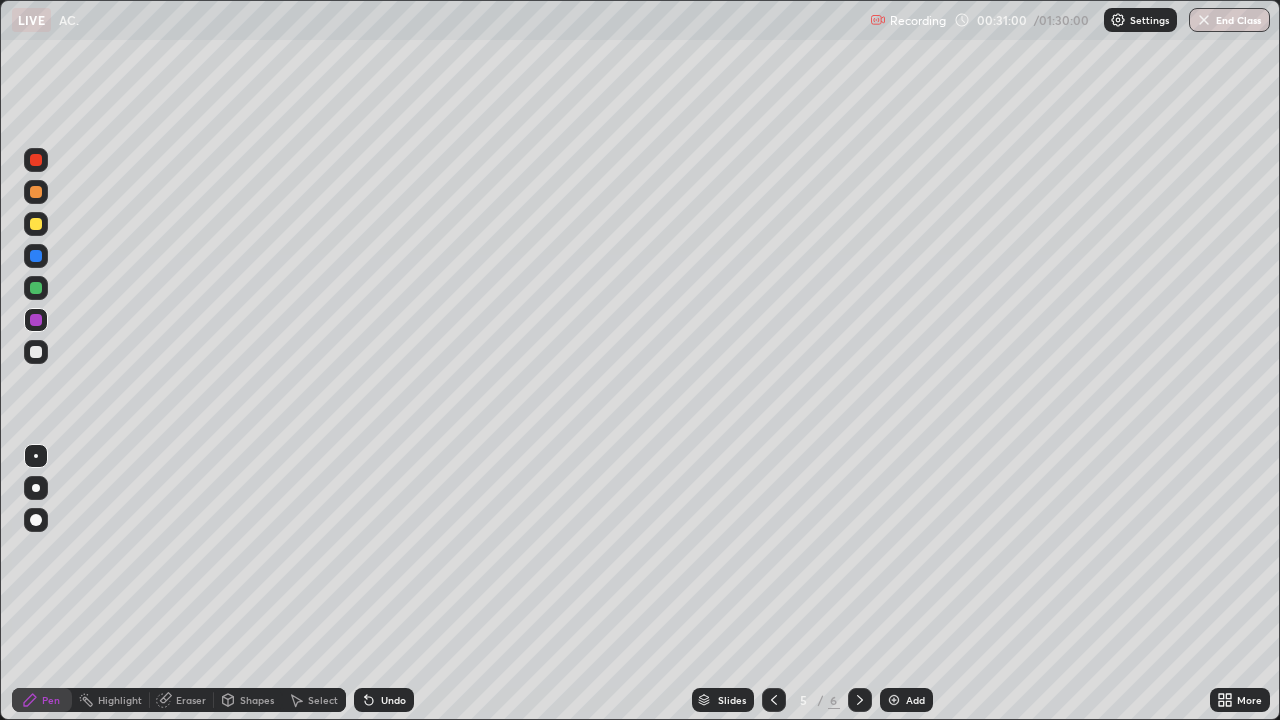 click at bounding box center (860, 700) 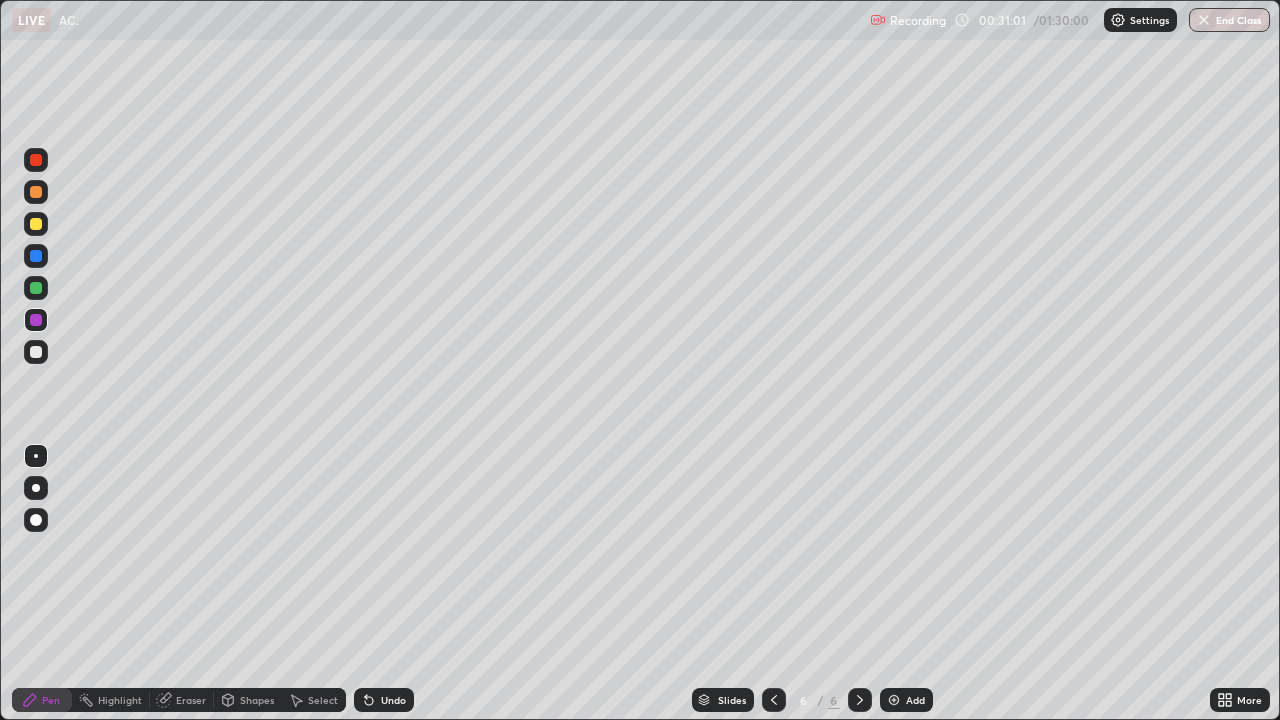 click at bounding box center [36, 352] 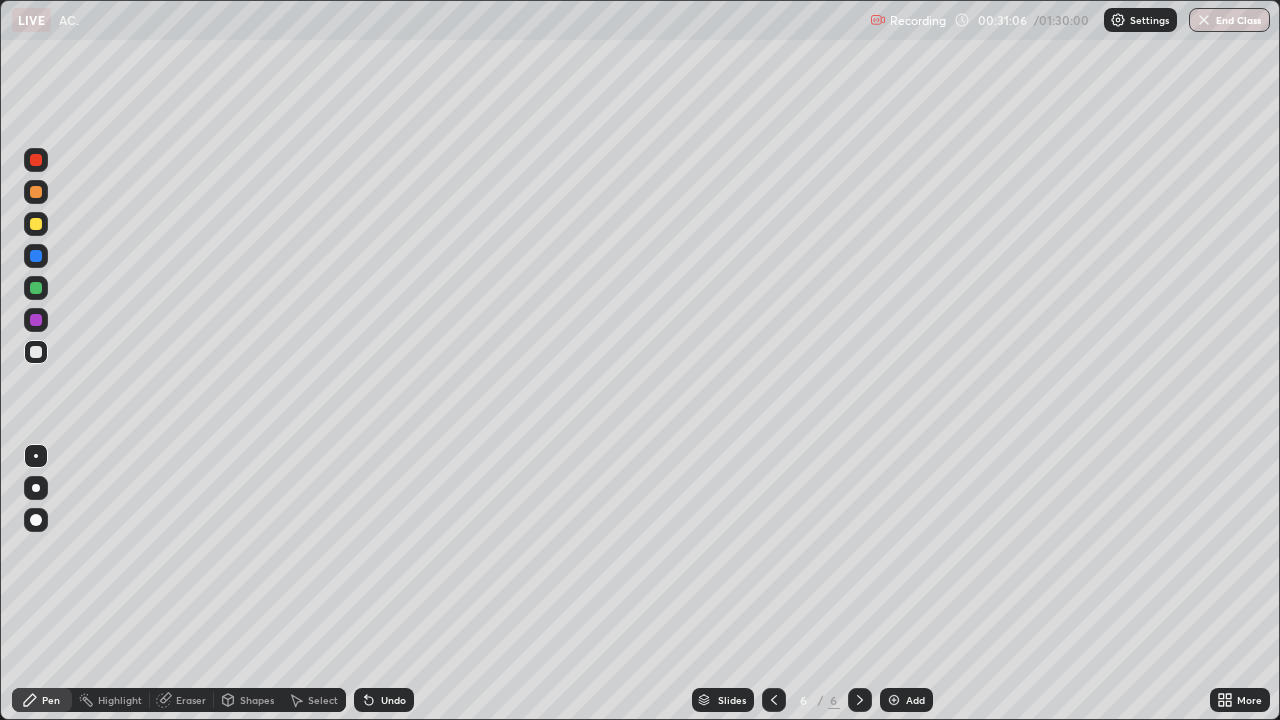 click on "Undo" at bounding box center [384, 700] 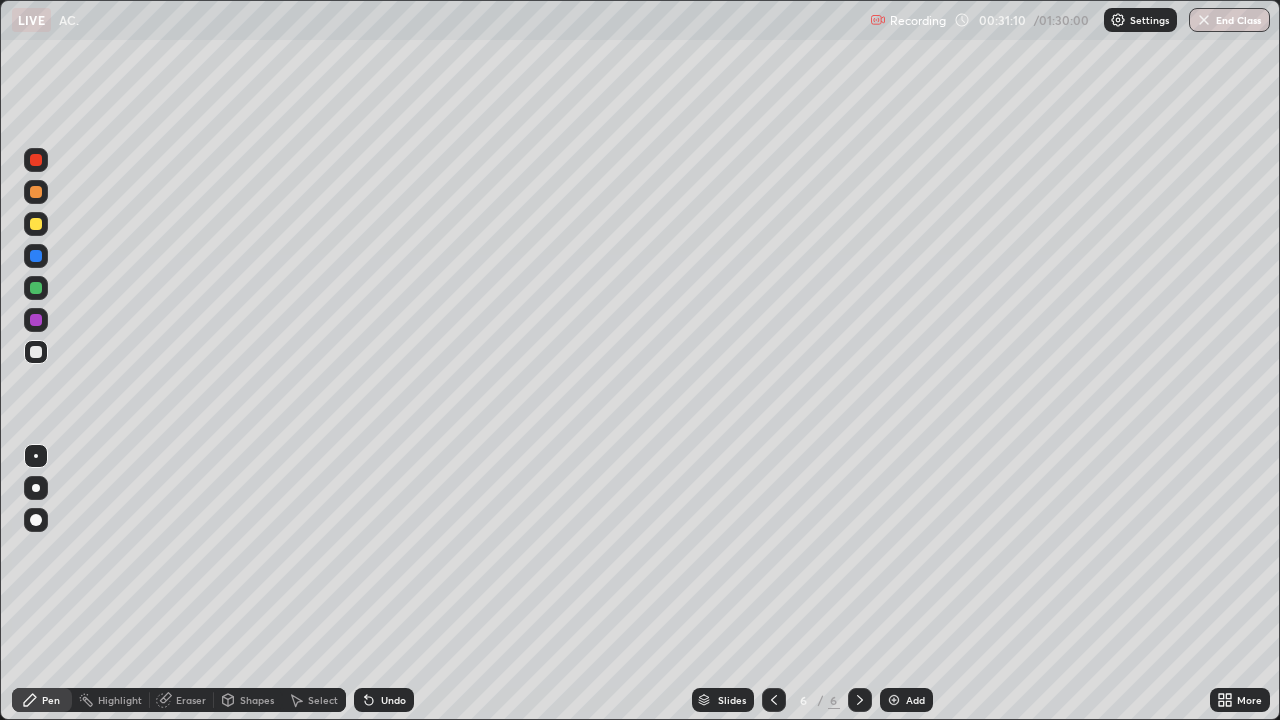 click on "Undo" at bounding box center (393, 700) 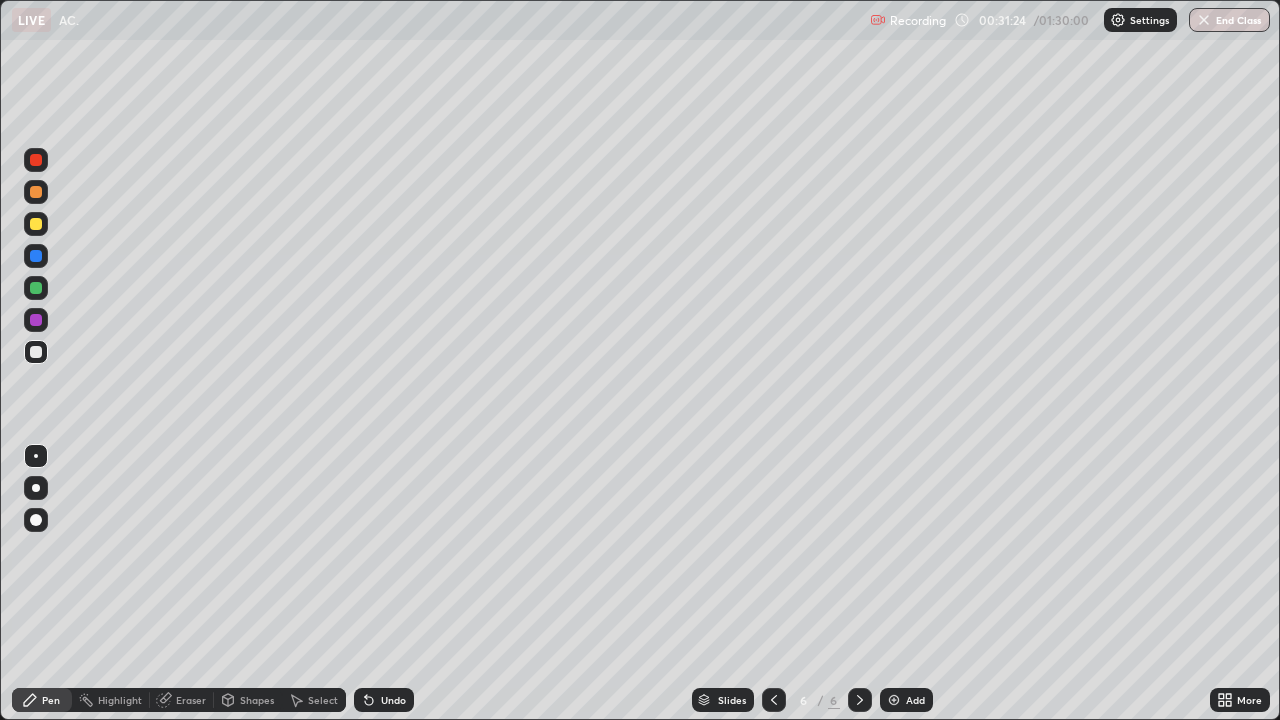 click on "Shapes" at bounding box center (257, 700) 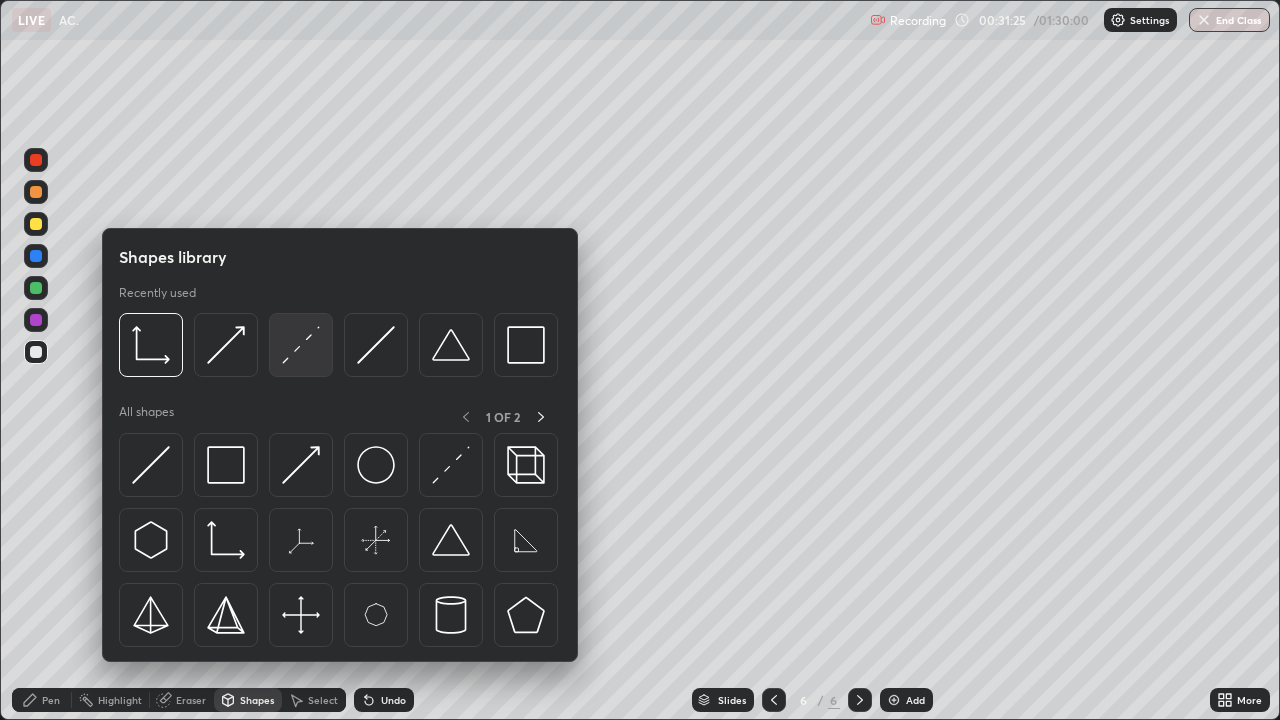 click at bounding box center (301, 345) 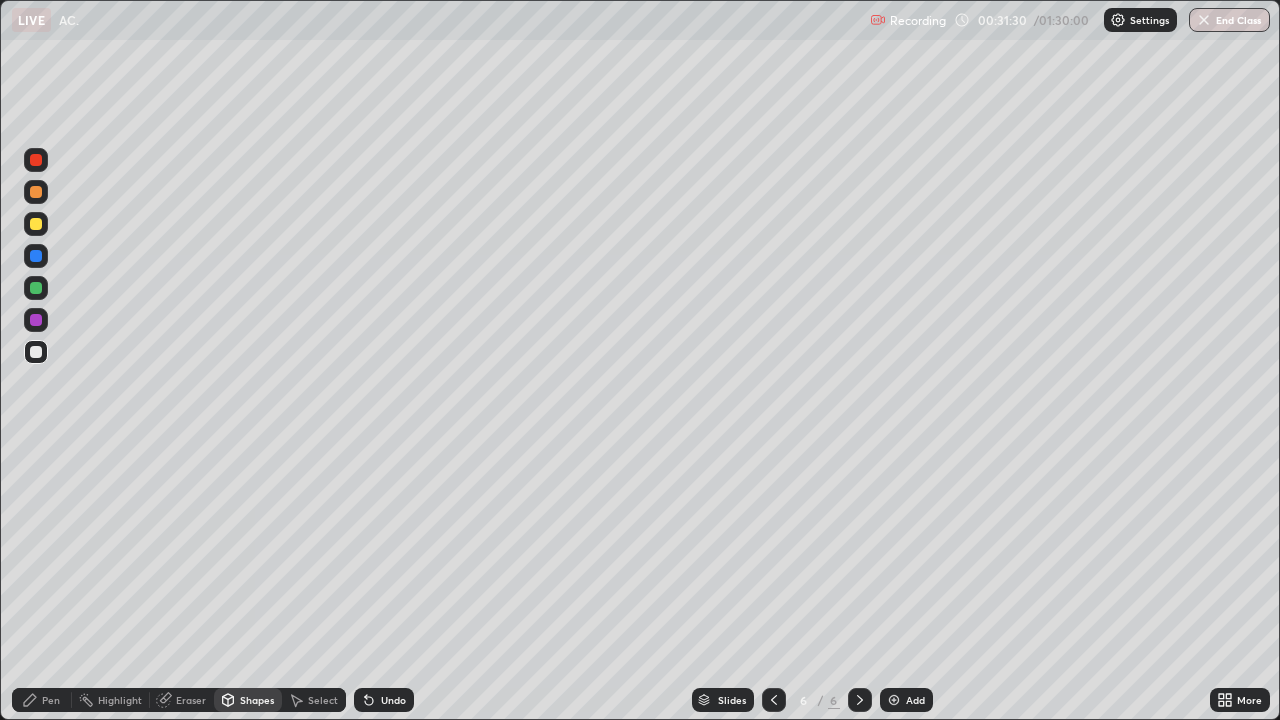 click on "Pen" at bounding box center [51, 700] 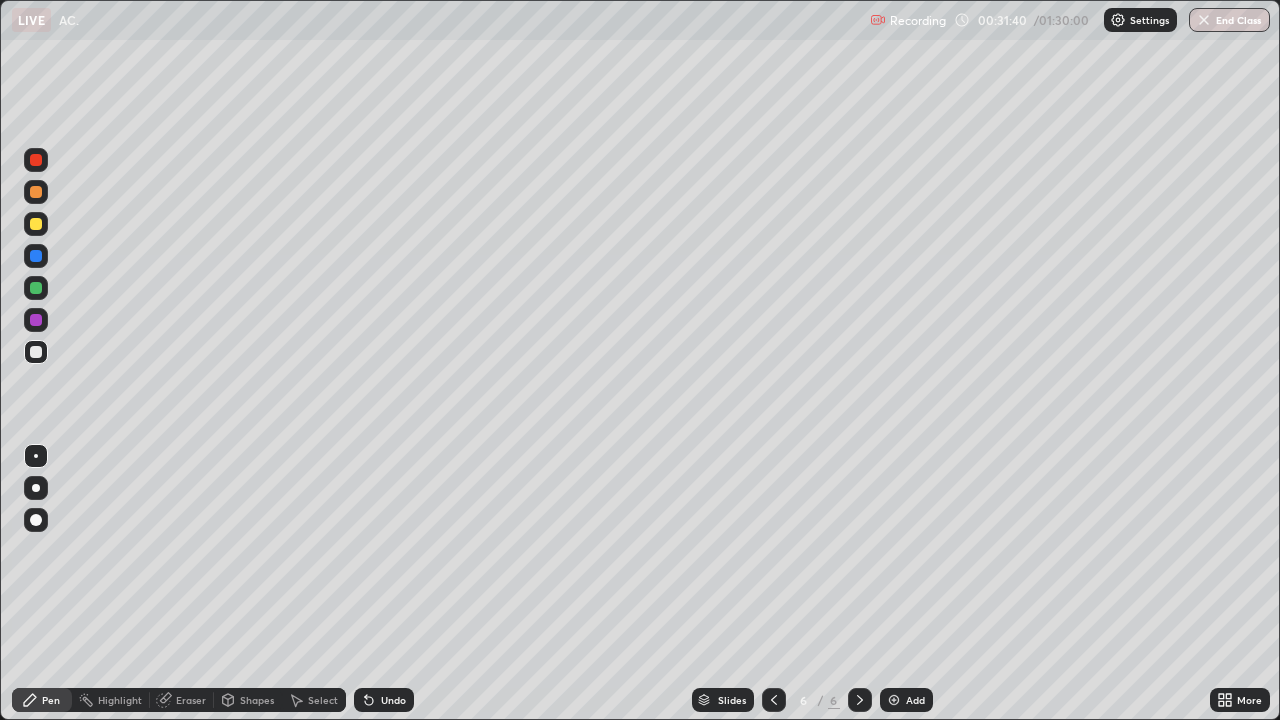 click on "Shapes" at bounding box center [257, 700] 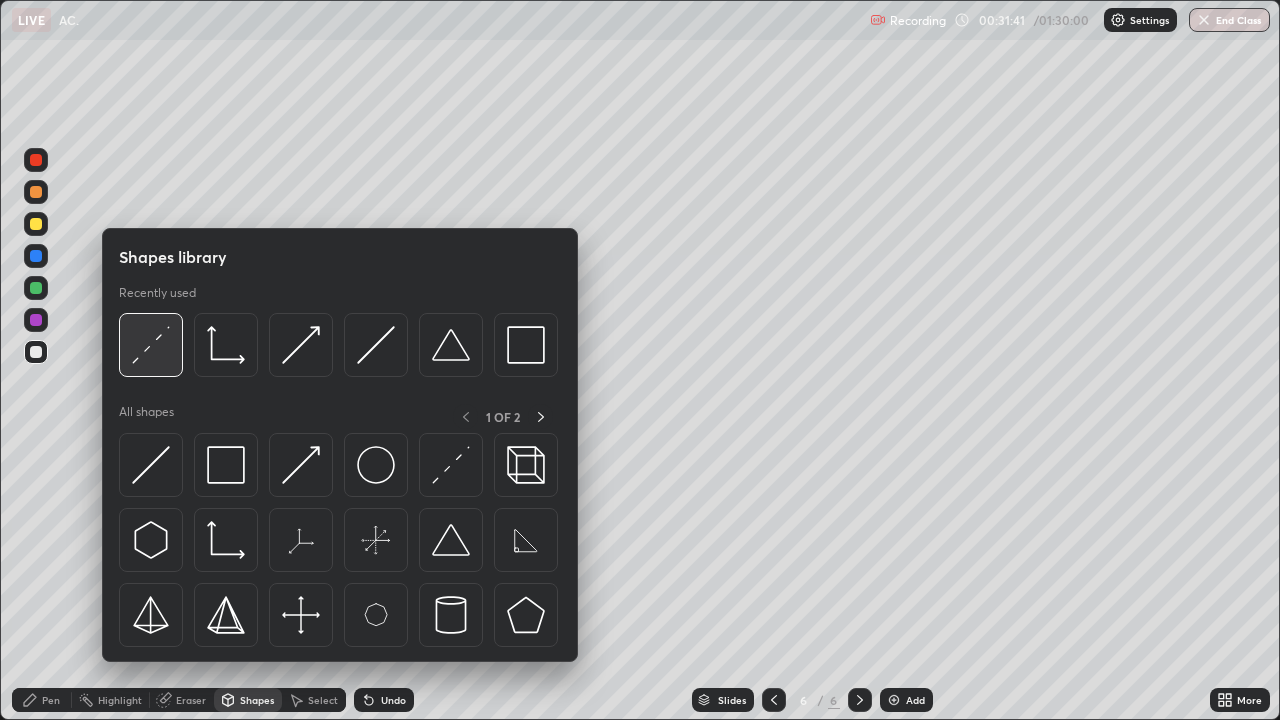 click at bounding box center [151, 345] 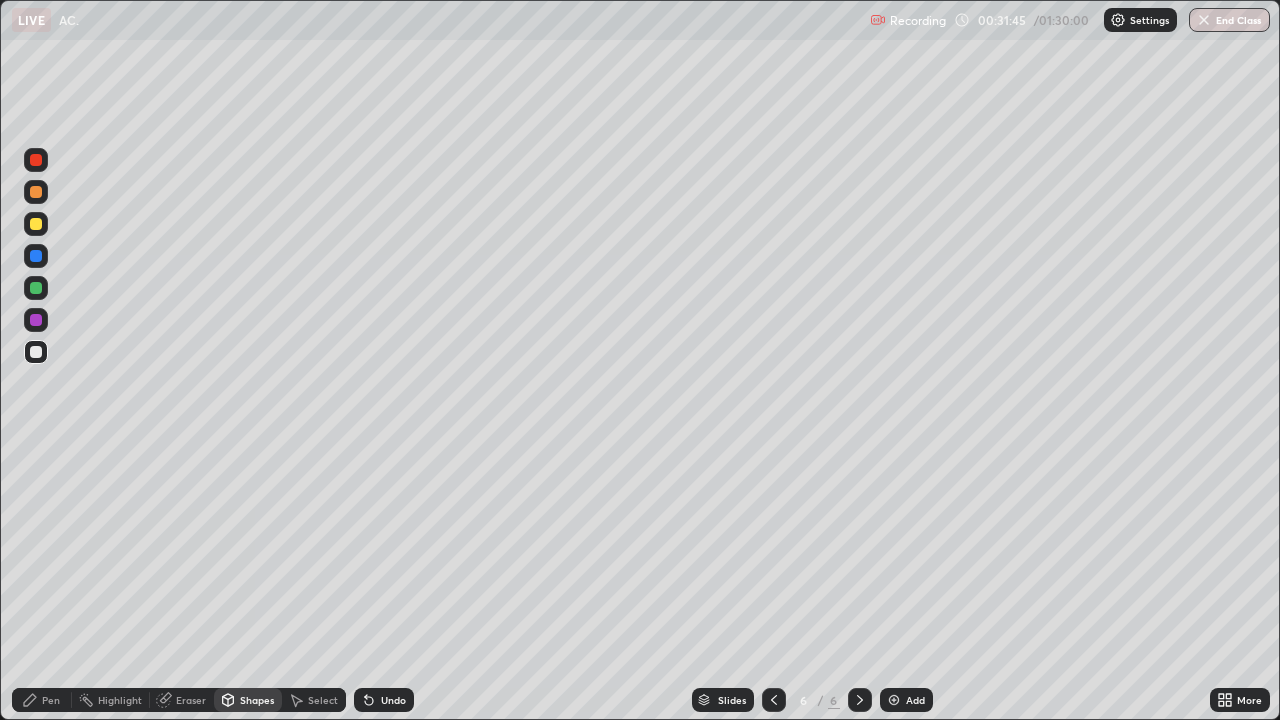 click on "Pen" at bounding box center (51, 700) 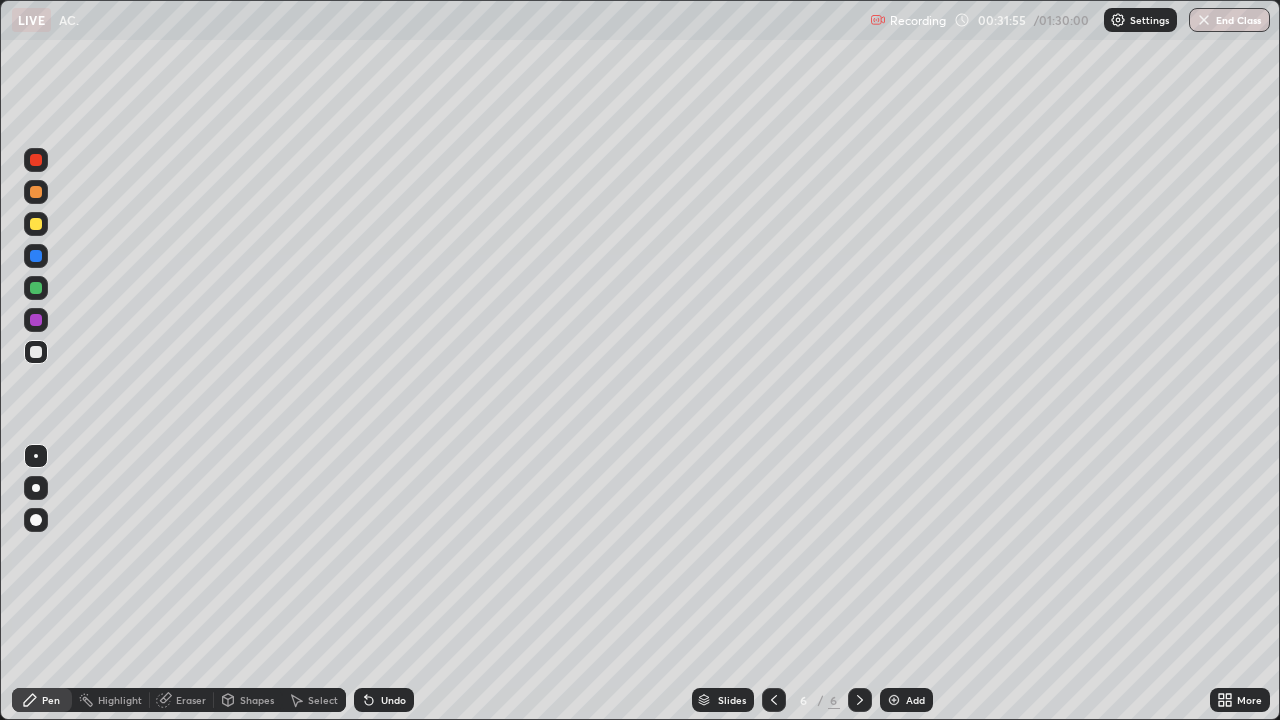 click on "Undo" at bounding box center [384, 700] 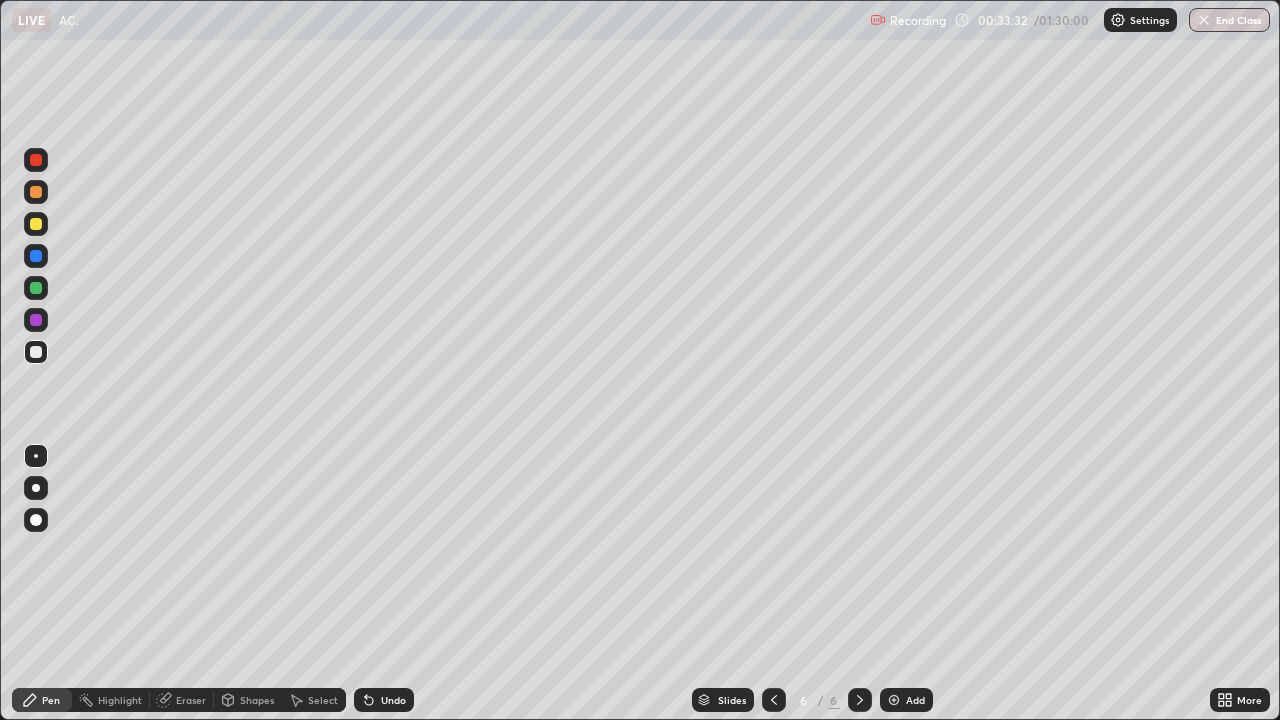 click on "Shapes" at bounding box center [257, 700] 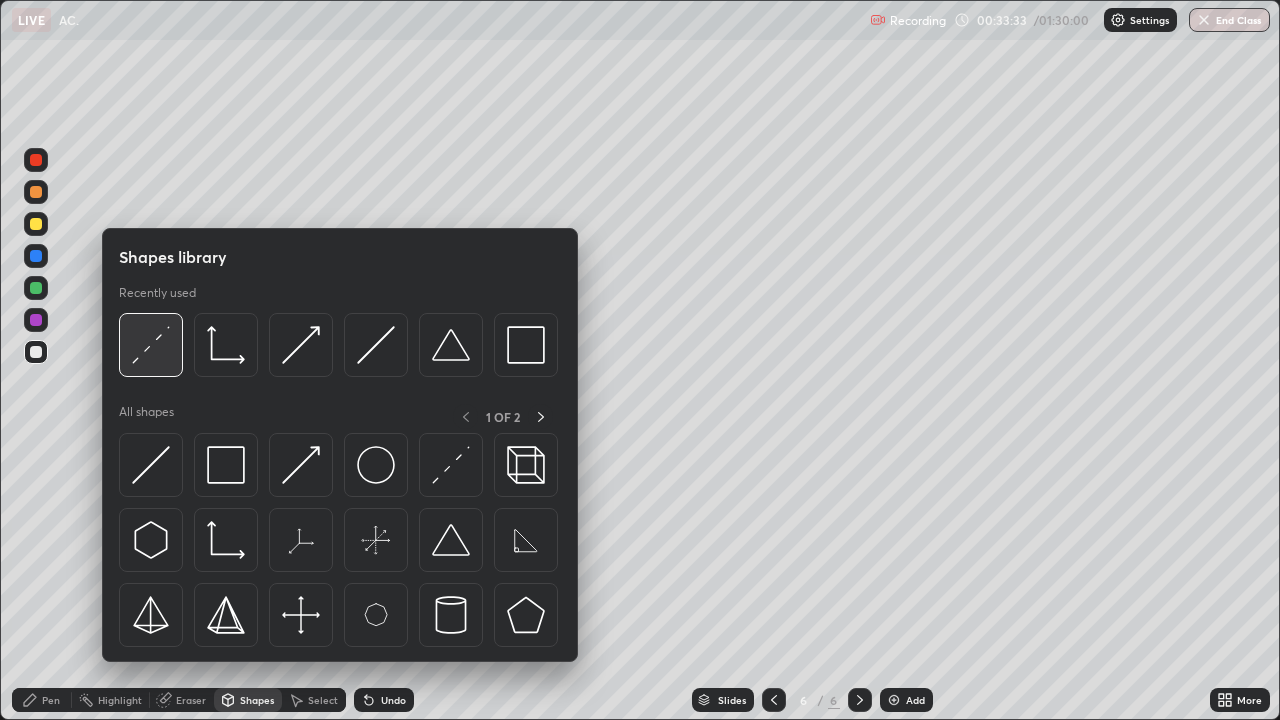 click at bounding box center (151, 345) 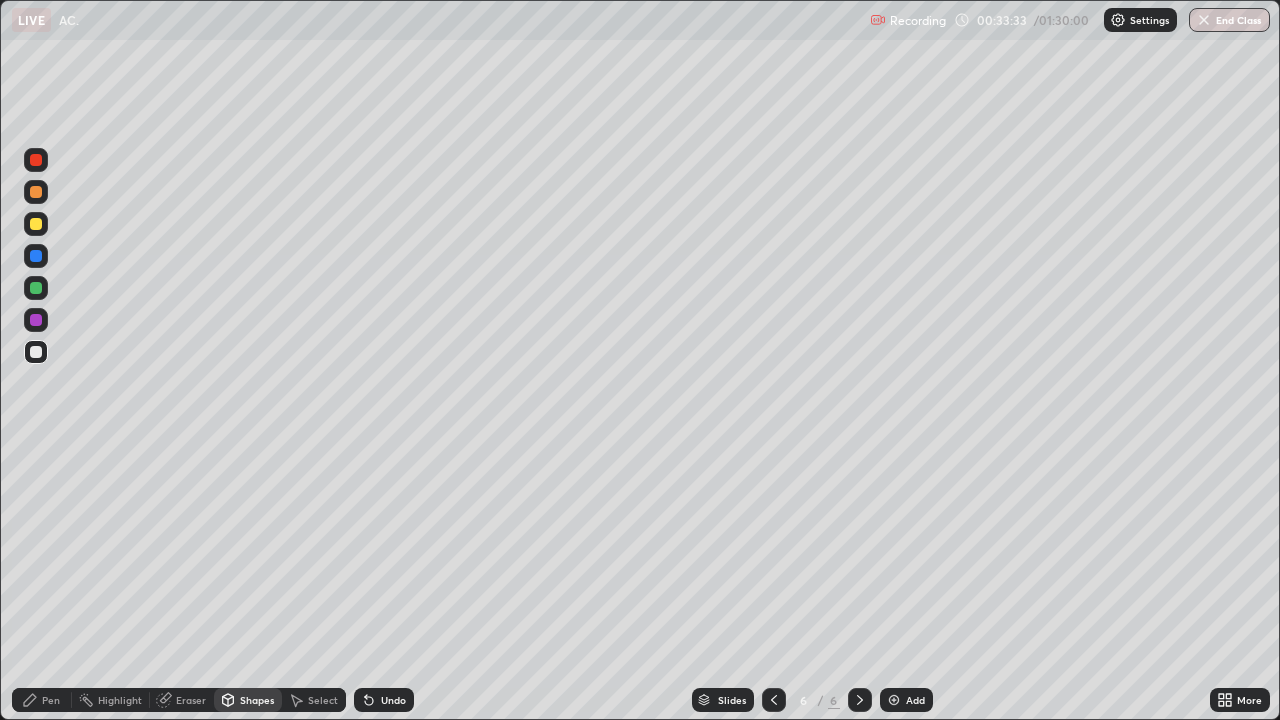 click at bounding box center (36, 288) 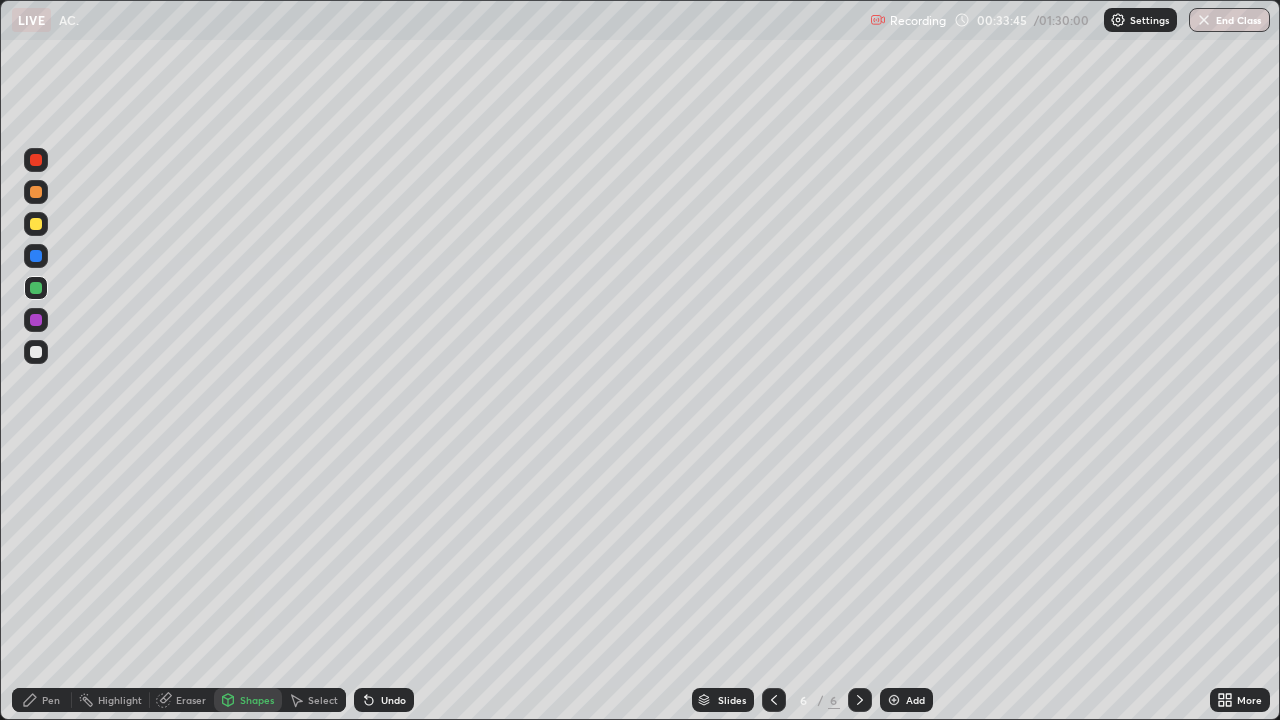 click on "Pen" at bounding box center [51, 700] 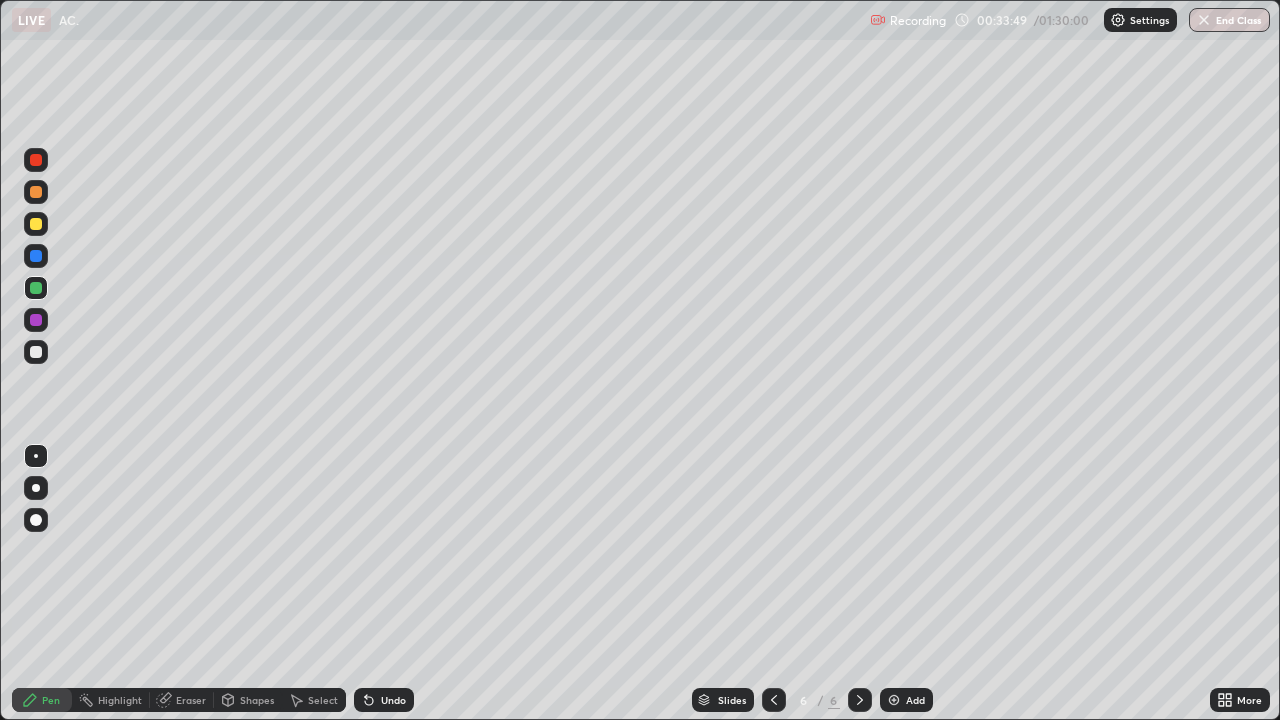 click on "Undo" at bounding box center [384, 700] 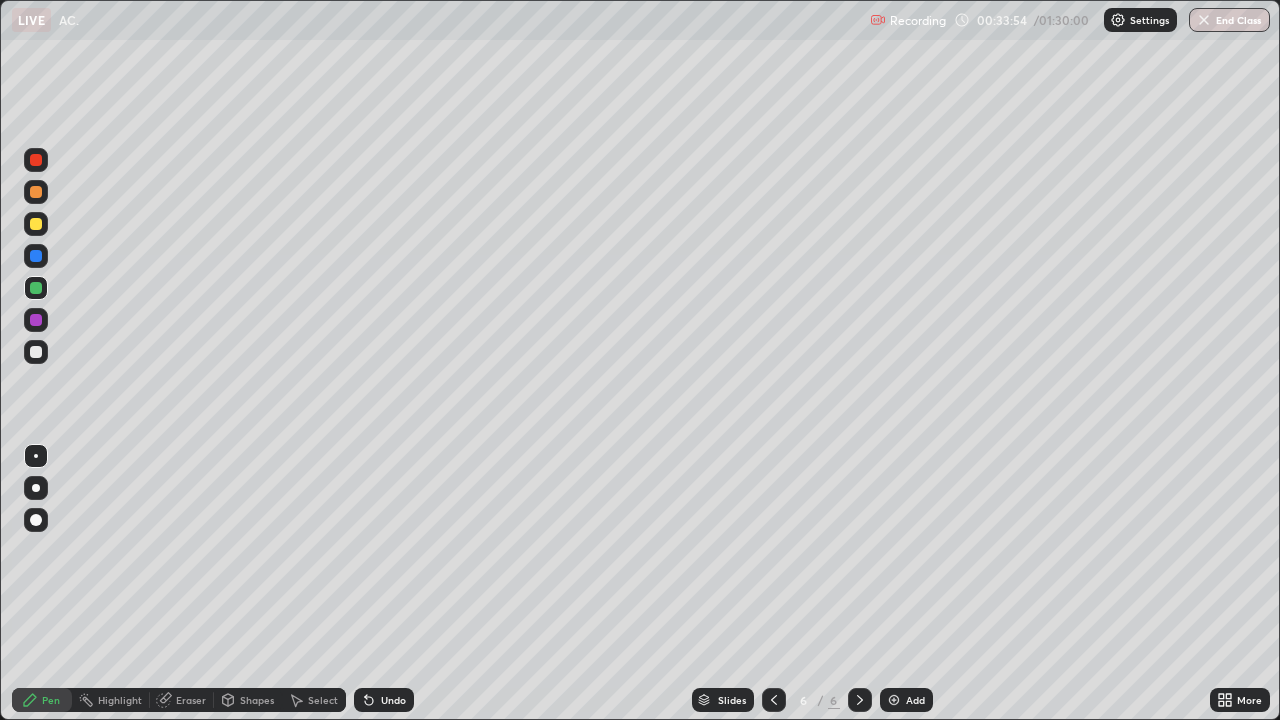 click on "Undo" at bounding box center (384, 700) 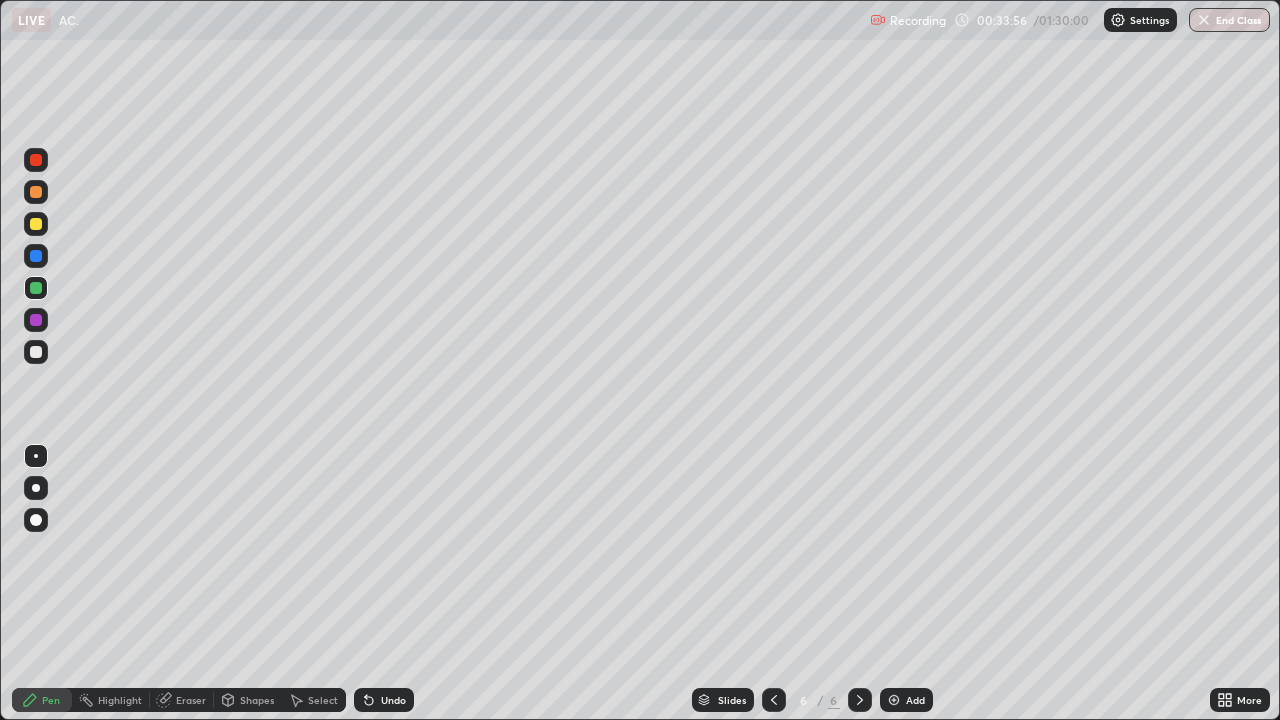 click at bounding box center [36, 352] 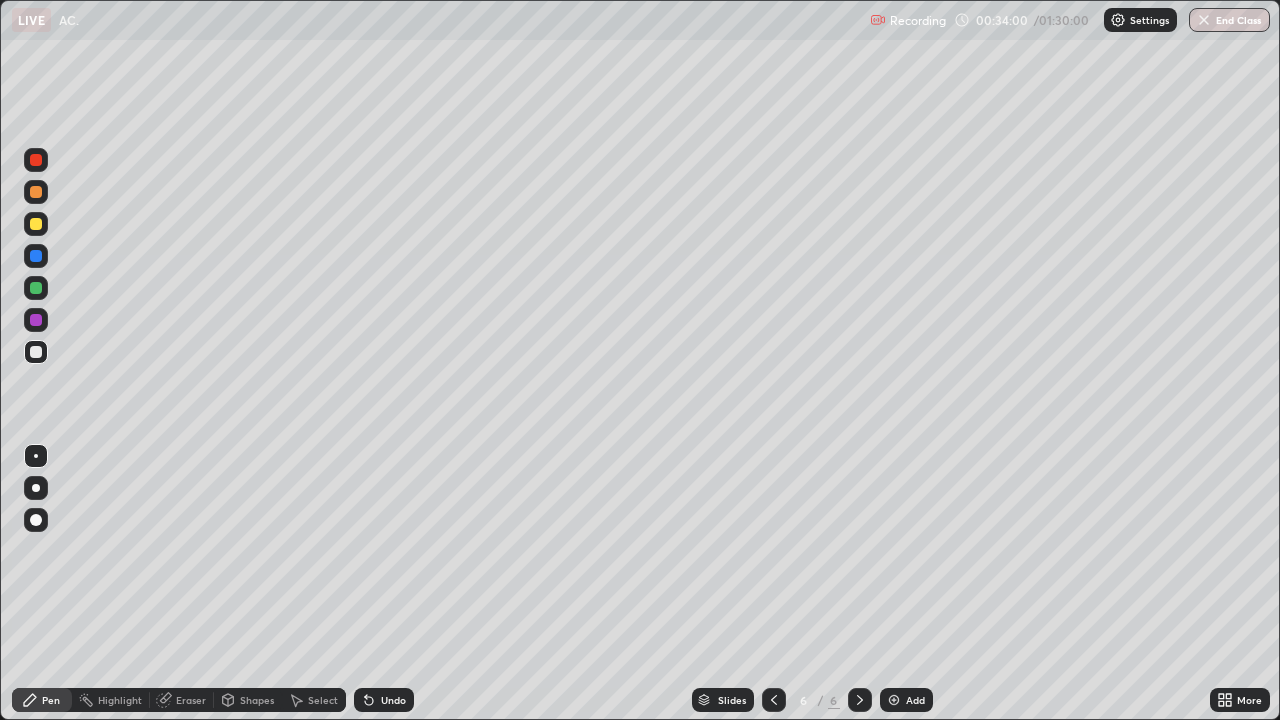 click at bounding box center [36, 288] 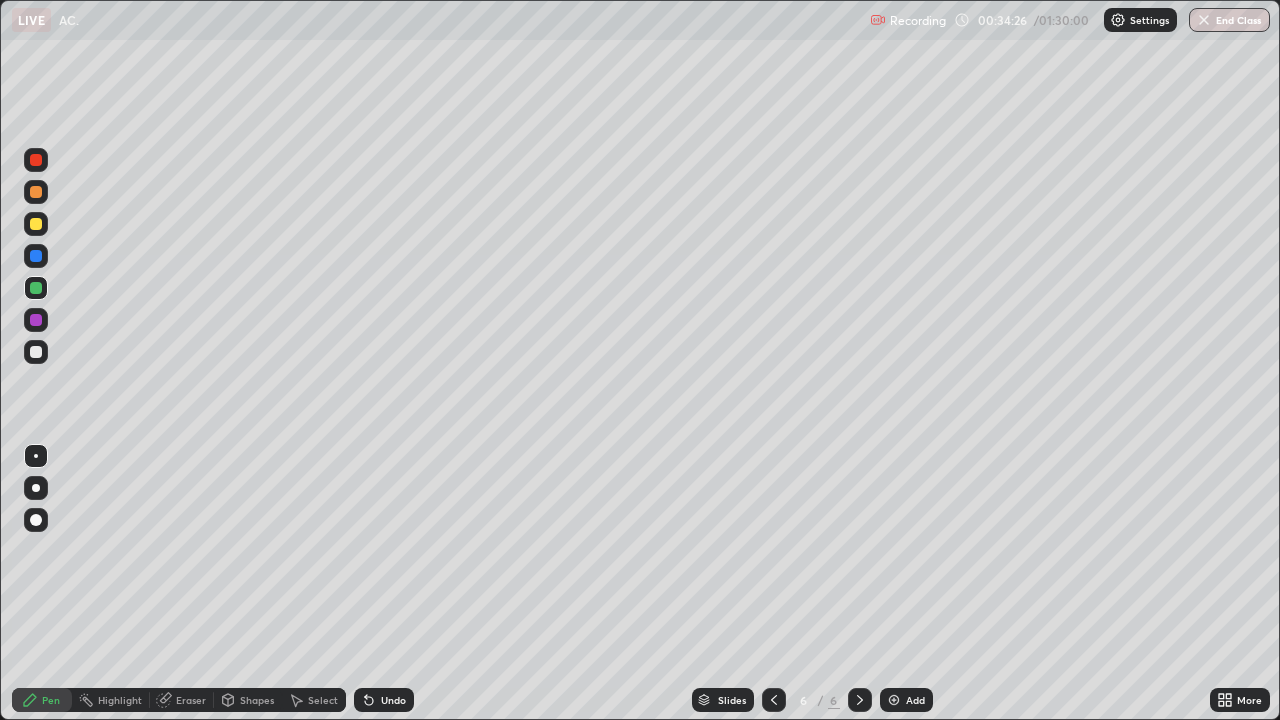 click at bounding box center [36, 224] 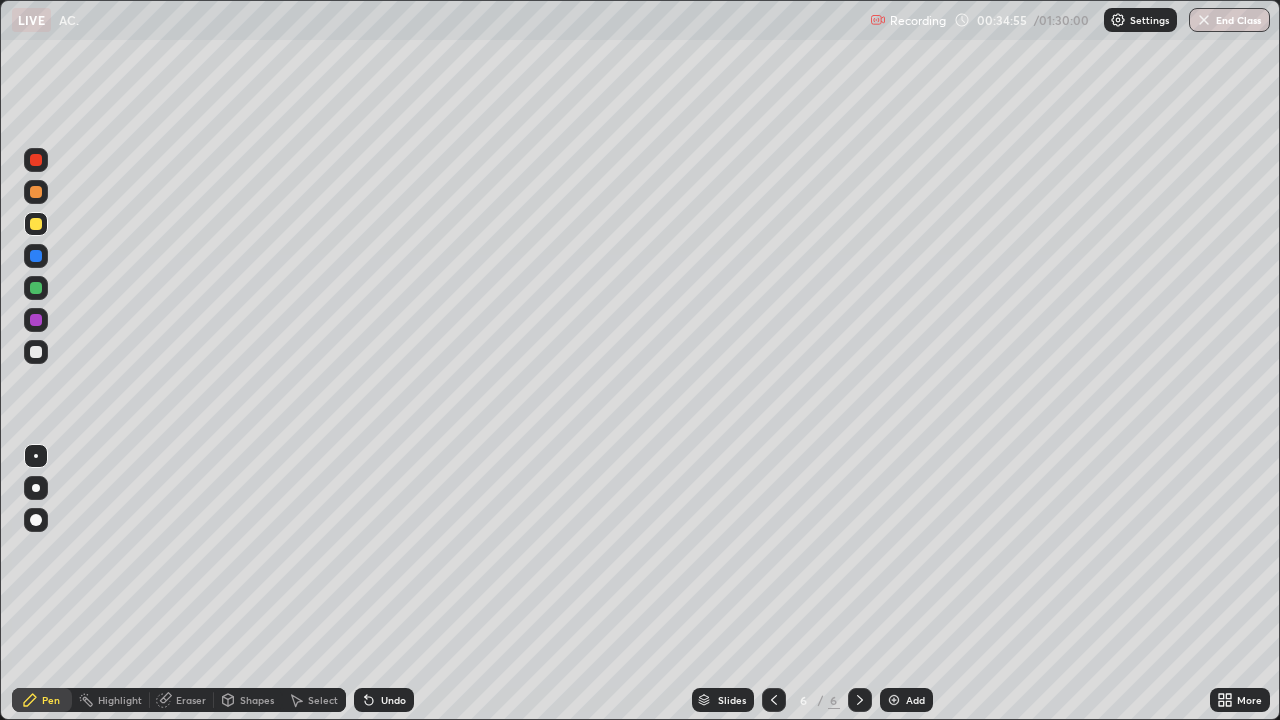 click on "Undo" at bounding box center [393, 700] 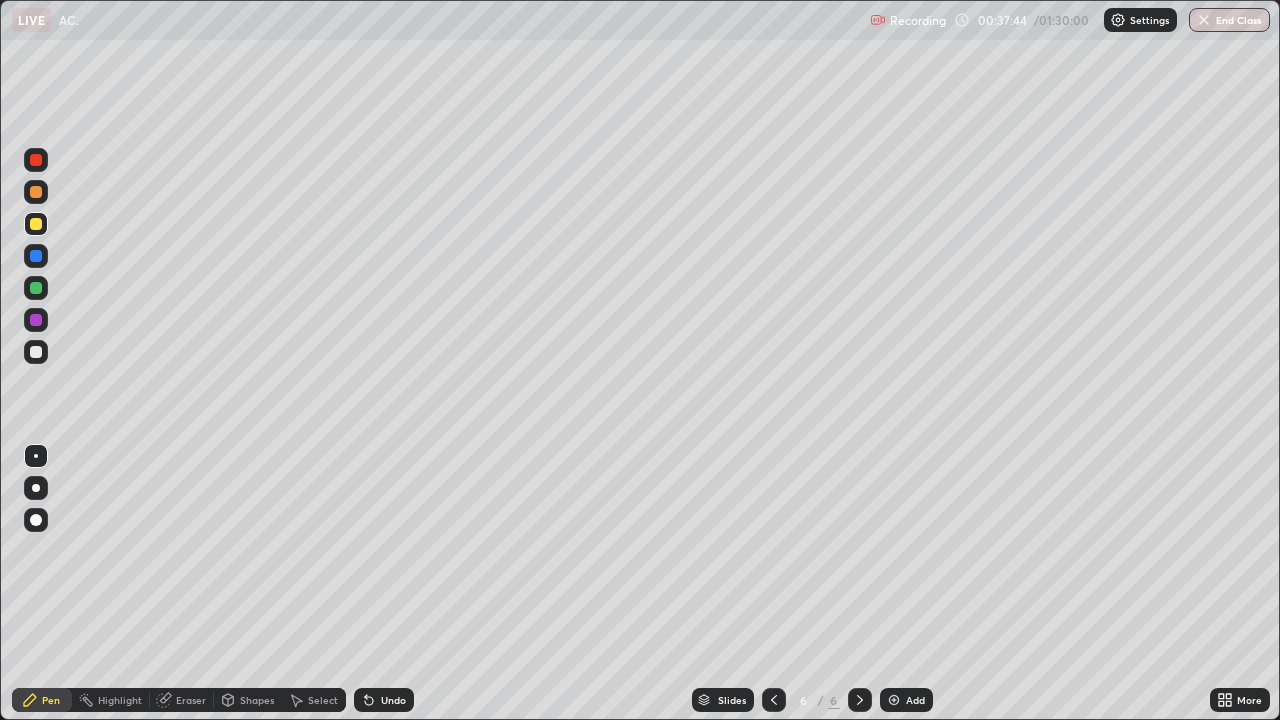 click on "Undo" at bounding box center (393, 700) 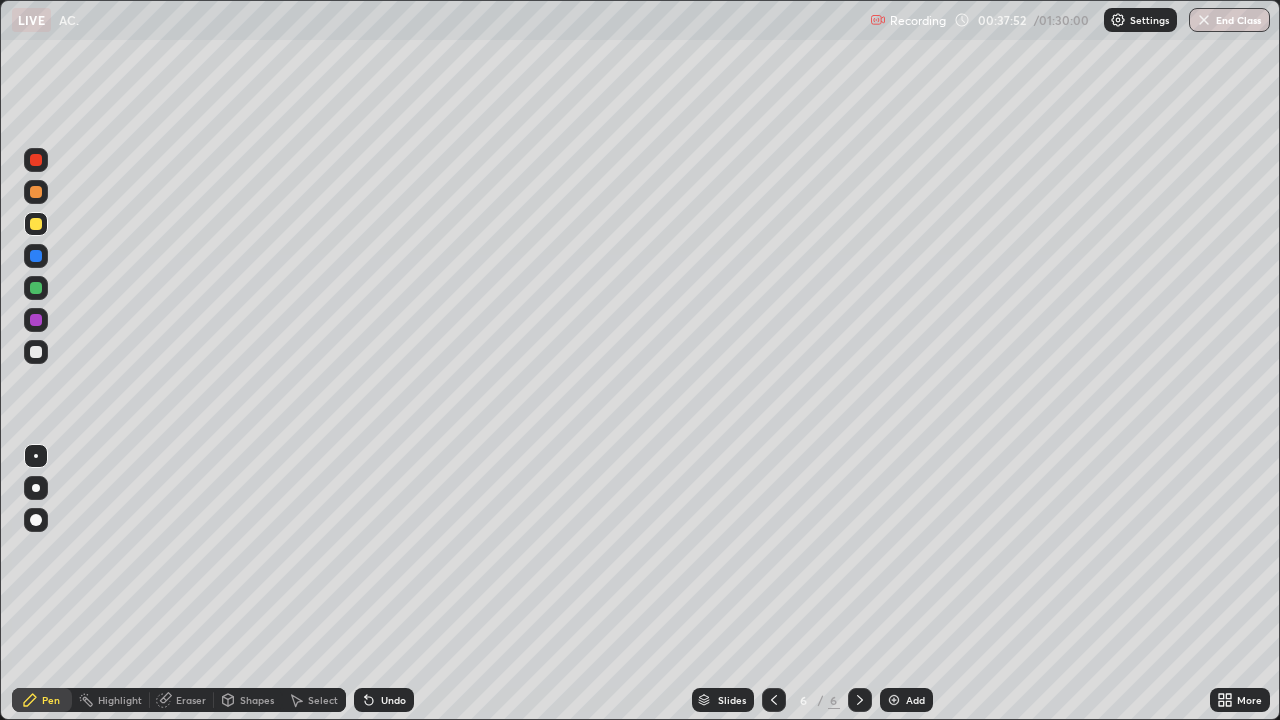 click on "Select" at bounding box center [323, 700] 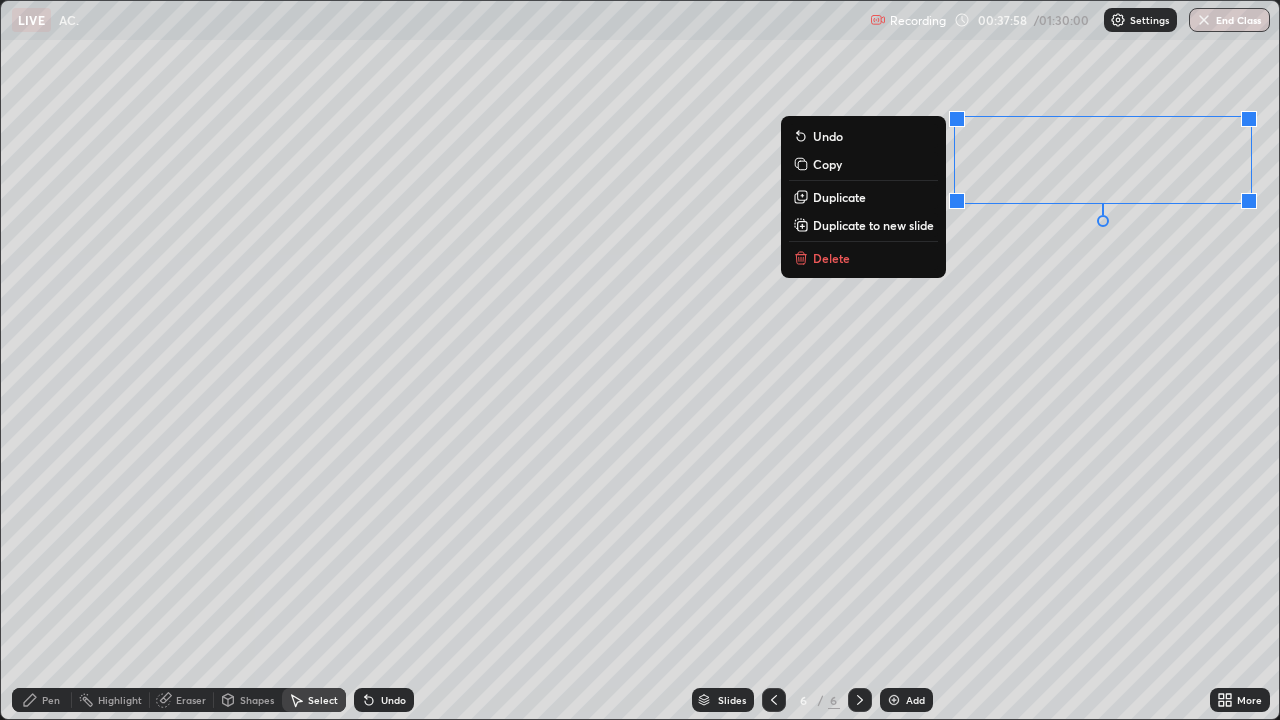 click on "Pen" at bounding box center [51, 700] 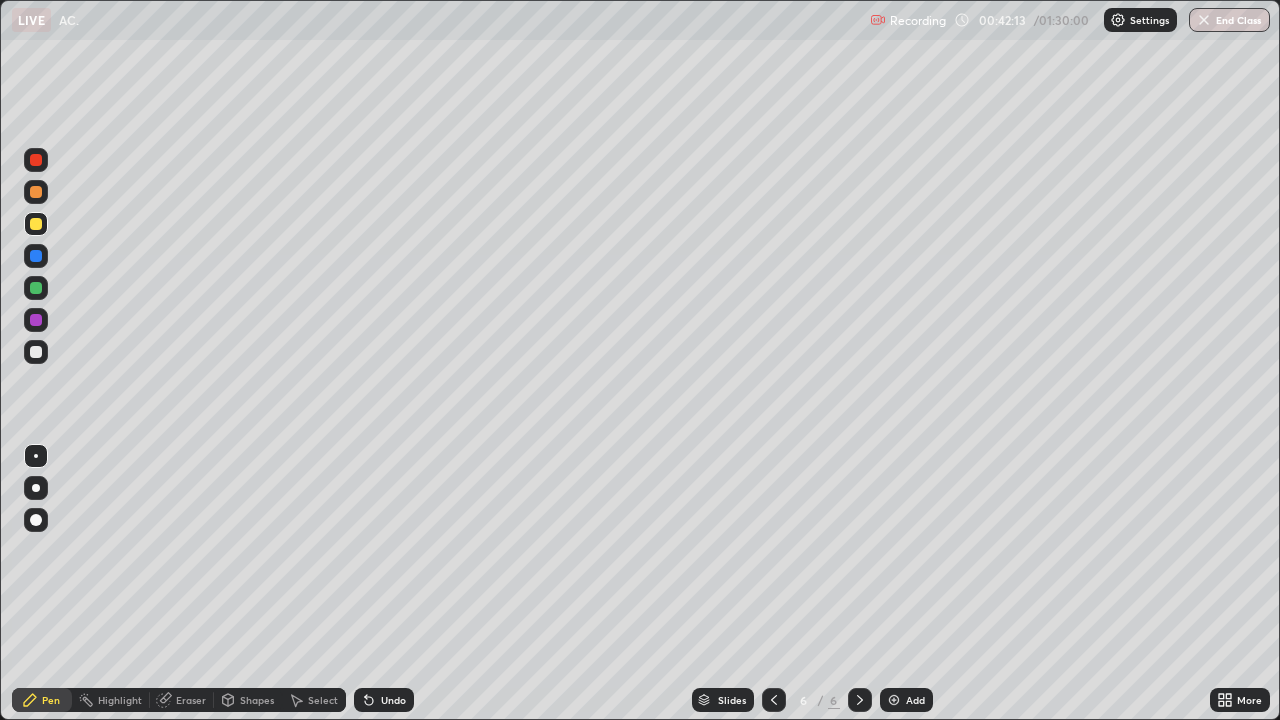 click on "Shapes" at bounding box center [248, 700] 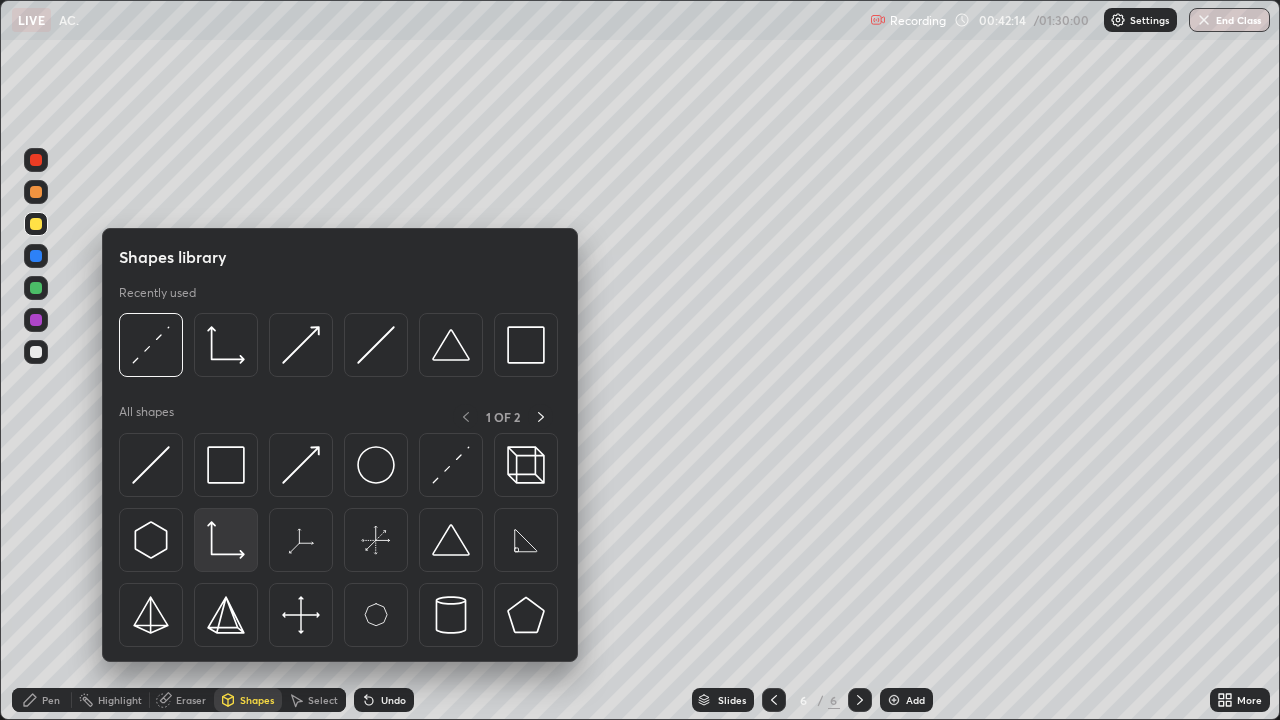 click at bounding box center (226, 540) 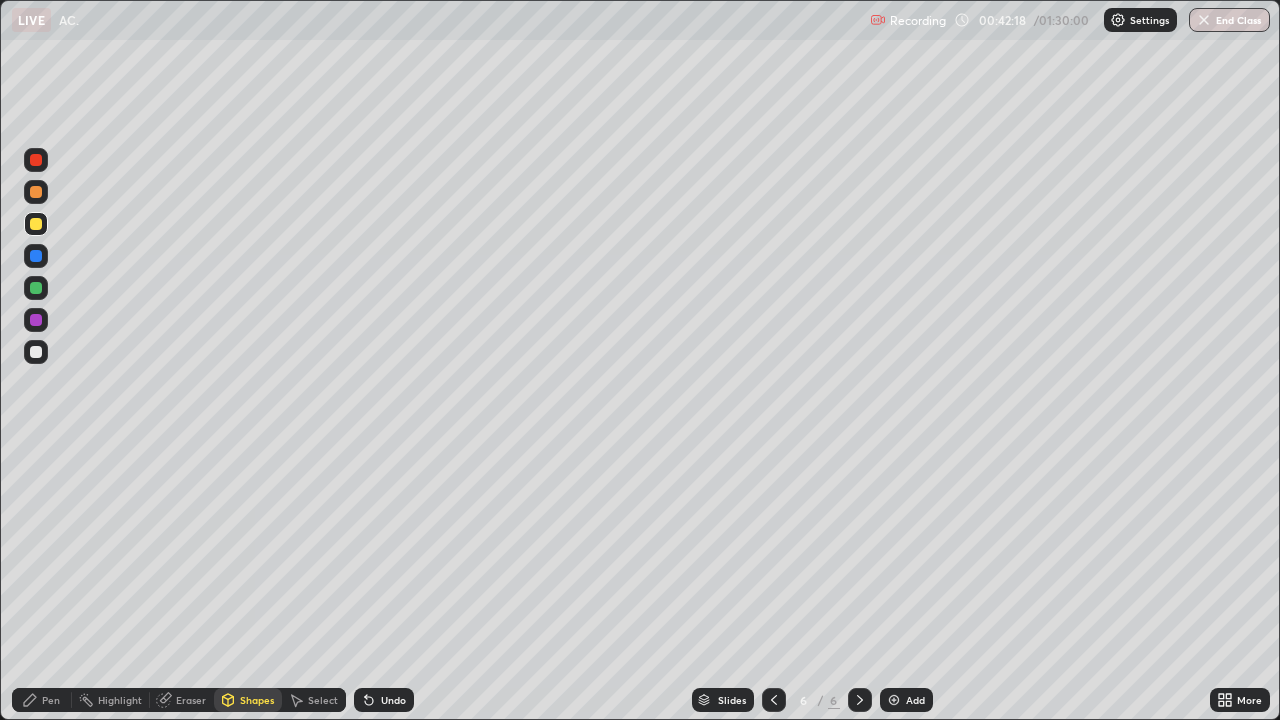 click on "Pen" at bounding box center (51, 700) 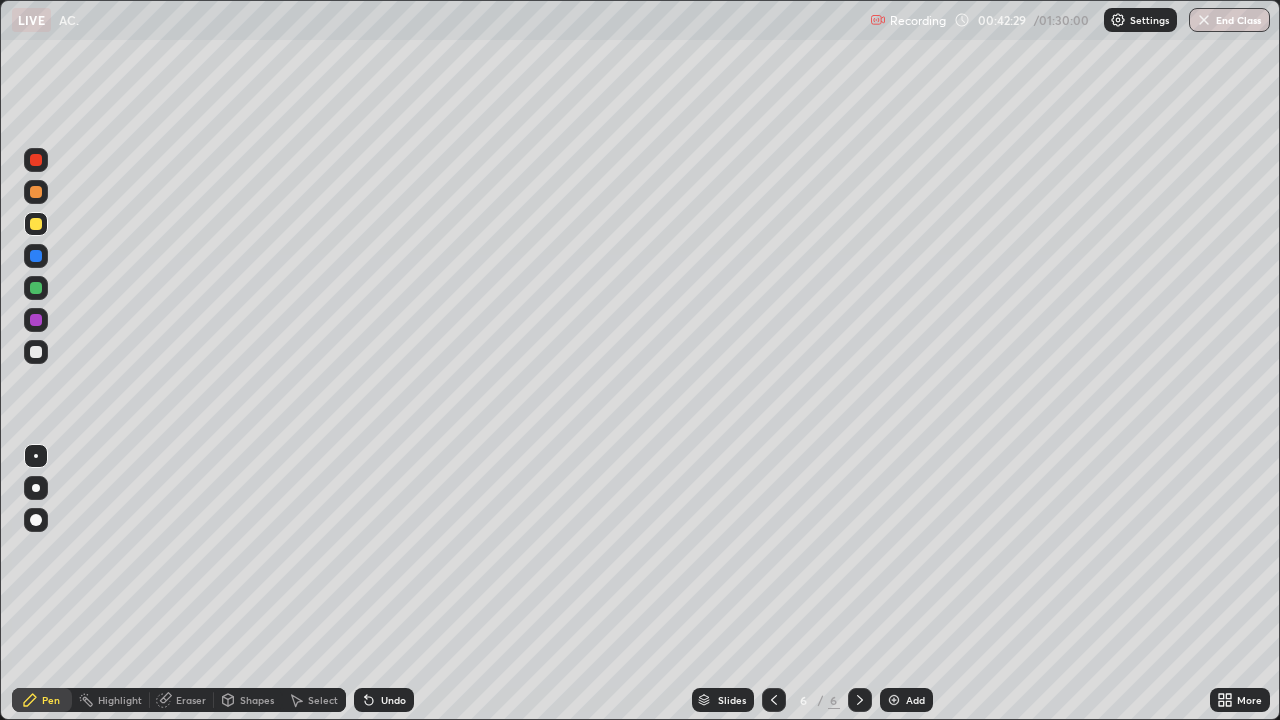 click 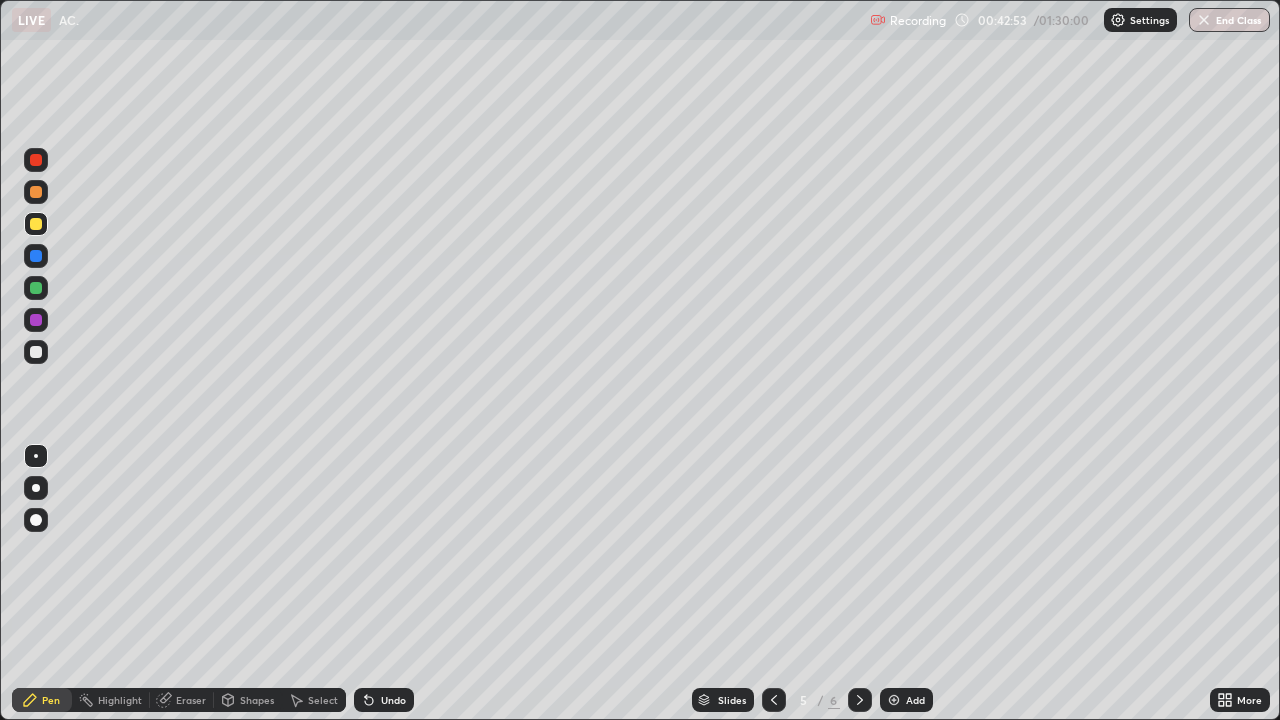 click 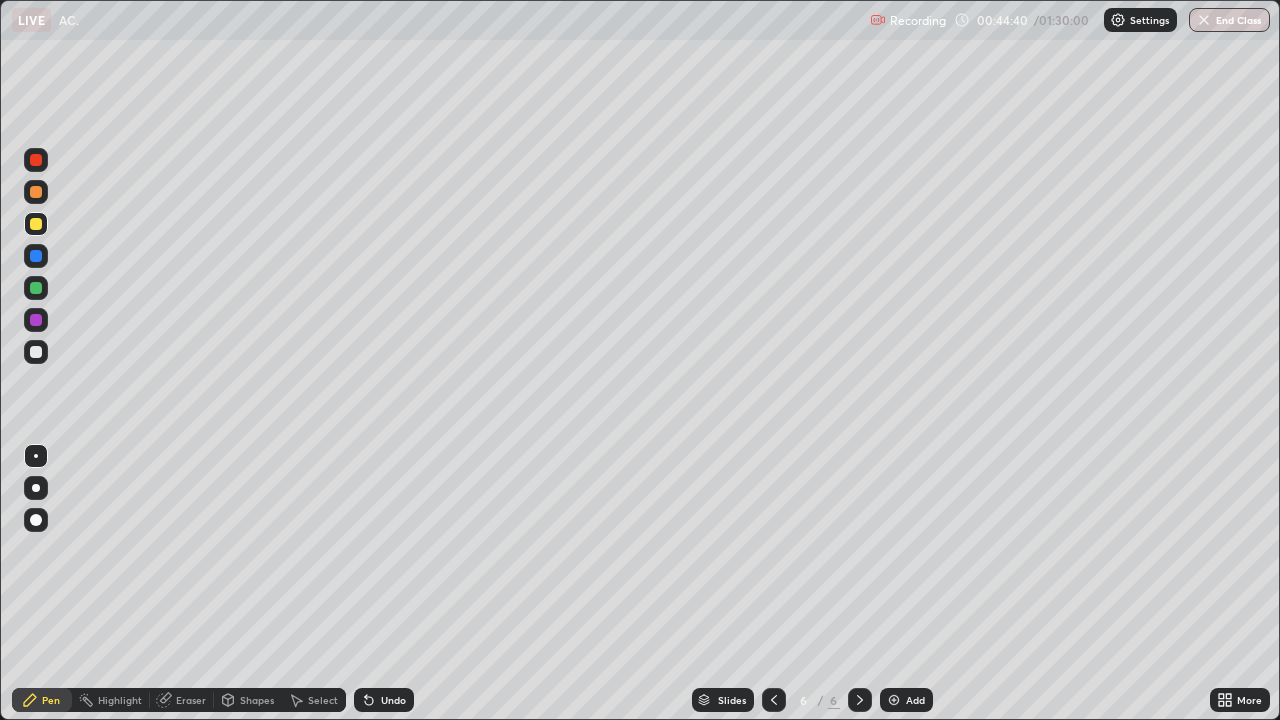 click on "Add" at bounding box center [906, 700] 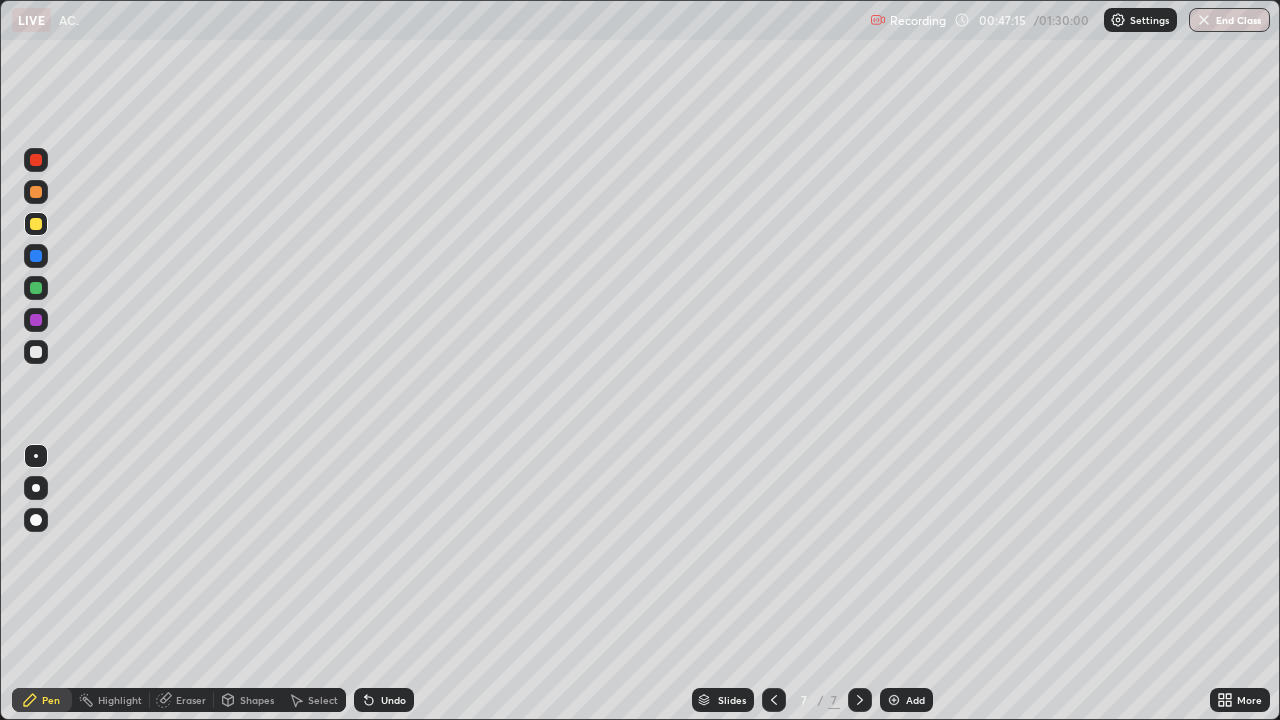 click on "Add" at bounding box center [915, 700] 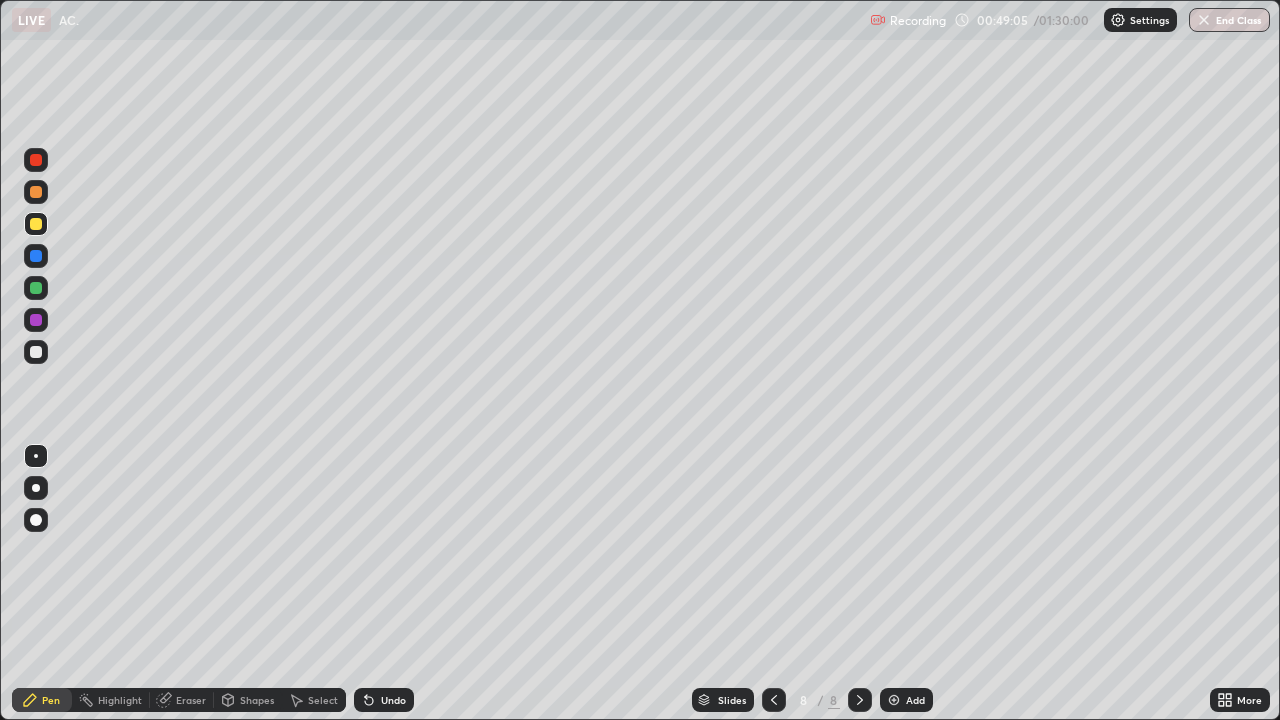 click on "Undo" at bounding box center [393, 700] 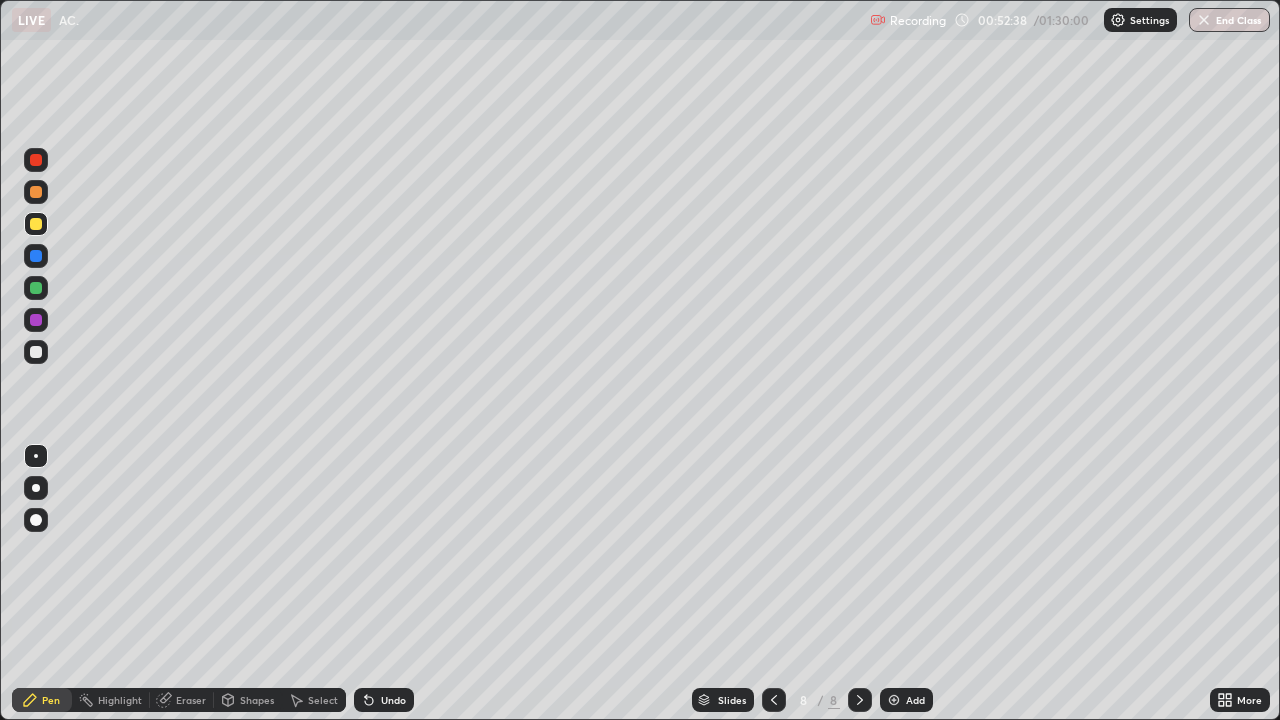 click on "Undo" at bounding box center [393, 700] 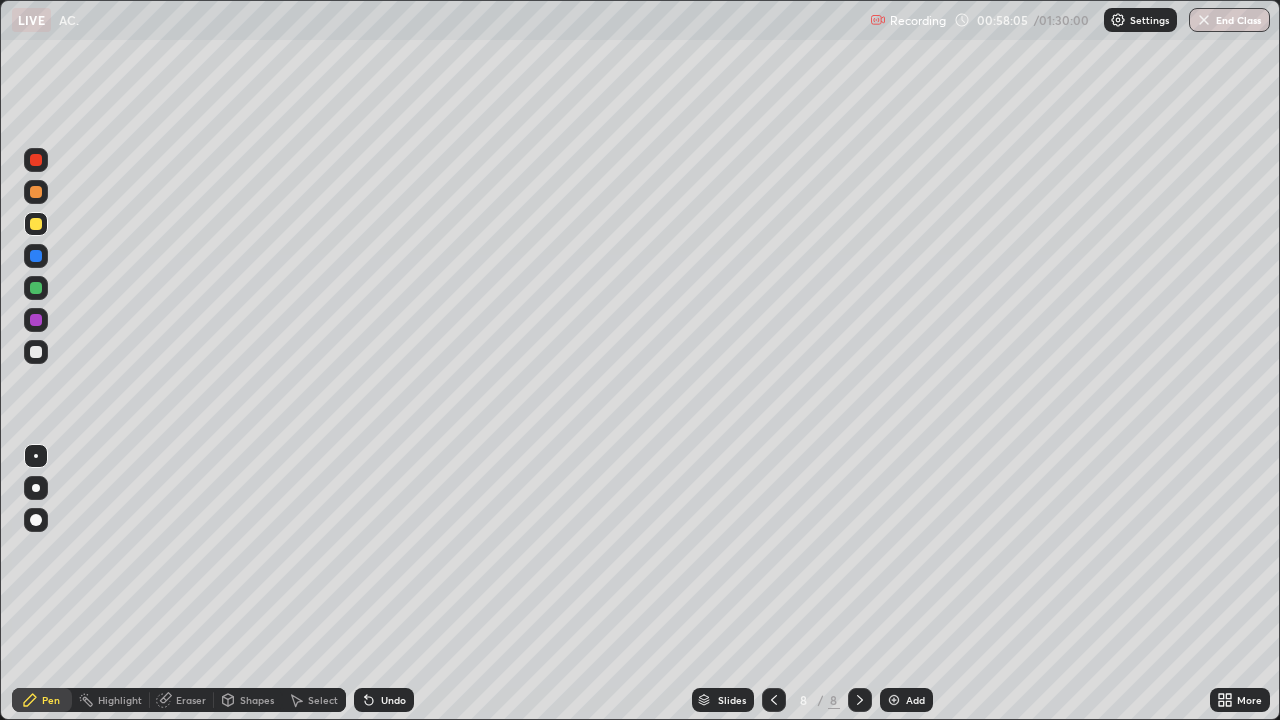 click on "Add" at bounding box center (906, 700) 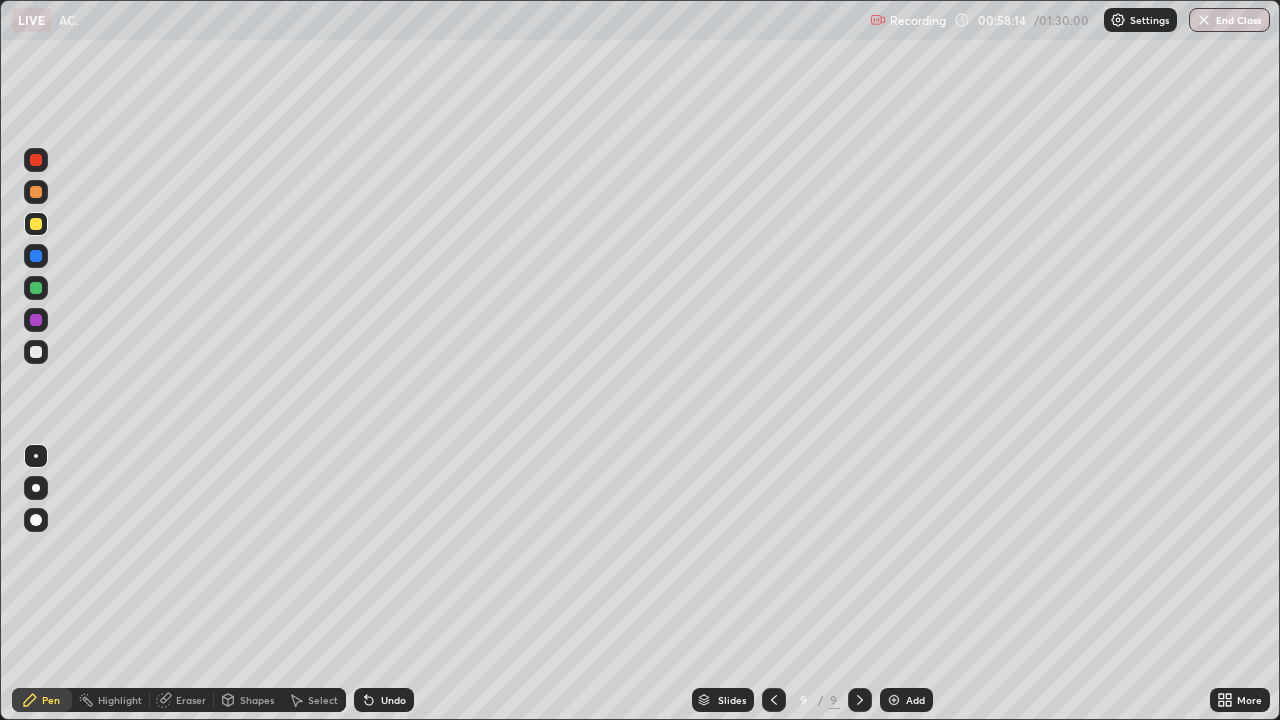 click 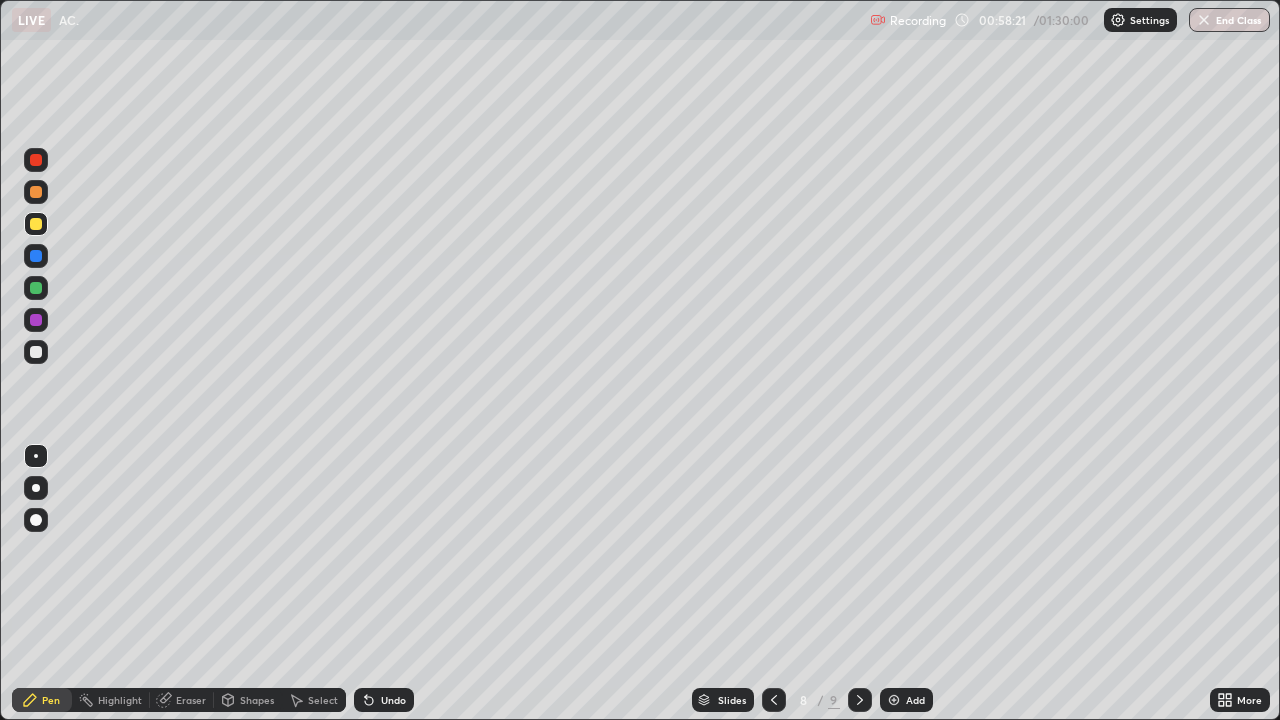click 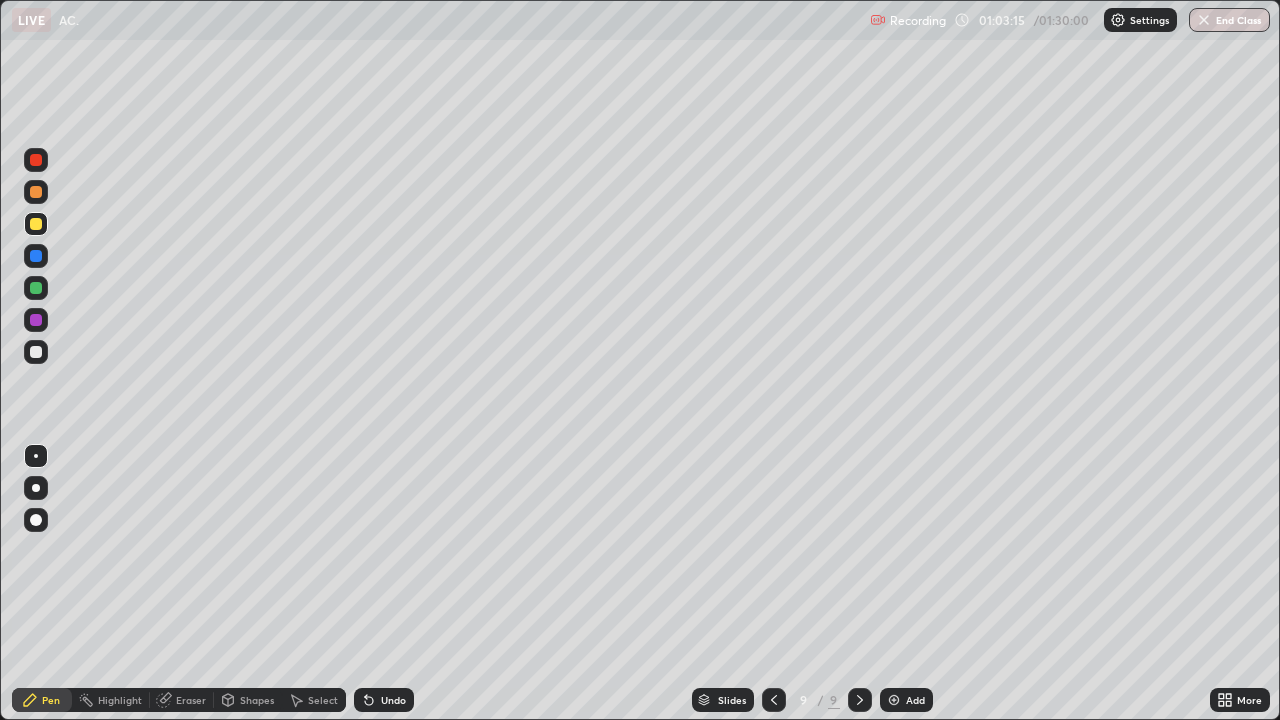 click at bounding box center (36, 352) 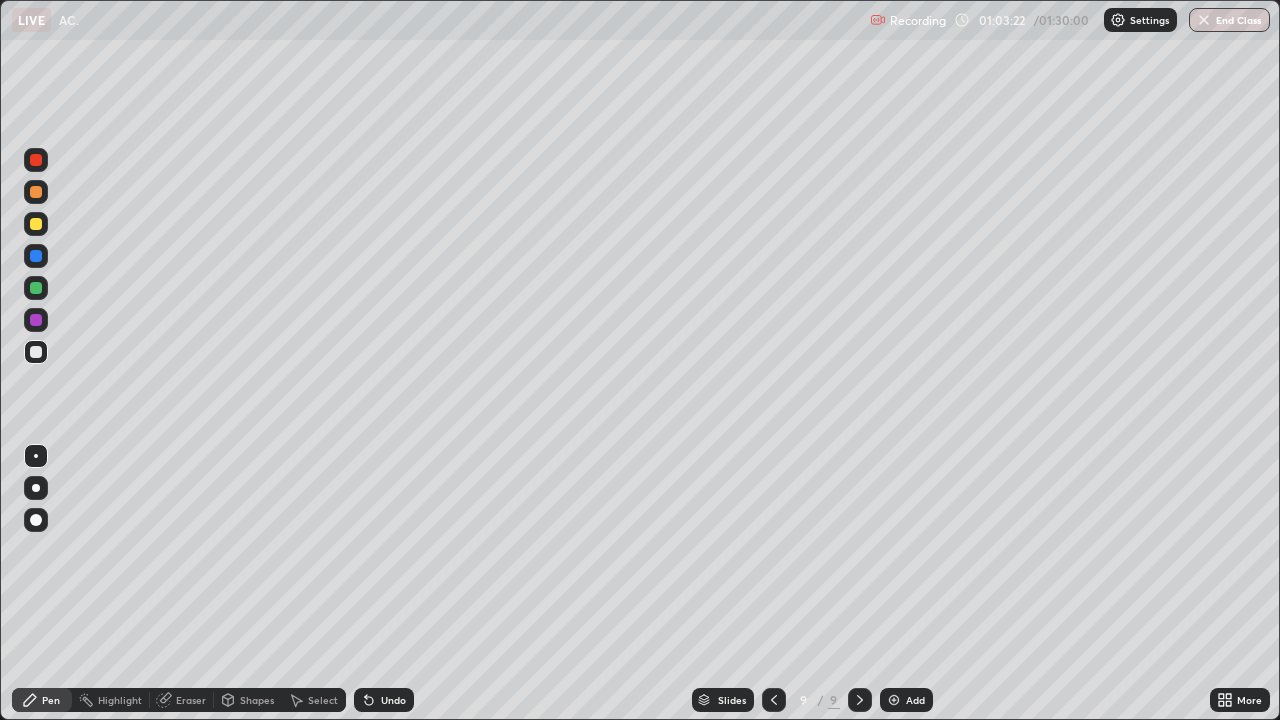 click on "Undo" at bounding box center [393, 700] 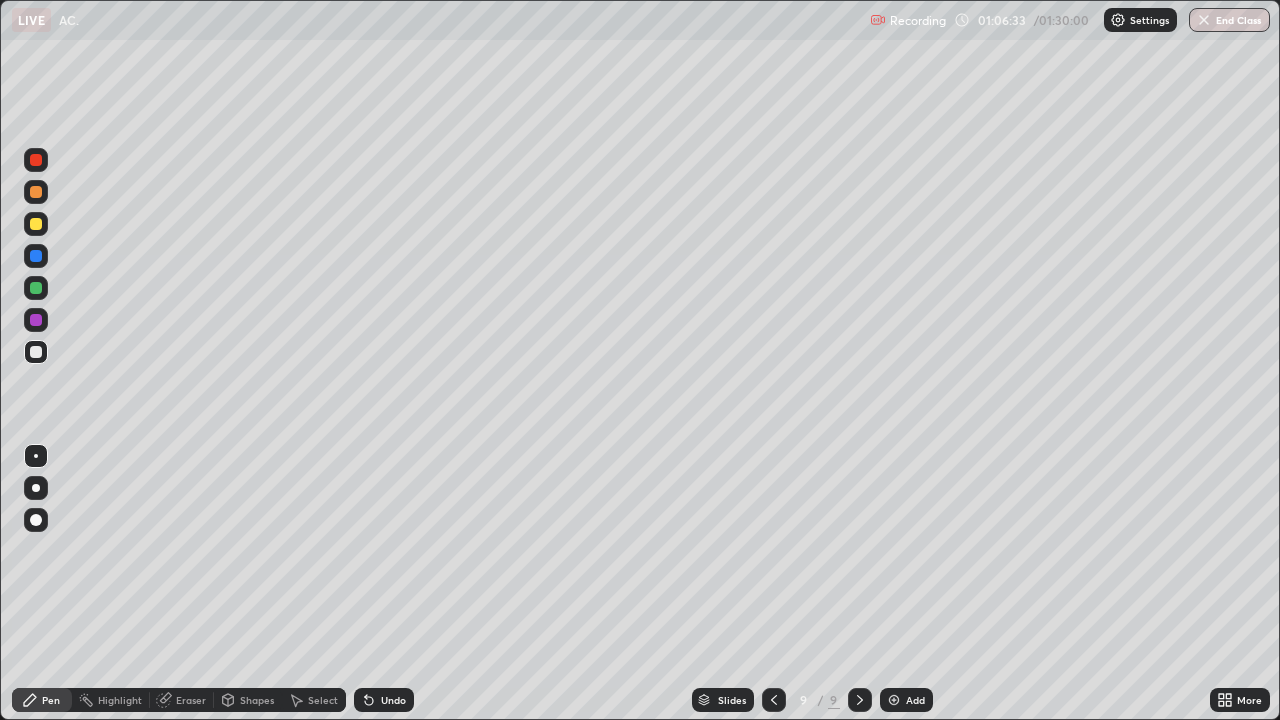 click on "Add" at bounding box center (915, 700) 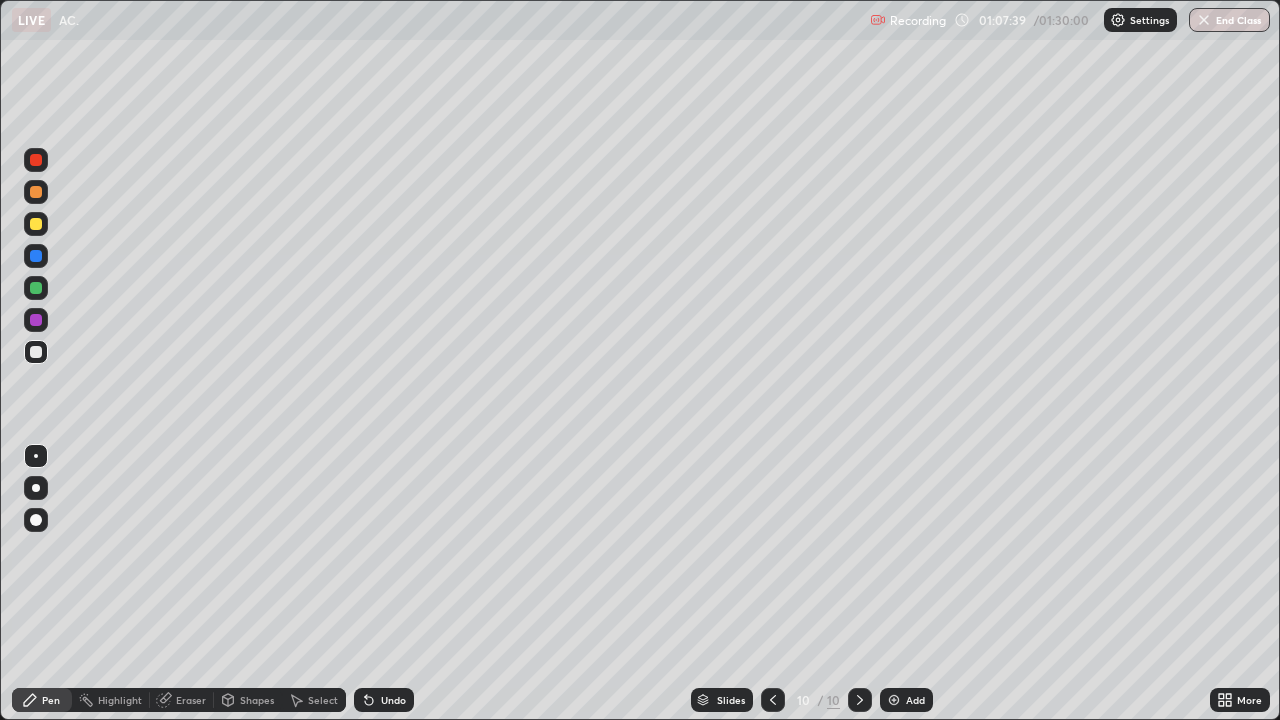 click on "Undo" at bounding box center (393, 700) 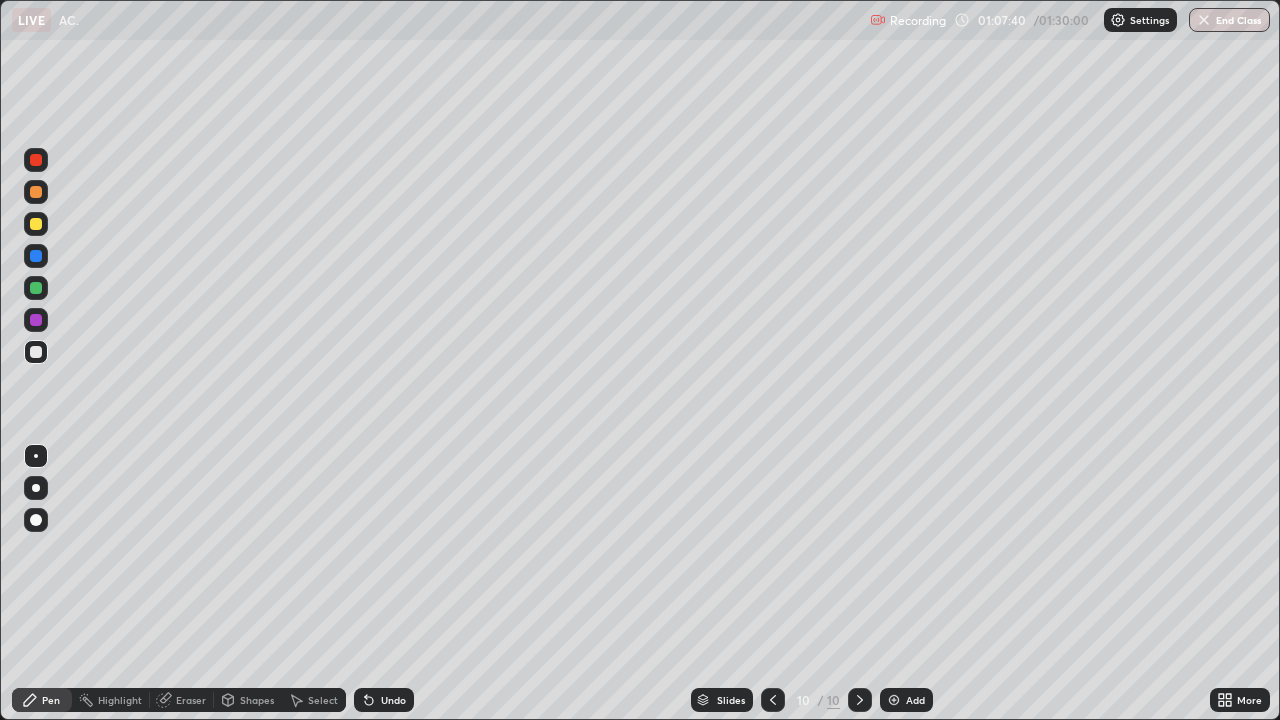 click on "Undo" at bounding box center (384, 700) 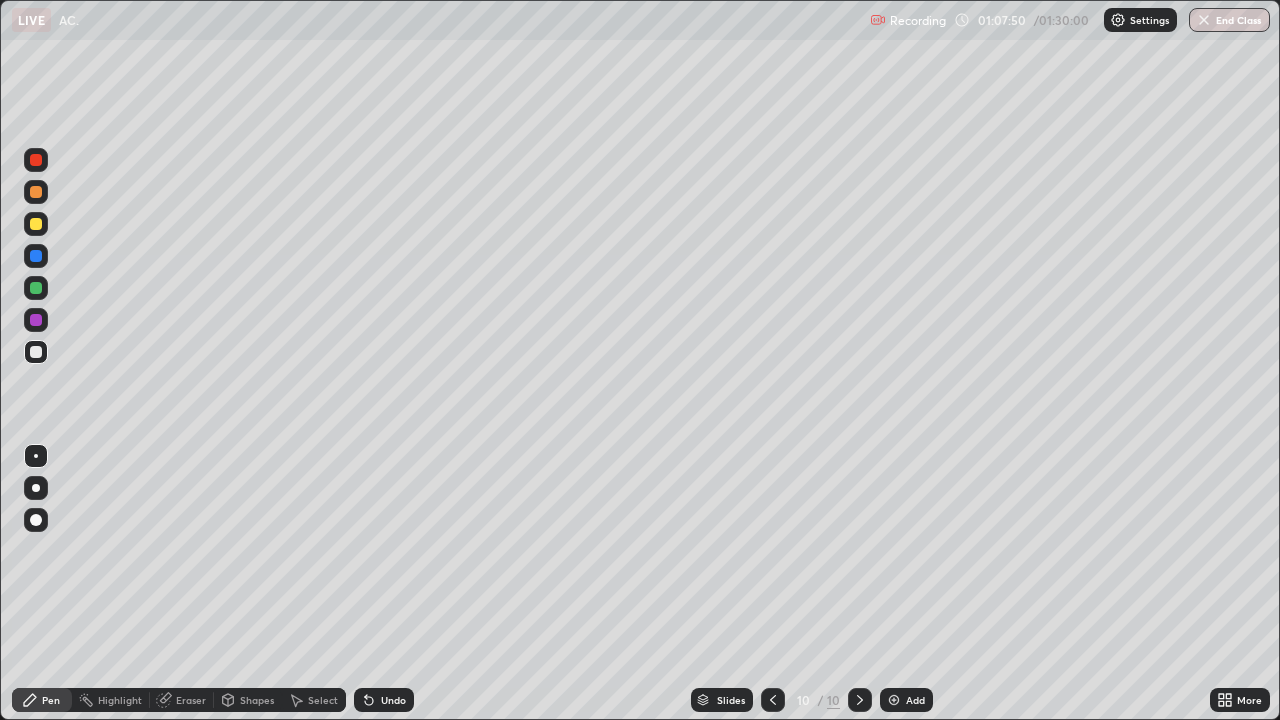 click on "Eraser" at bounding box center (182, 700) 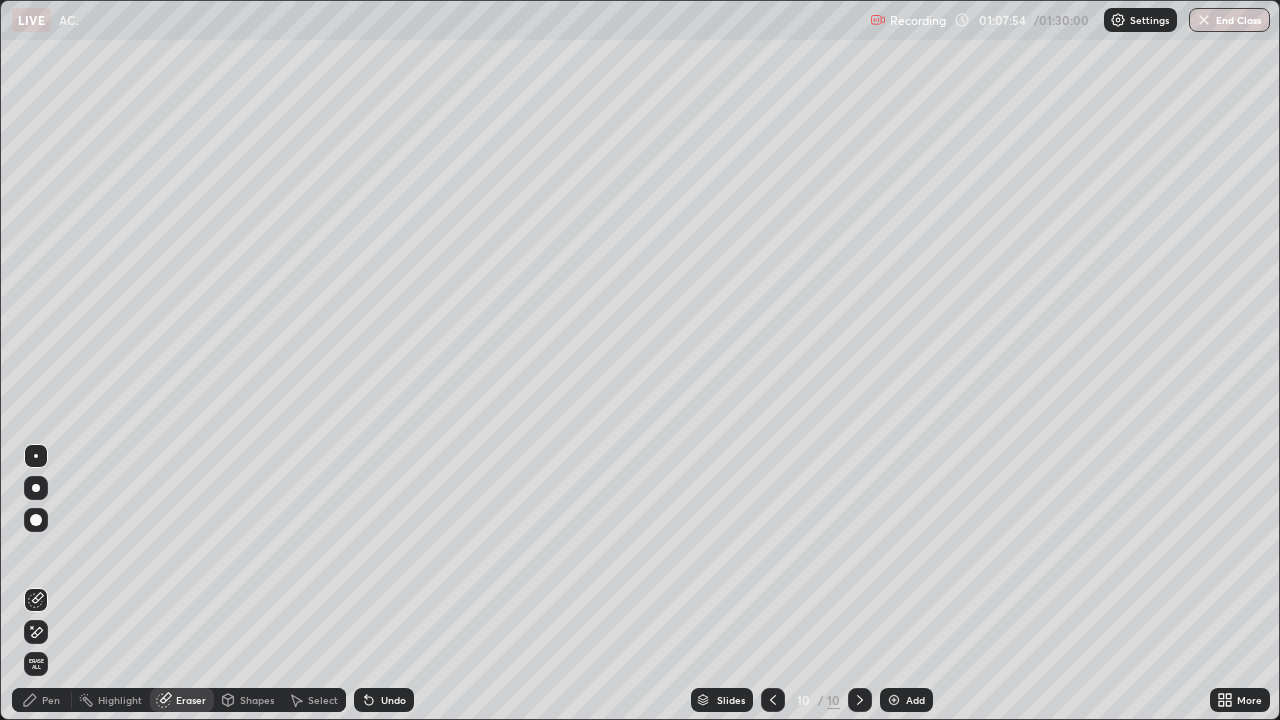 click on "Undo" at bounding box center [393, 700] 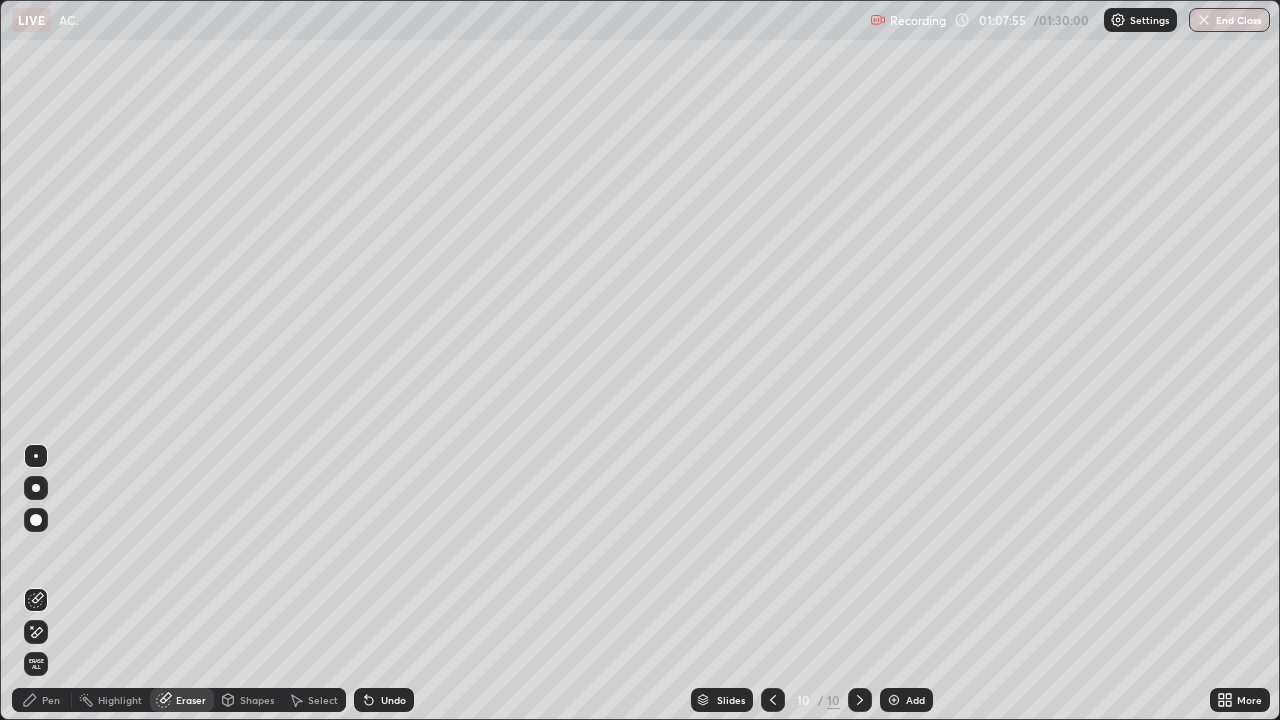click on "Pen" at bounding box center [51, 700] 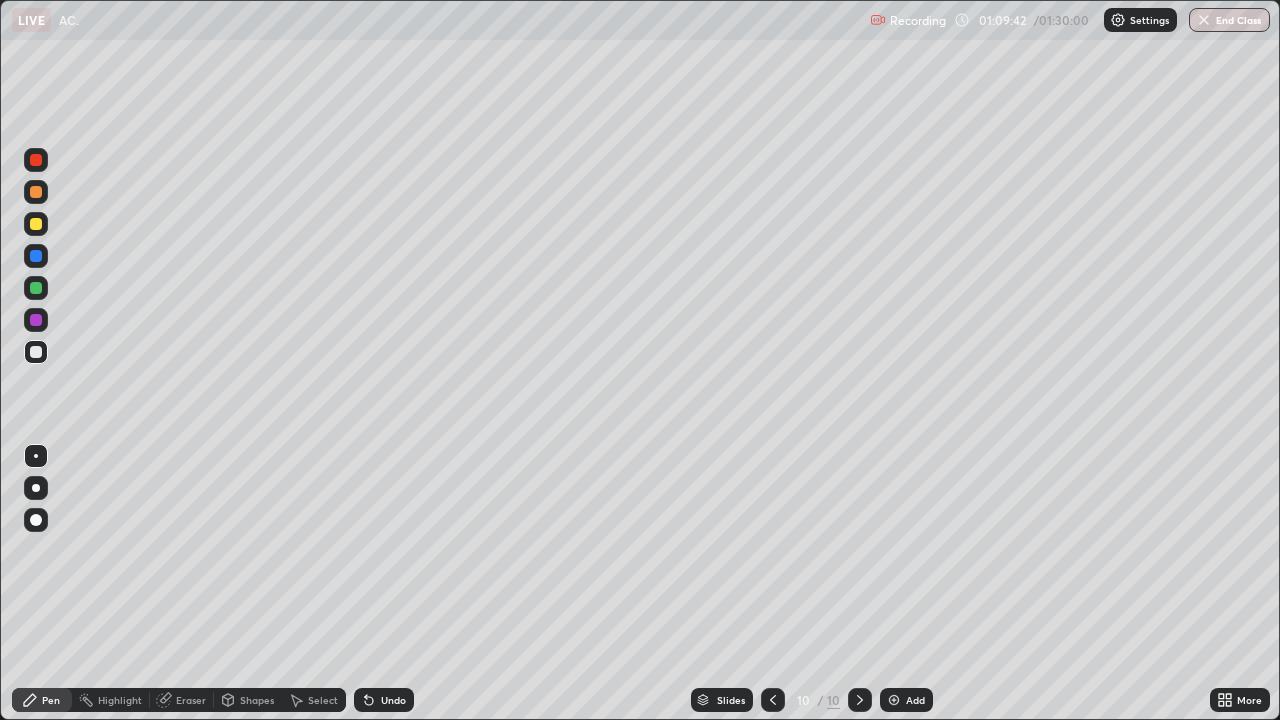 click at bounding box center [36, 224] 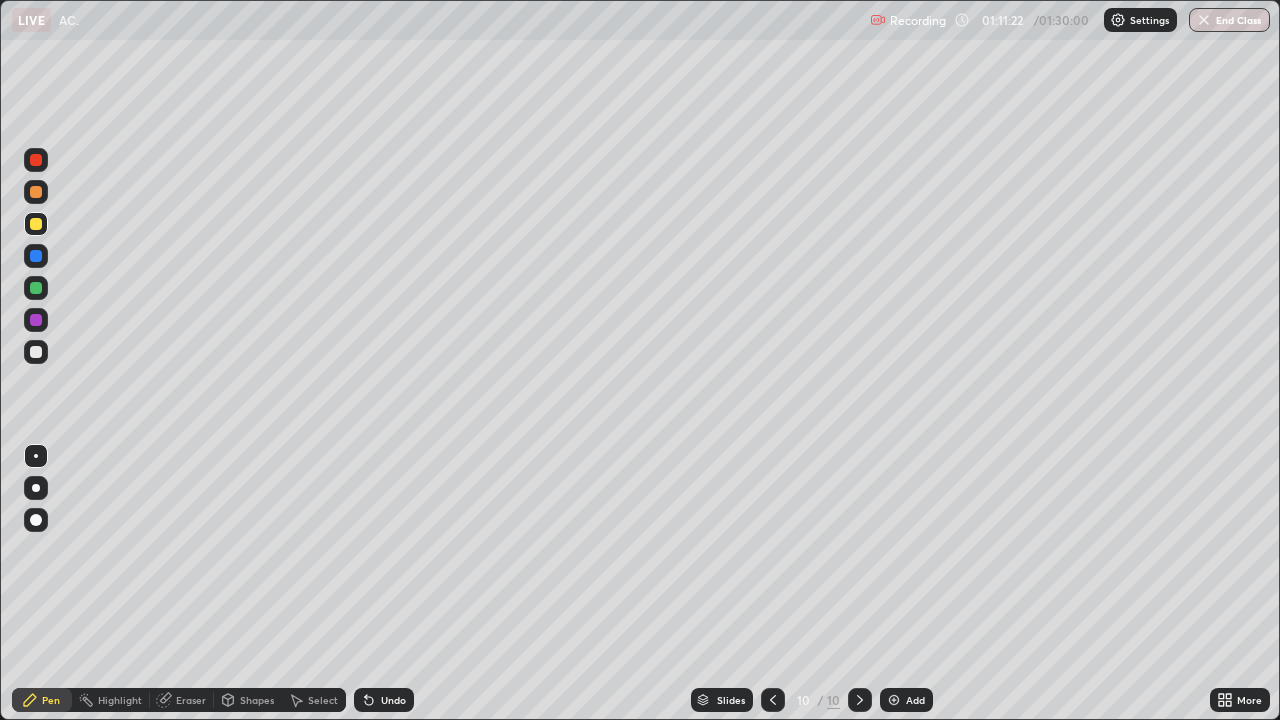 click at bounding box center (36, 352) 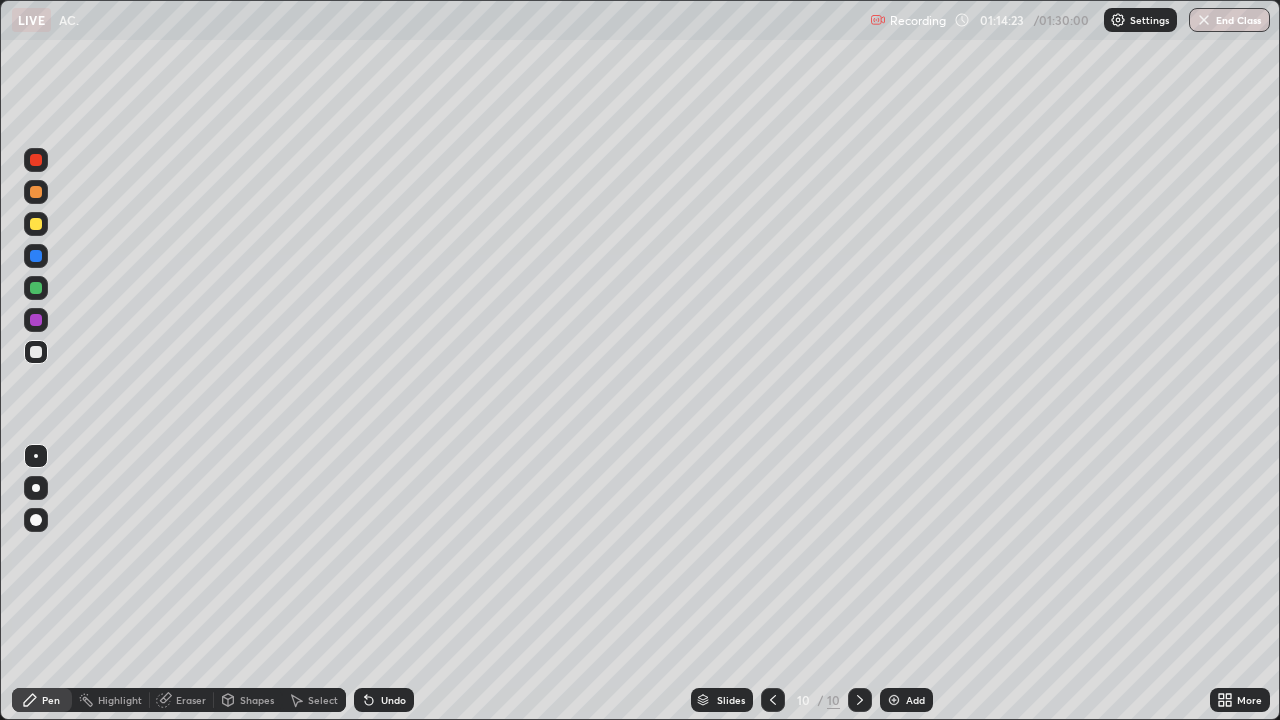 click at bounding box center [36, 288] 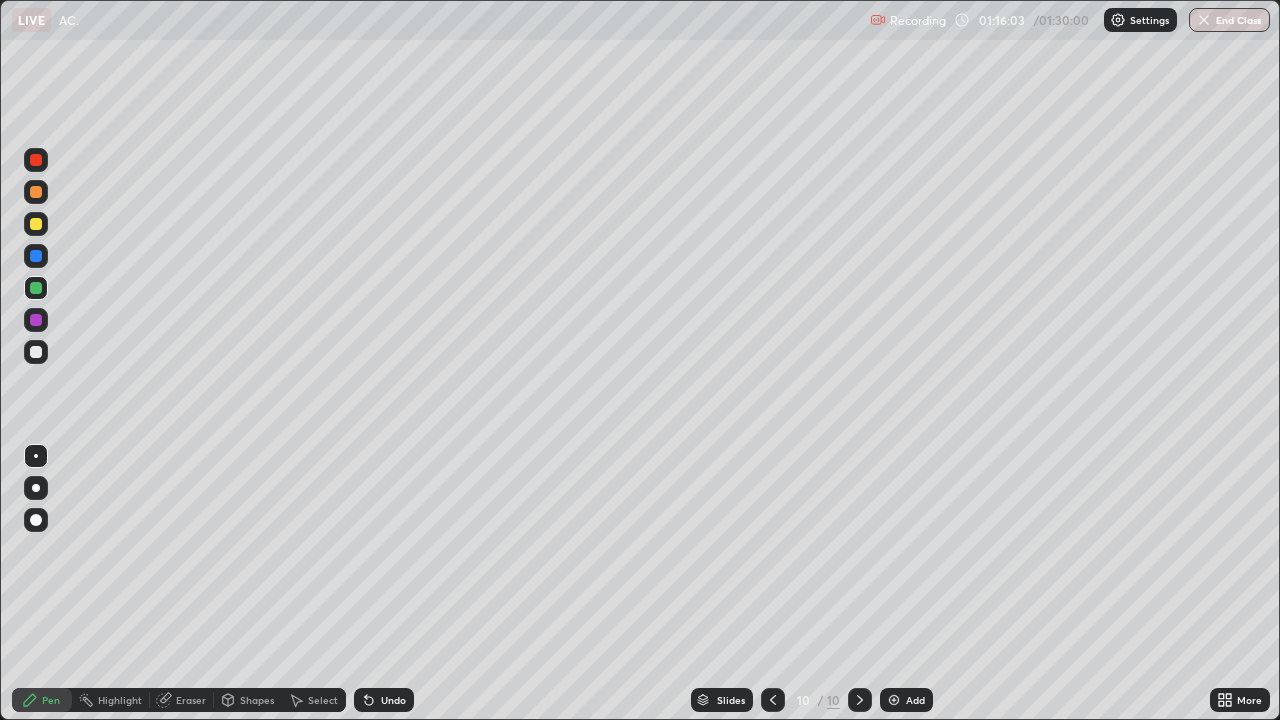 click at bounding box center [36, 192] 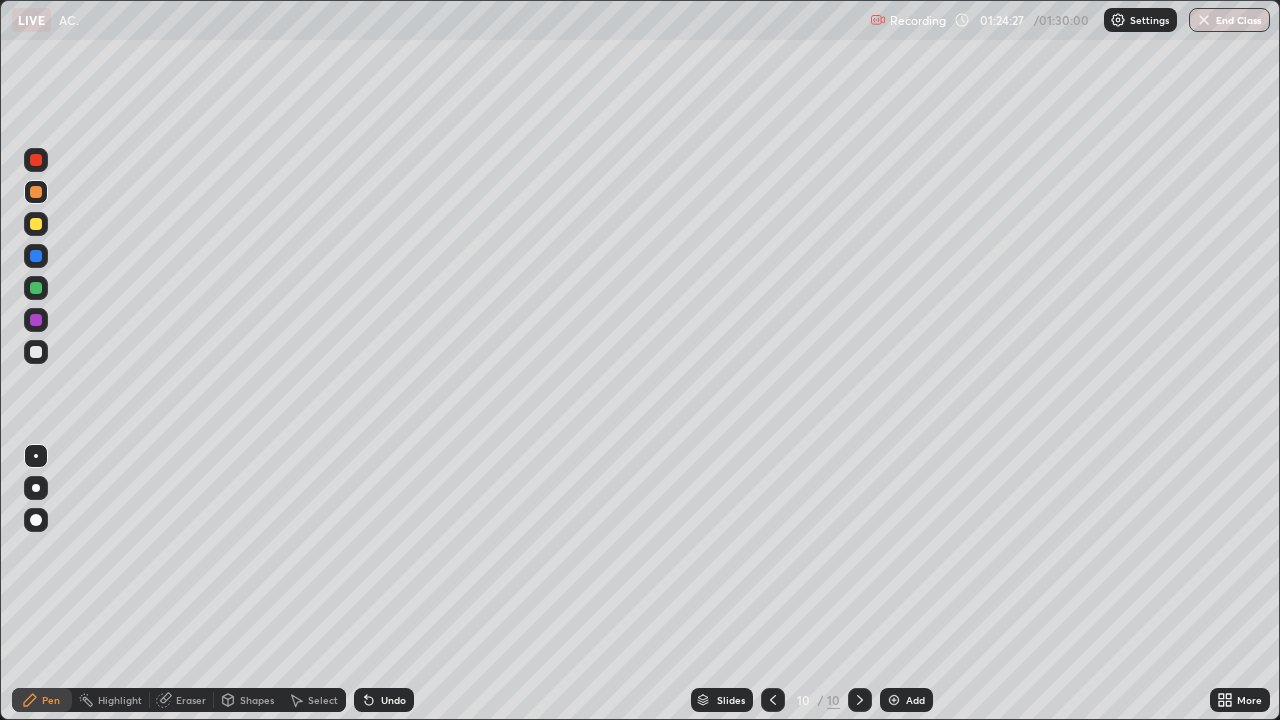 click on "End Class" at bounding box center (1229, 20) 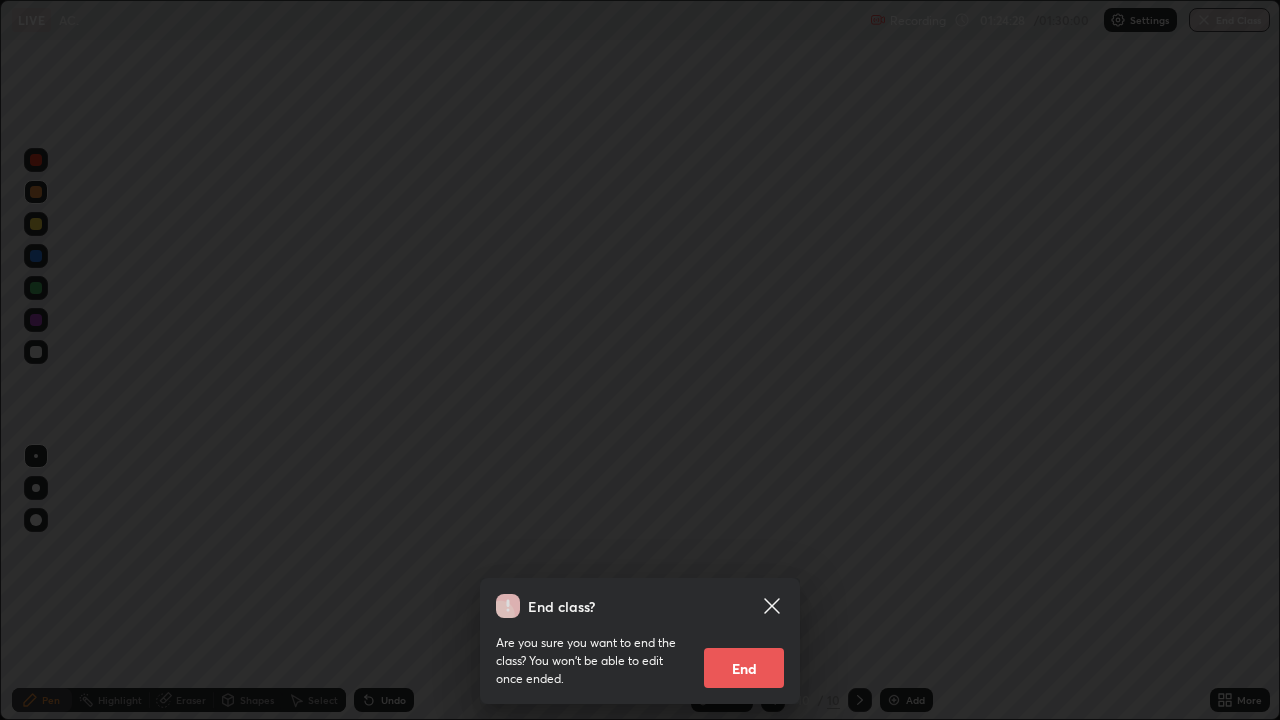 click on "End" at bounding box center (744, 668) 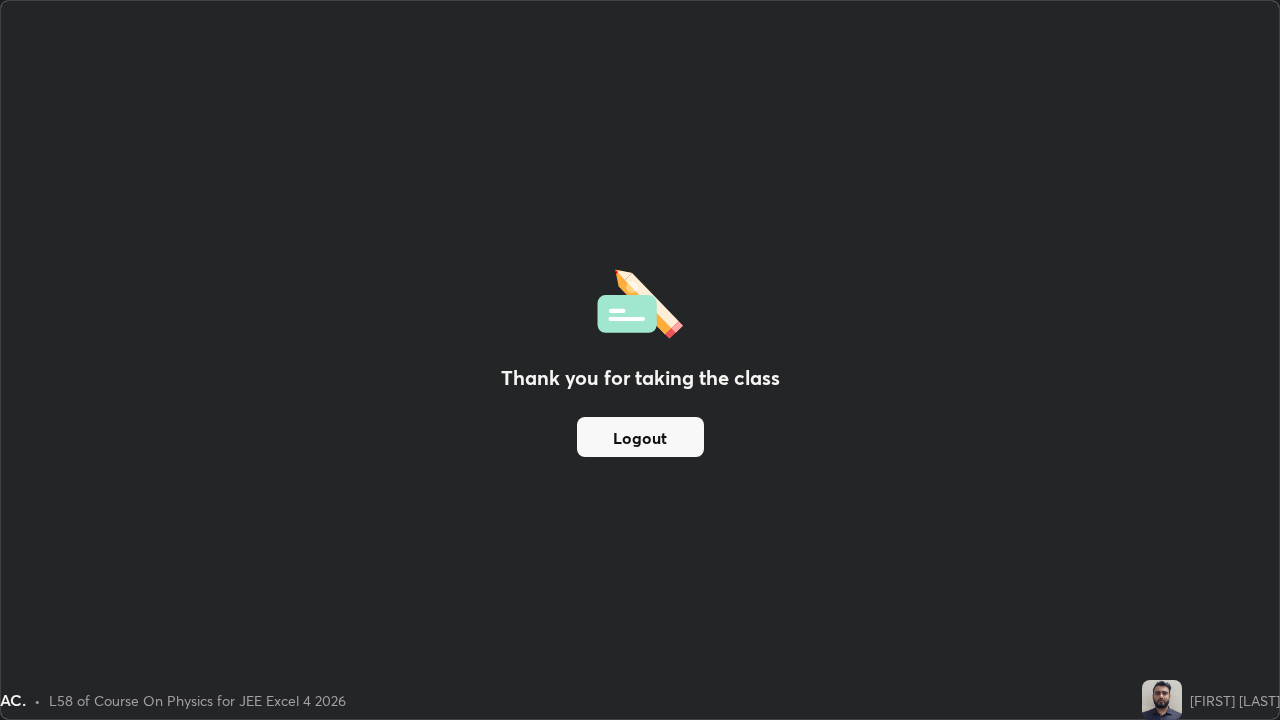click on "Logout" at bounding box center [640, 437] 